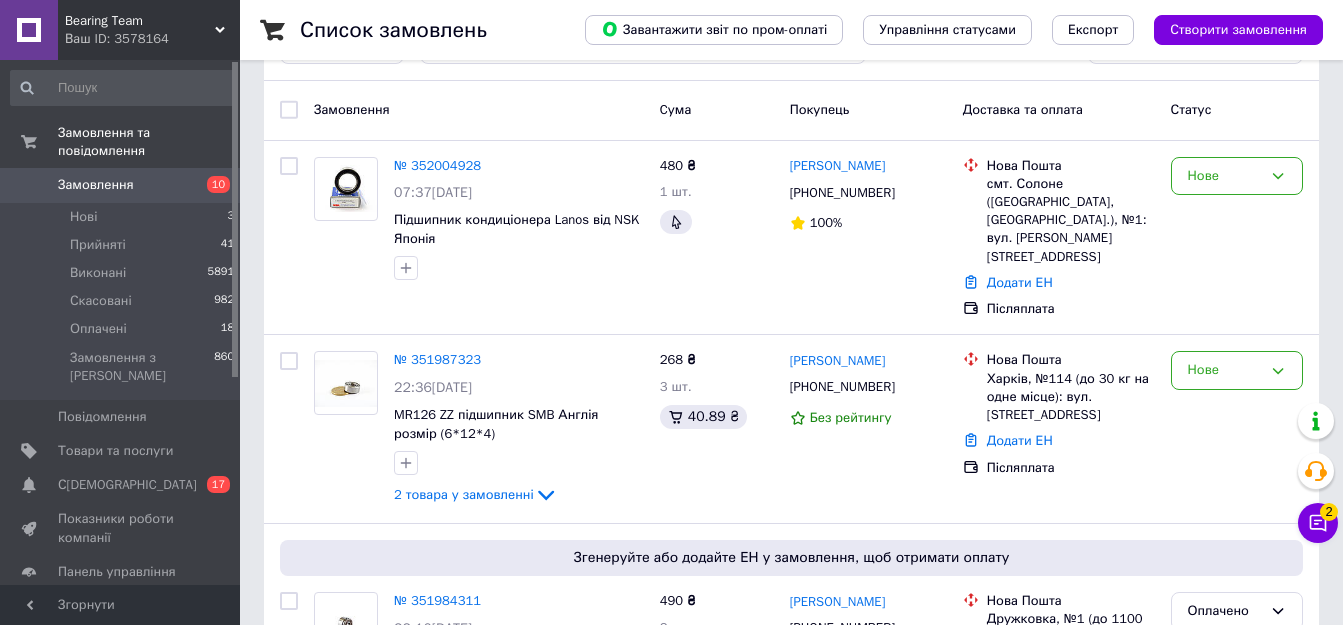 scroll, scrollTop: 75, scrollLeft: 0, axis: vertical 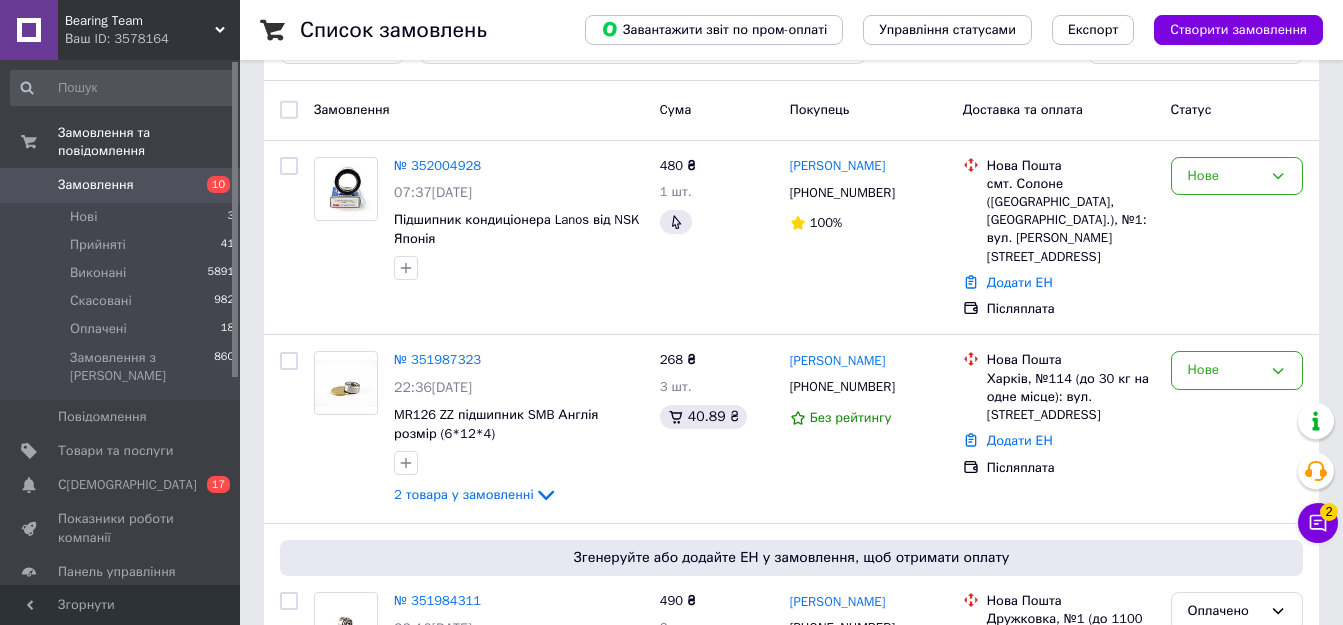 click 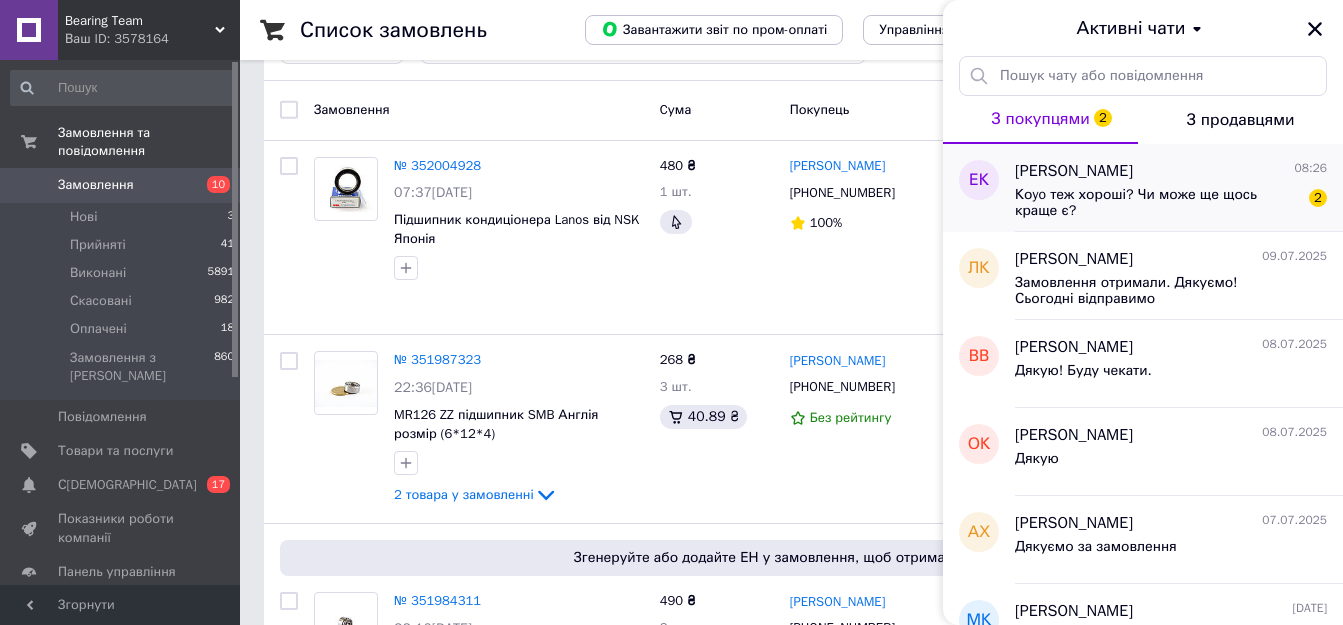 click on "Коyo теж хороші? Чи може ще щось краще є?" at bounding box center [1157, 203] 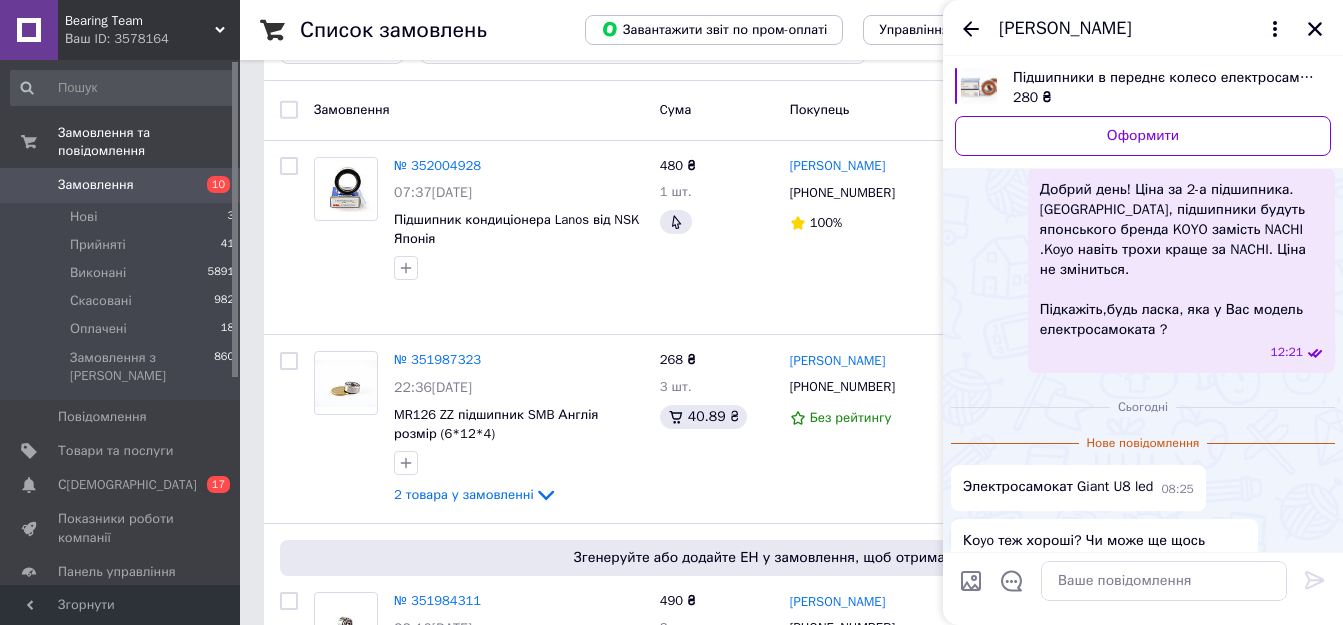 scroll, scrollTop: 207, scrollLeft: 0, axis: vertical 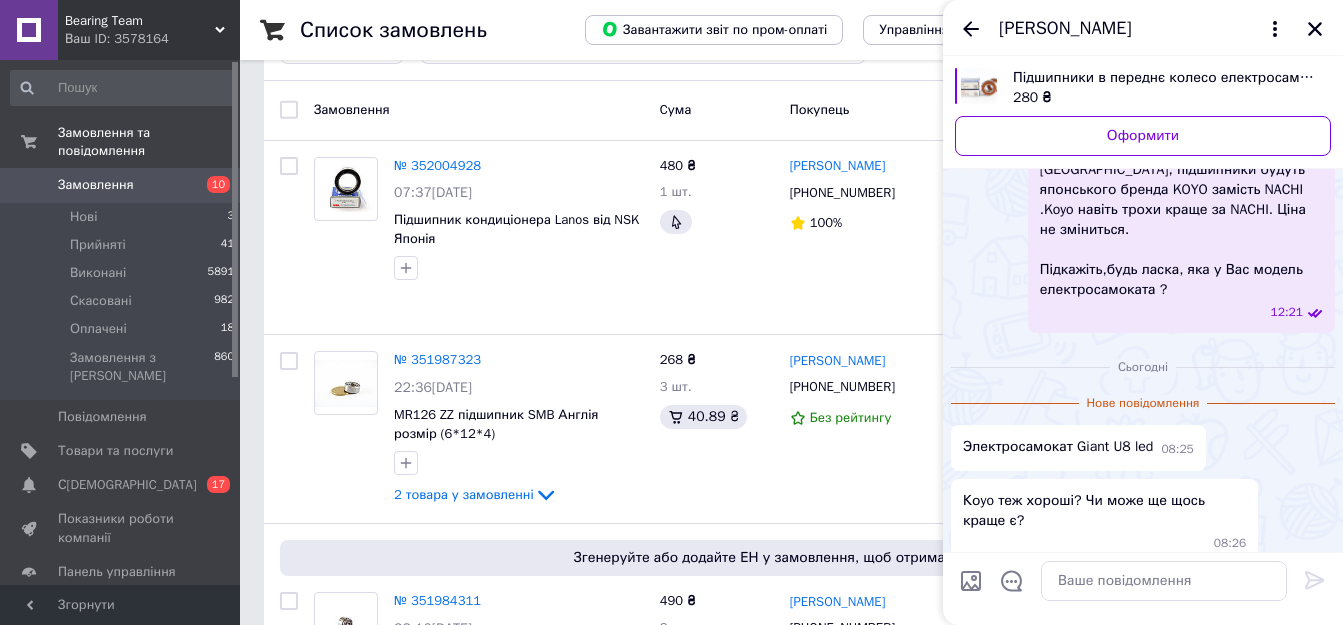 click on "Электросамокат Giant U8 led 08:25" at bounding box center [1078, 447] 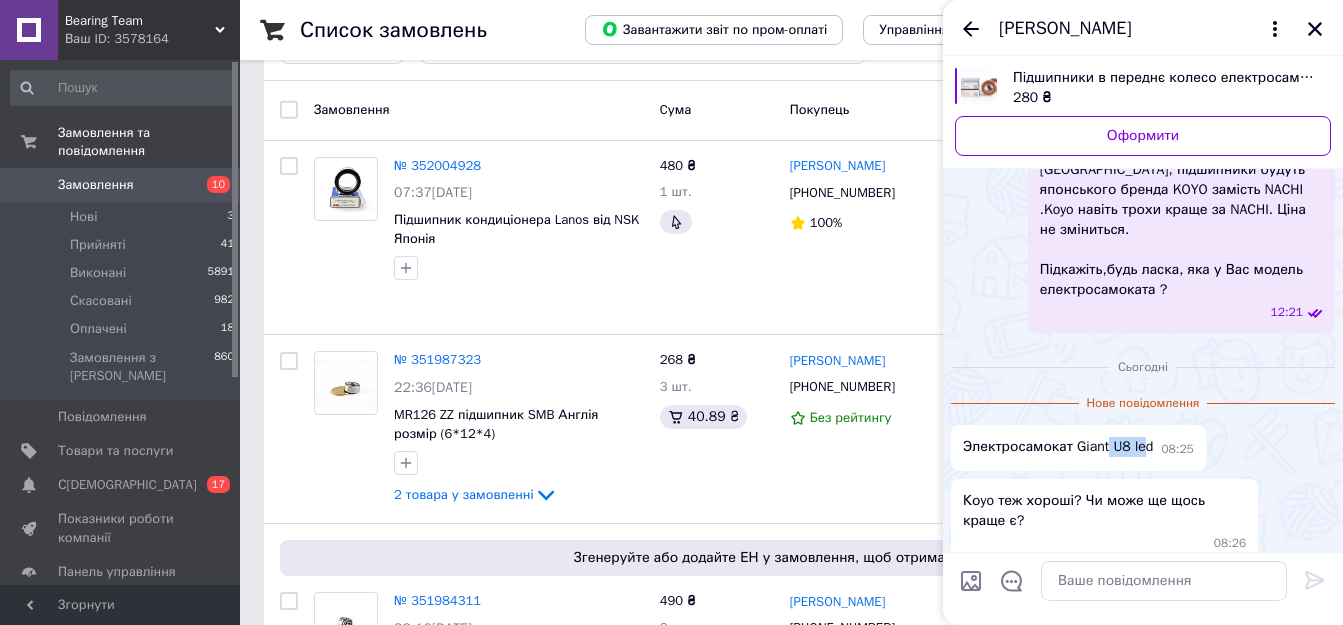 drag, startPoint x: 1140, startPoint y: 427, endPoint x: 1102, endPoint y: 424, distance: 38.118237 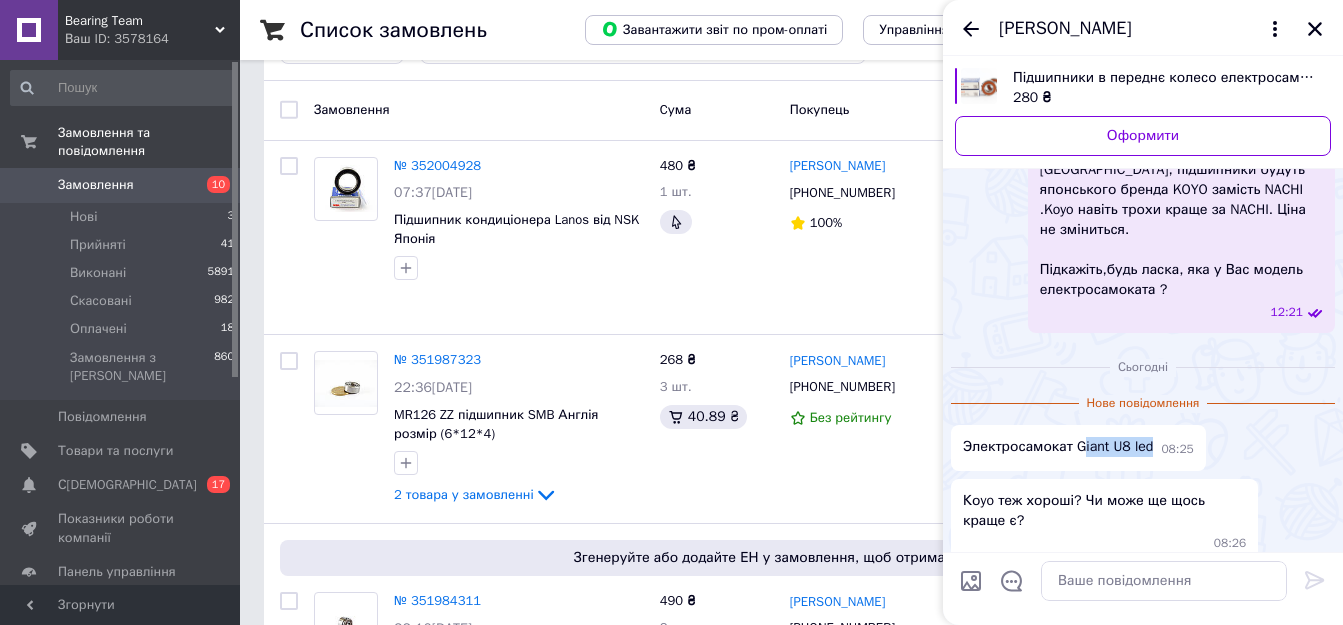 drag, startPoint x: 1145, startPoint y: 423, endPoint x: 1080, endPoint y: 424, distance: 65.00769 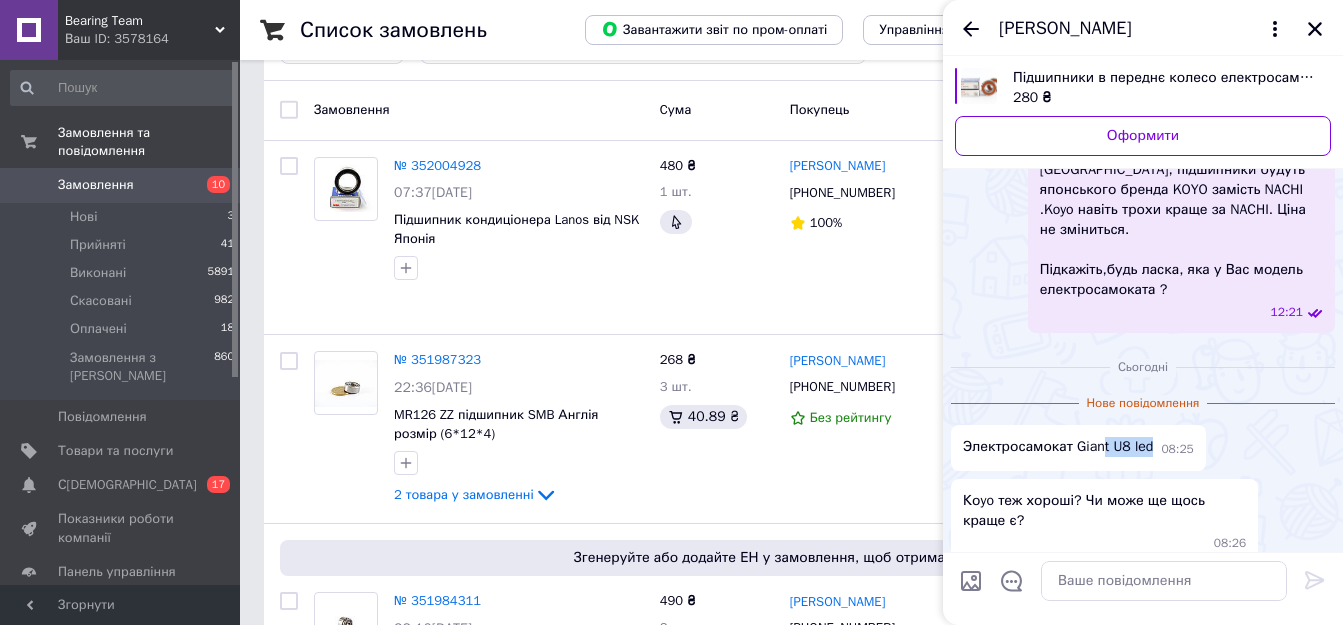 drag, startPoint x: 1149, startPoint y: 426, endPoint x: 1101, endPoint y: 431, distance: 48.259712 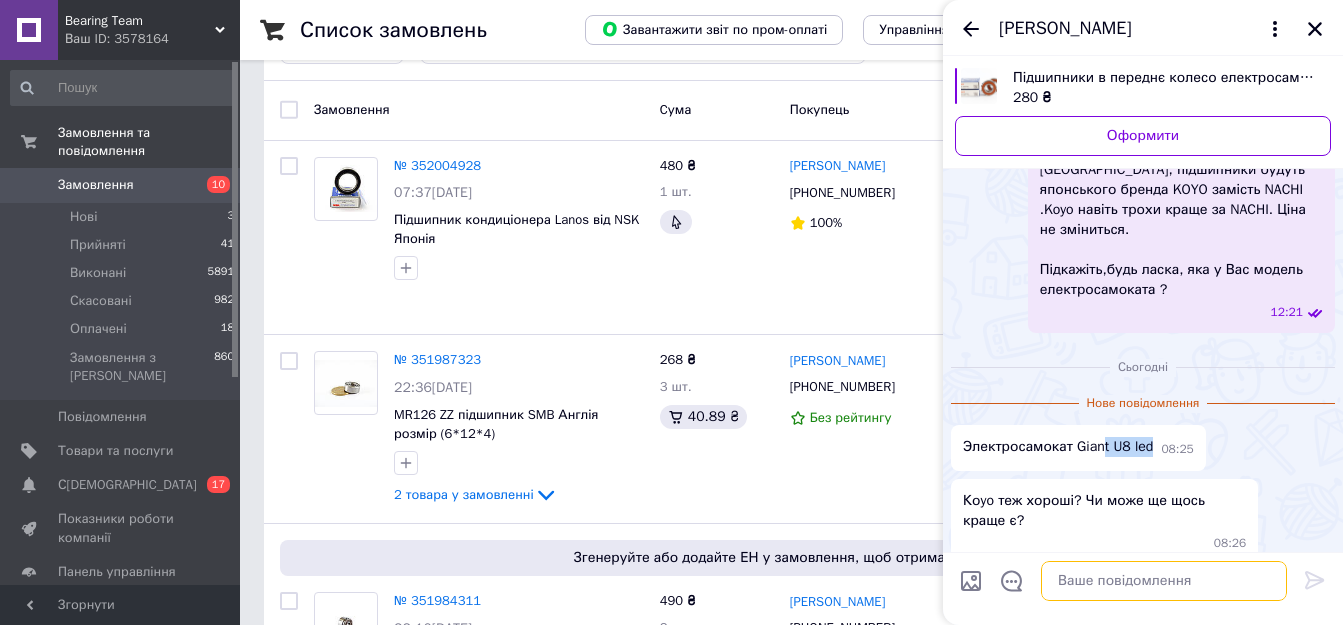 click at bounding box center [1164, 581] 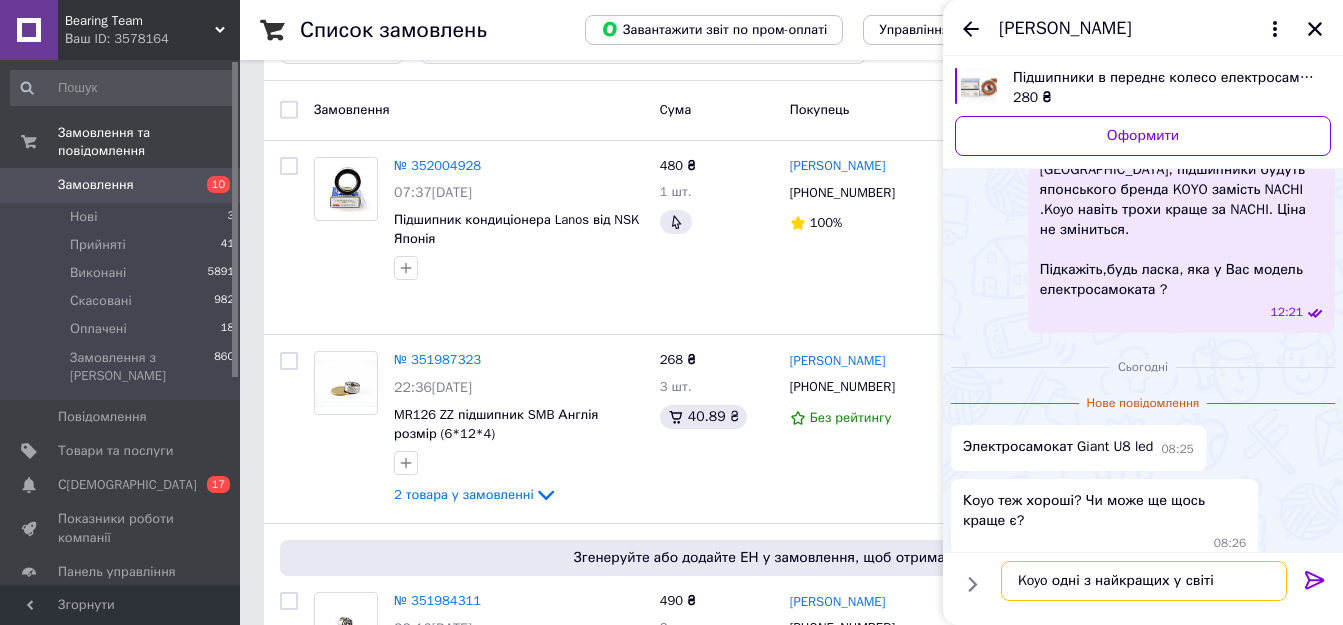 click on "Koyo одні з найкращих у світі" at bounding box center (1144, 581) 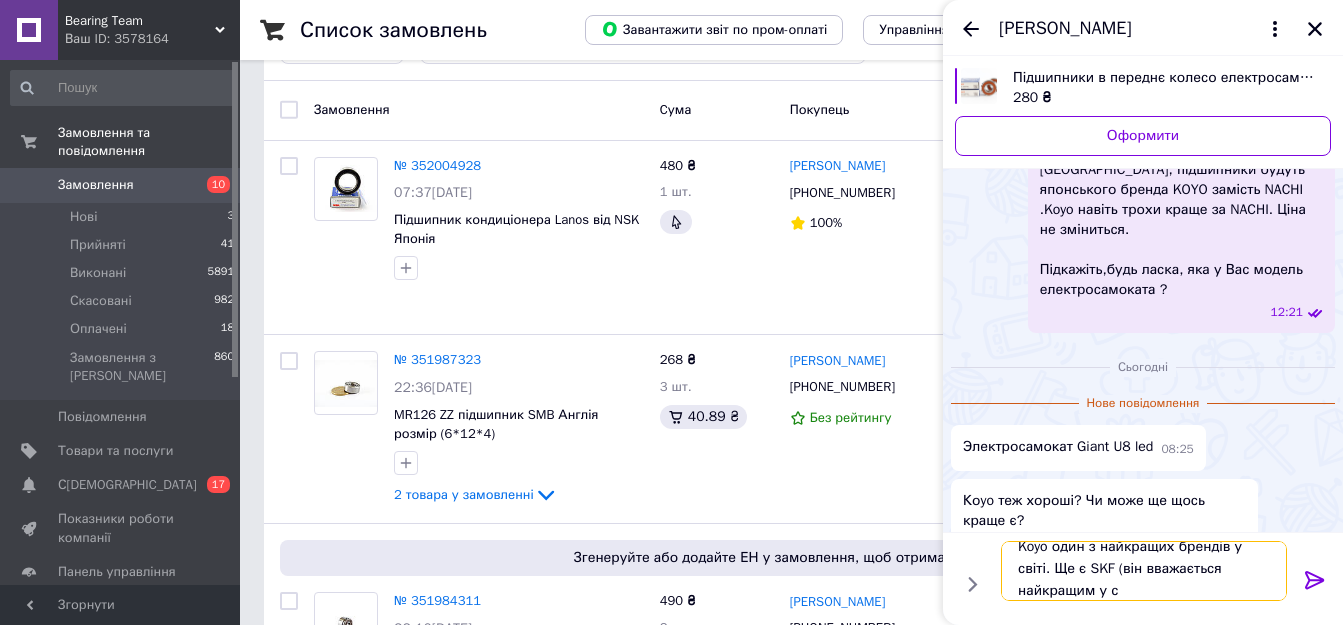 scroll, scrollTop: 2, scrollLeft: 0, axis: vertical 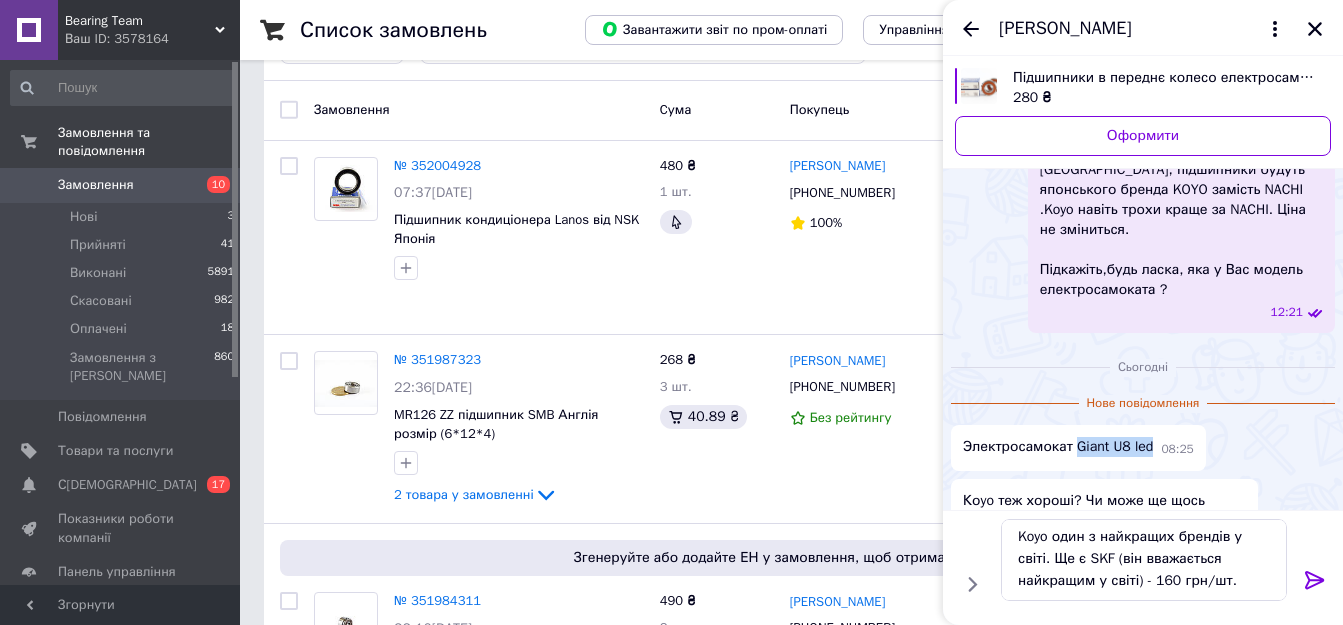 drag, startPoint x: 1145, startPoint y: 426, endPoint x: 1072, endPoint y: 427, distance: 73.00685 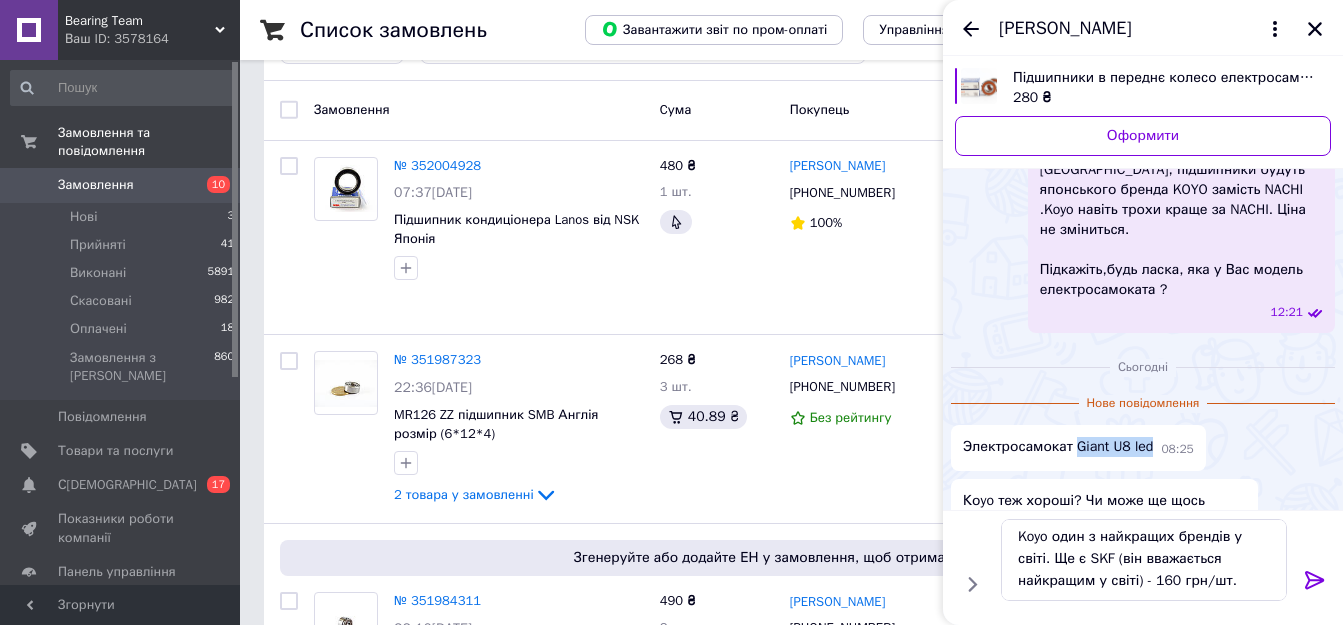 copy on "Giant U8 led" 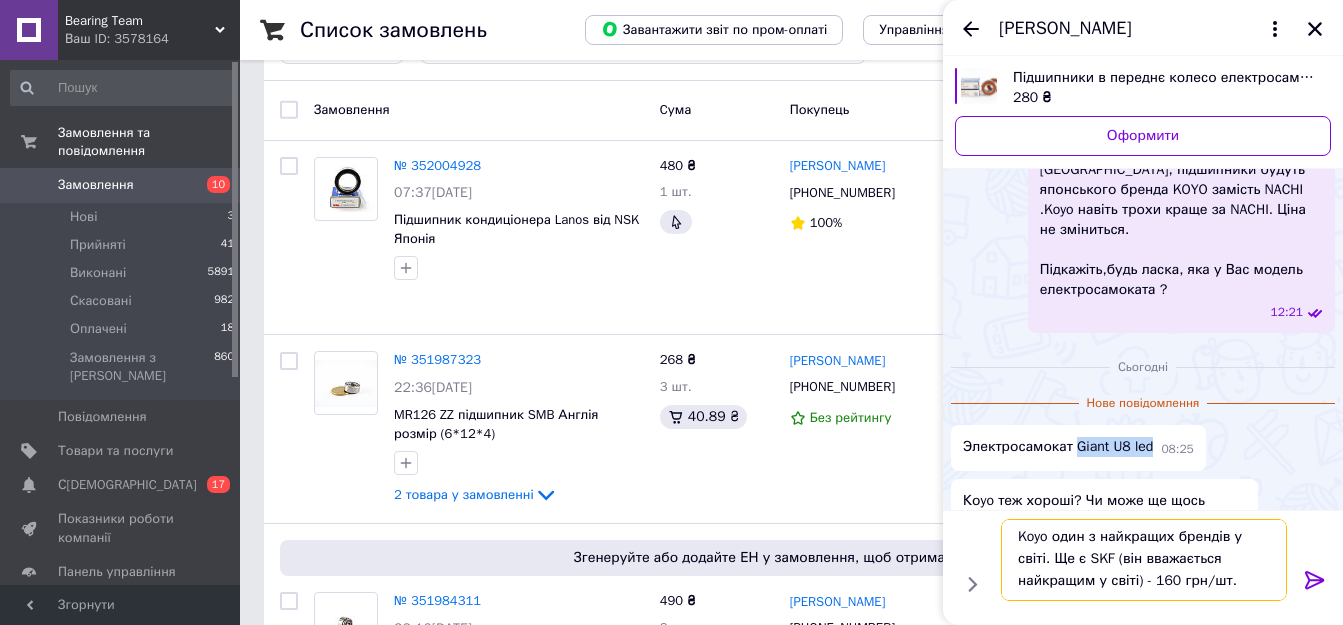 click on "Koyo один з найкращих брендів у світі. Ще є SKF (він вважається найкращим у світі) - 160 грн/шт." at bounding box center [1144, 560] 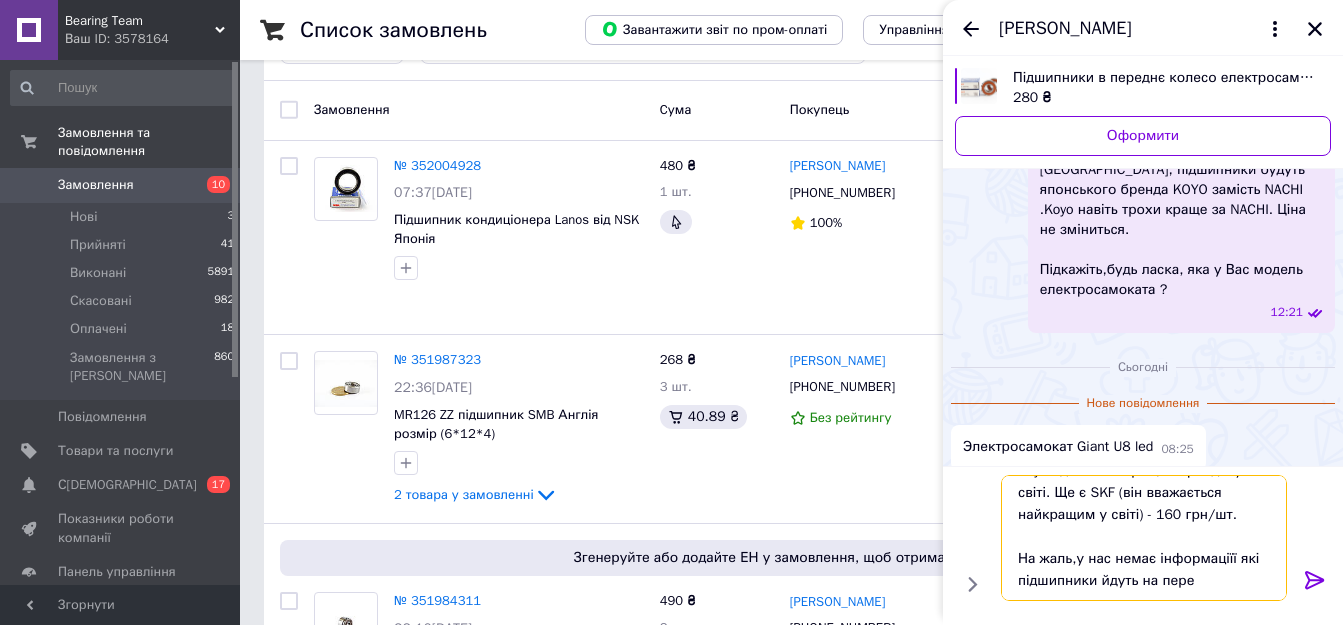 scroll, scrollTop: 24, scrollLeft: 0, axis: vertical 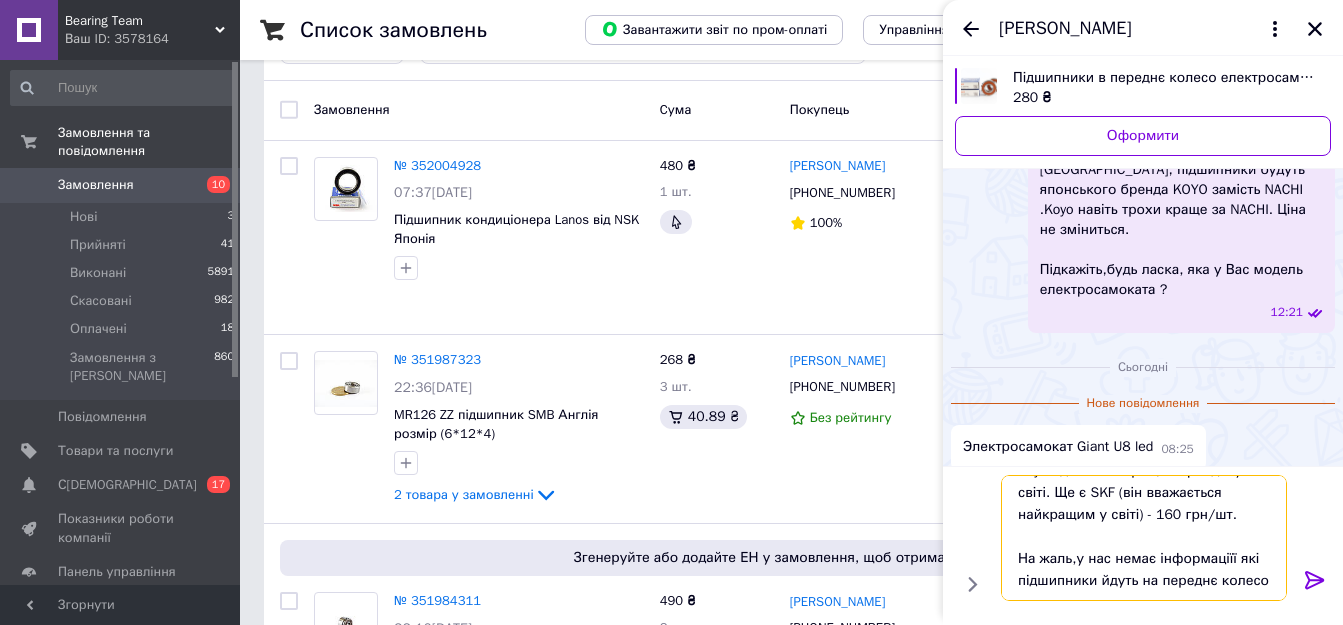 paste on "Giant U8 led" 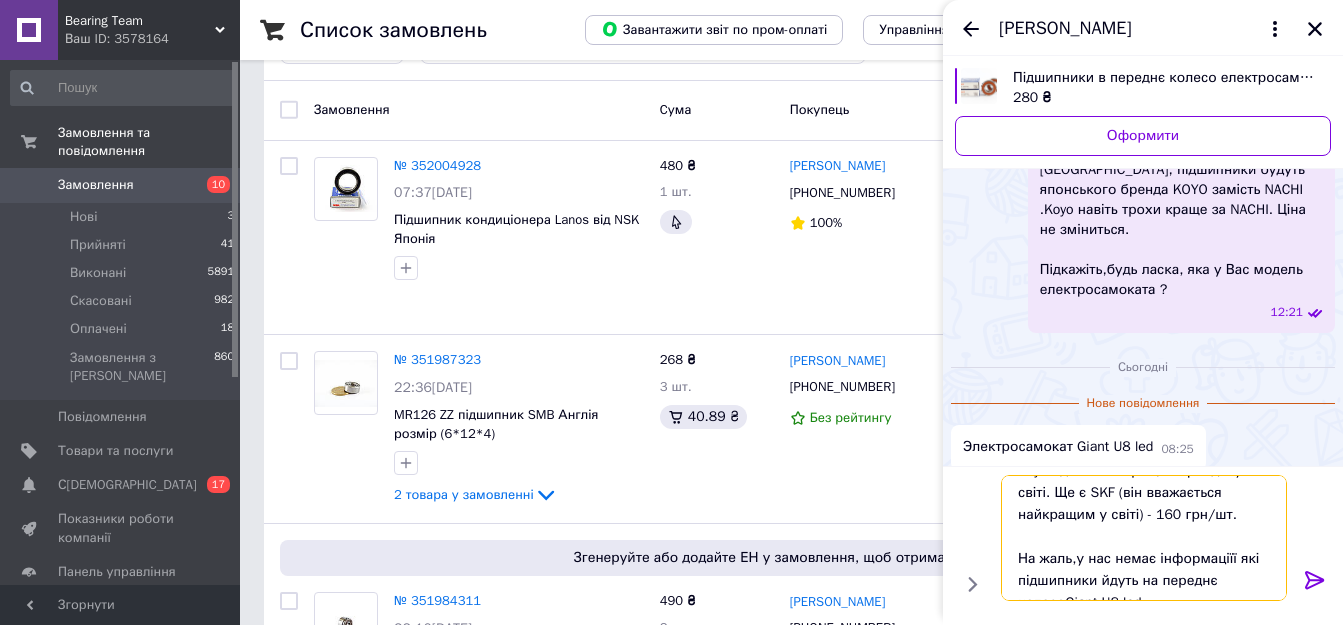 scroll, scrollTop: 36, scrollLeft: 0, axis: vertical 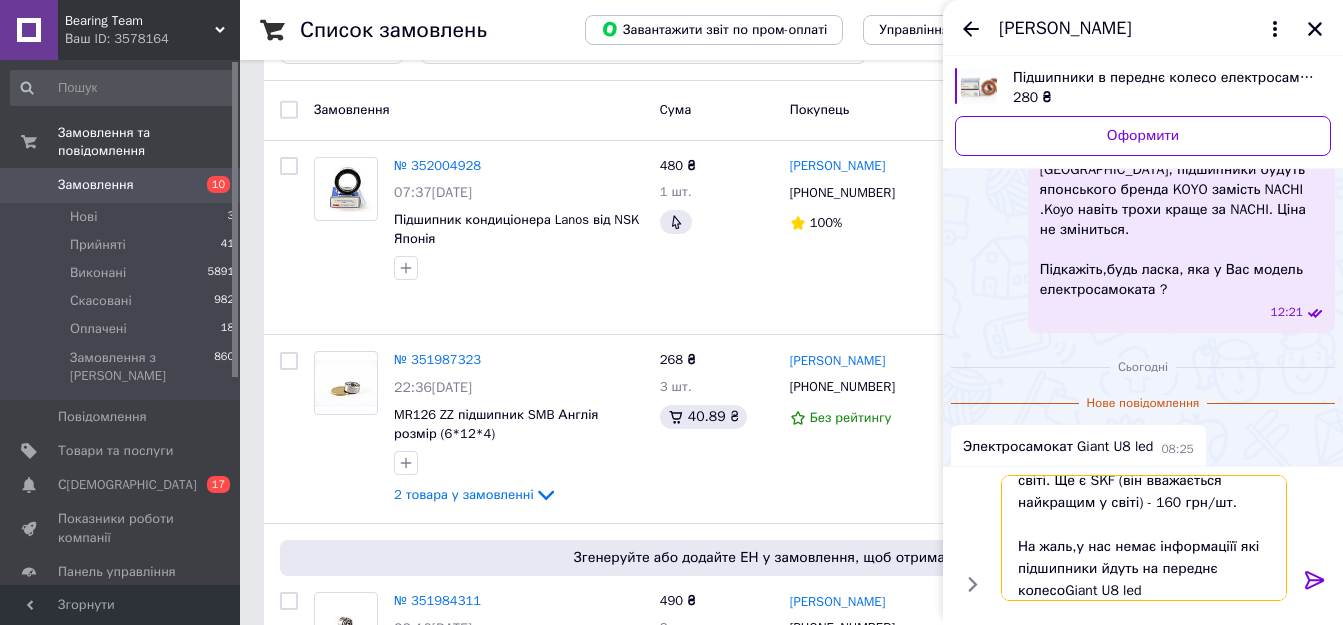 click on "Koyo один з найкращих брендів у світі. Ще є SKF (він вважається найкращим у світі) - 160 грн/шт.
На жаль,у нас немає інформаціїї які підшипники йдуть на переднє колесоGiant U8 led" at bounding box center [1144, 538] 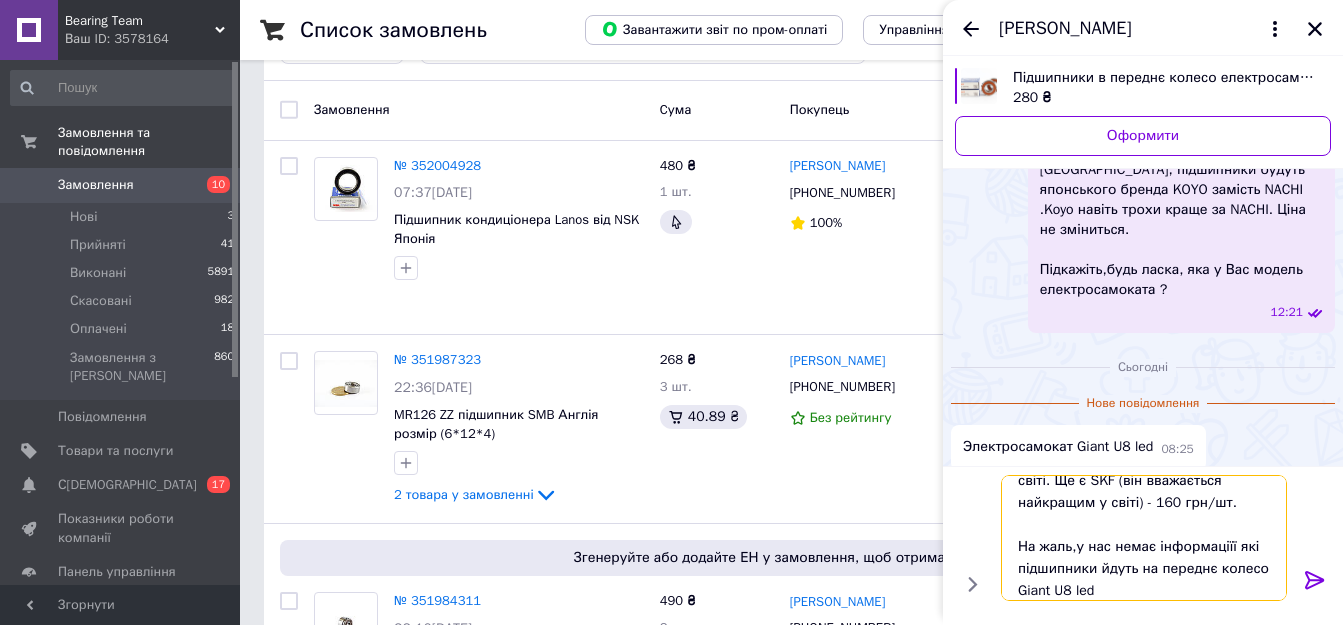 scroll, scrollTop: 46, scrollLeft: 0, axis: vertical 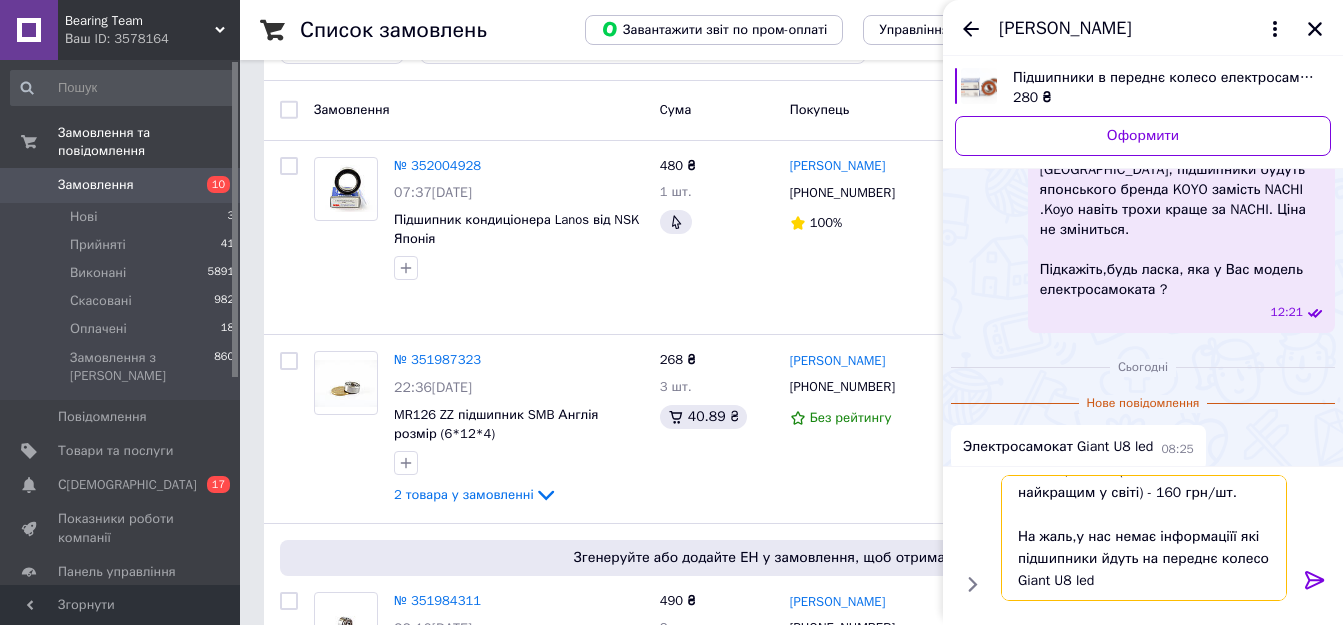 click on "Koyo один з найкращих брендів у світі. Ще є SKF (він вважається найкращим у світі) - 160 грн/шт.
На жаль,у нас немає інформаціїї які підшипники йдуть на переднє колесо Giant U8 led" at bounding box center [1144, 538] 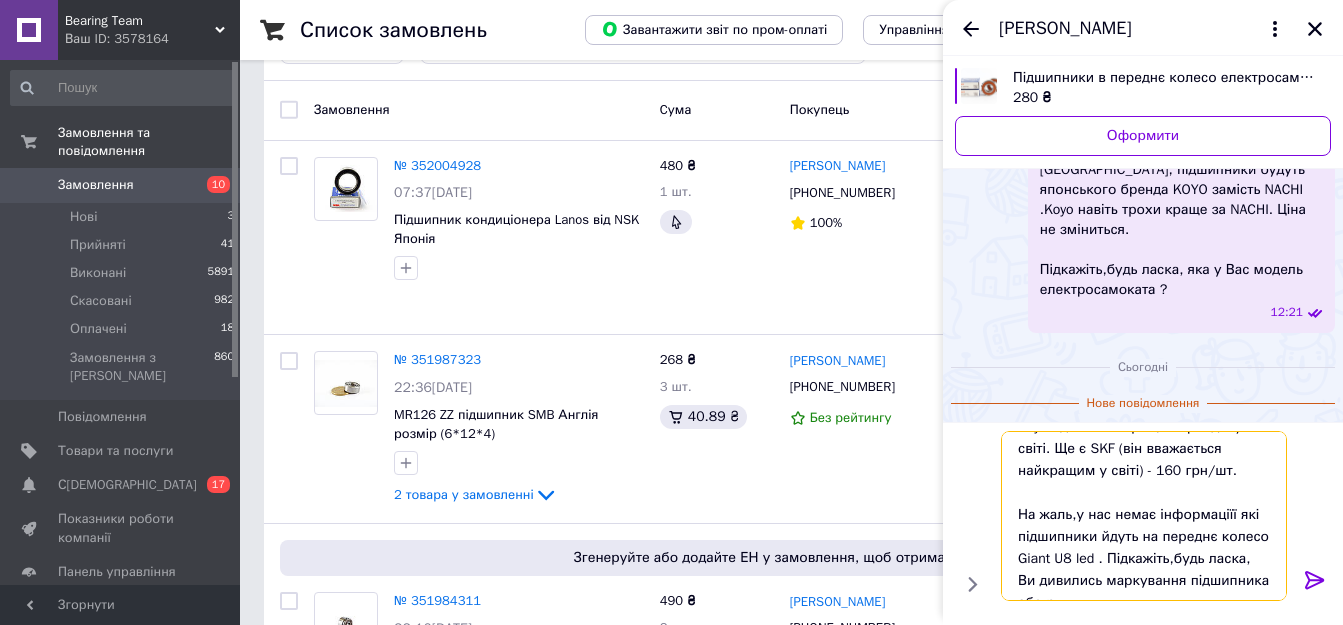 scroll, scrollTop: 36, scrollLeft: 0, axis: vertical 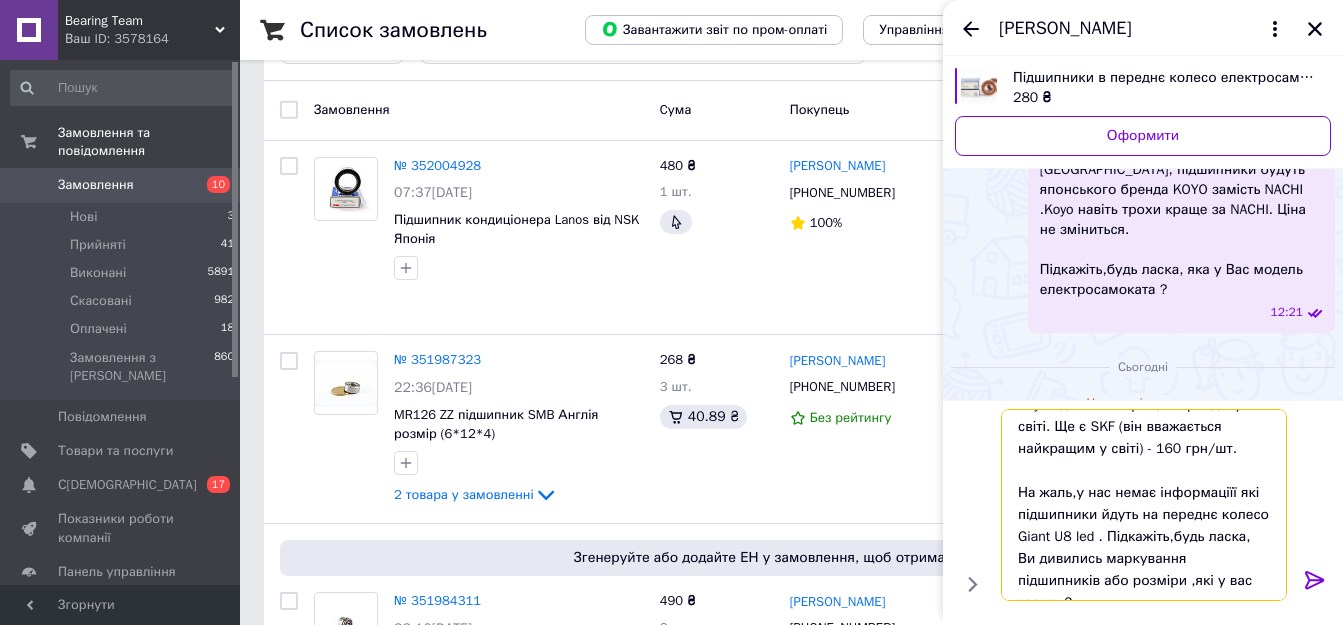 click on "Koyo один з найкращих брендів у світі. Ще є SKF (він вважається найкращим у світі) - 160 грн/шт.
На жаль,у нас немає інформаціїї які підшипники йдуть на переднє колесо Giant U8 led . Підкажіть,будь ласка, Ви дивились маркування підшипників або розміри ,які у вас тсоять ?" at bounding box center (1144, 505) 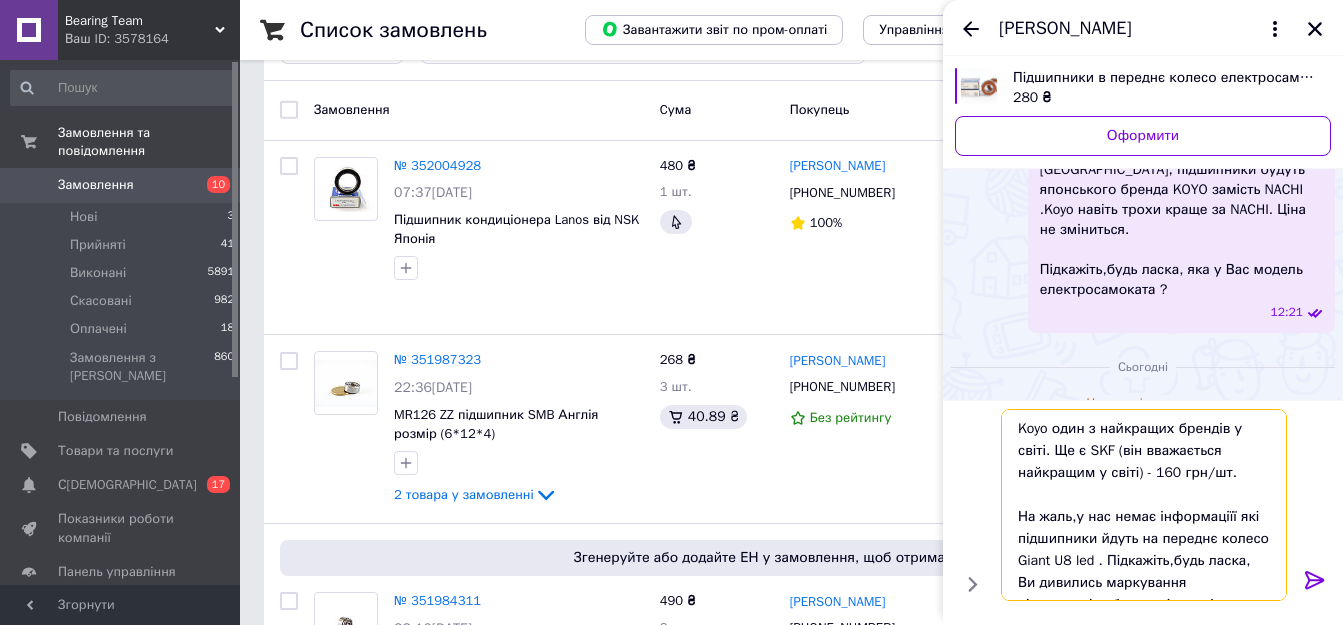 scroll, scrollTop: 24, scrollLeft: 0, axis: vertical 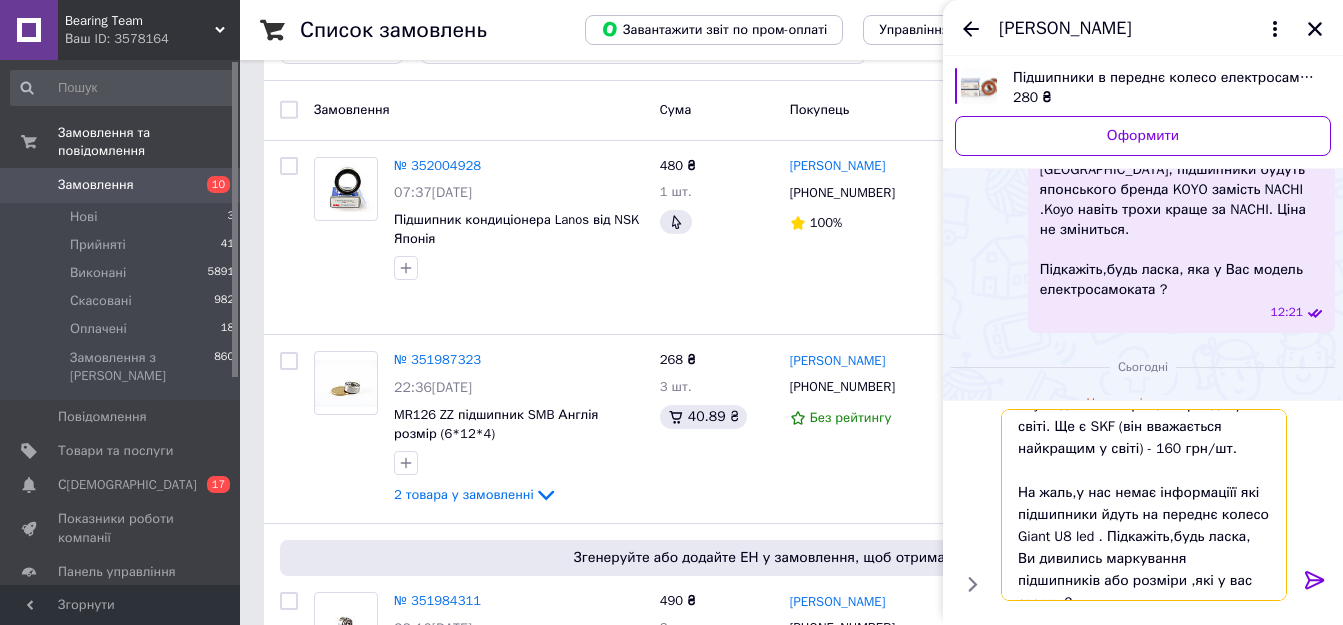 click on "Koyo один з найкращих брендів у світі. Ще є SKF (він вважається найкращим у світі) - 160 грн/шт.
На жаль,у нас немає інформаціїї які підшипники йдуть на переднє колесо Giant U8 led . Підкажіть,будь ласка, Ви дивились маркування підшипників або розміри ,які у вас стоять ?" at bounding box center (1144, 505) 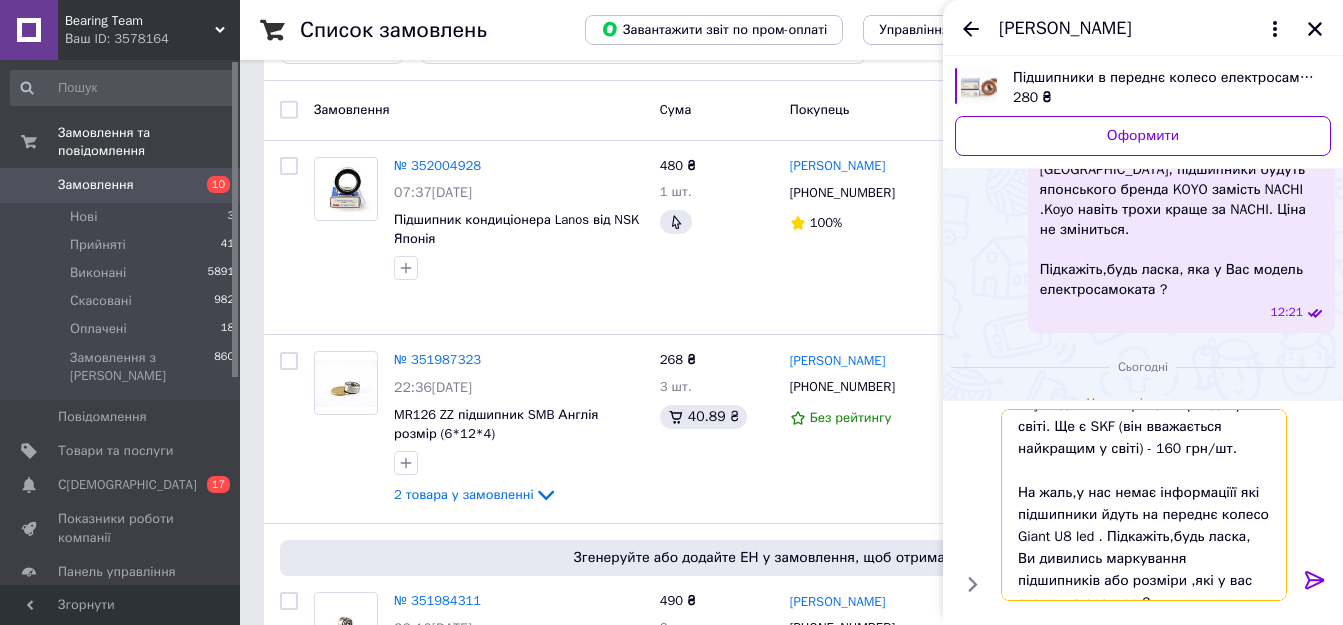 scroll, scrollTop: 36, scrollLeft: 0, axis: vertical 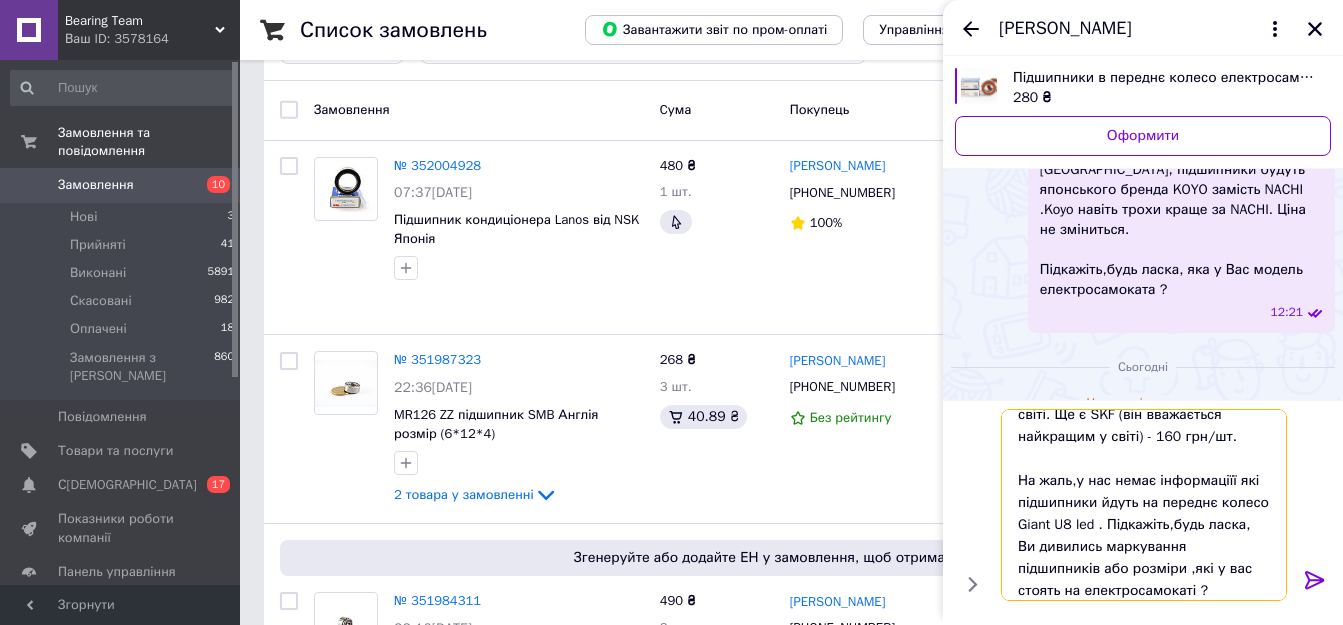 type on "Koyo один з найкращих брендів у світі. Ще є SKF (він вважається найкращим у світі) - 160 грн/шт.
На жаль,у нас немає інформаціїї які підшипники йдуть на переднє колесо Giant U8 led . Підкажіть,будь ласка, Ви дивились маркування підшипників або розміри ,які у вас стоять на електросамокаті ?" 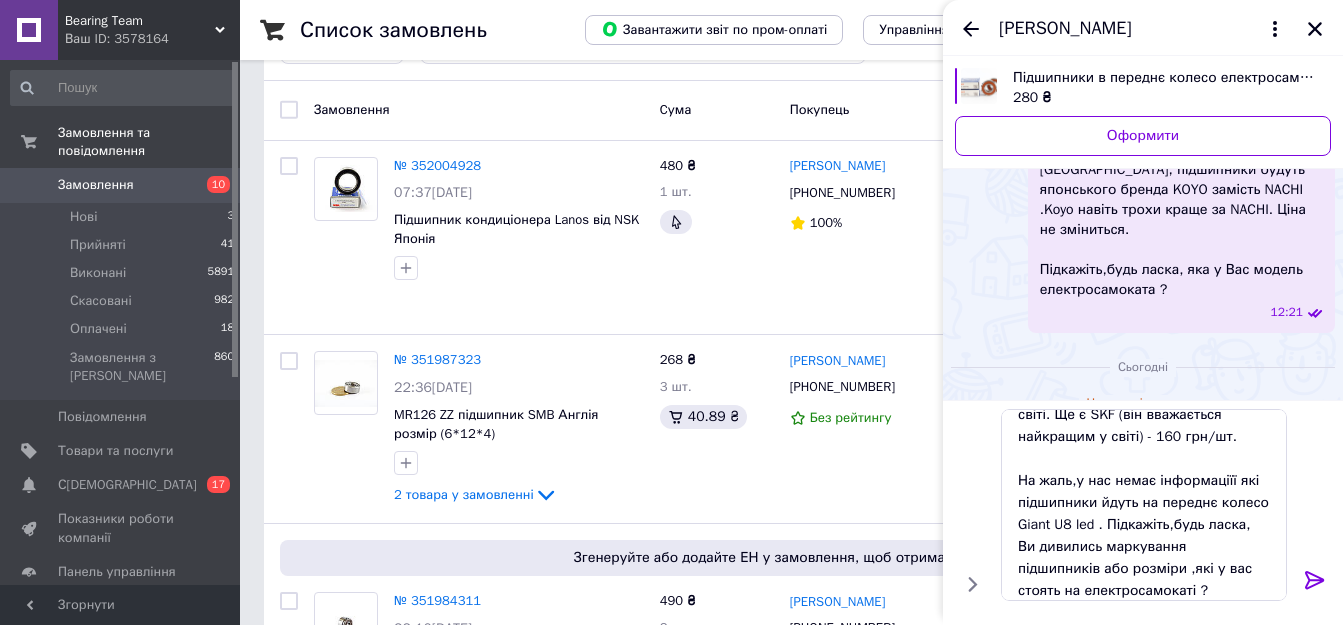 click 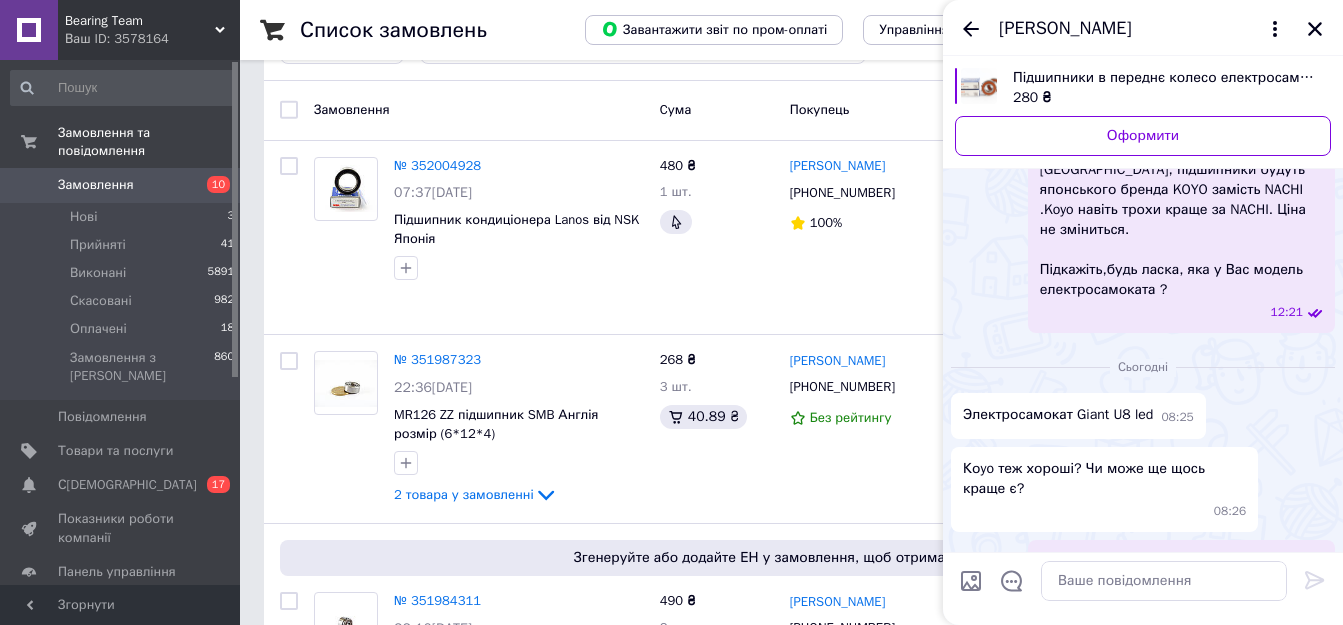 scroll, scrollTop: 0, scrollLeft: 0, axis: both 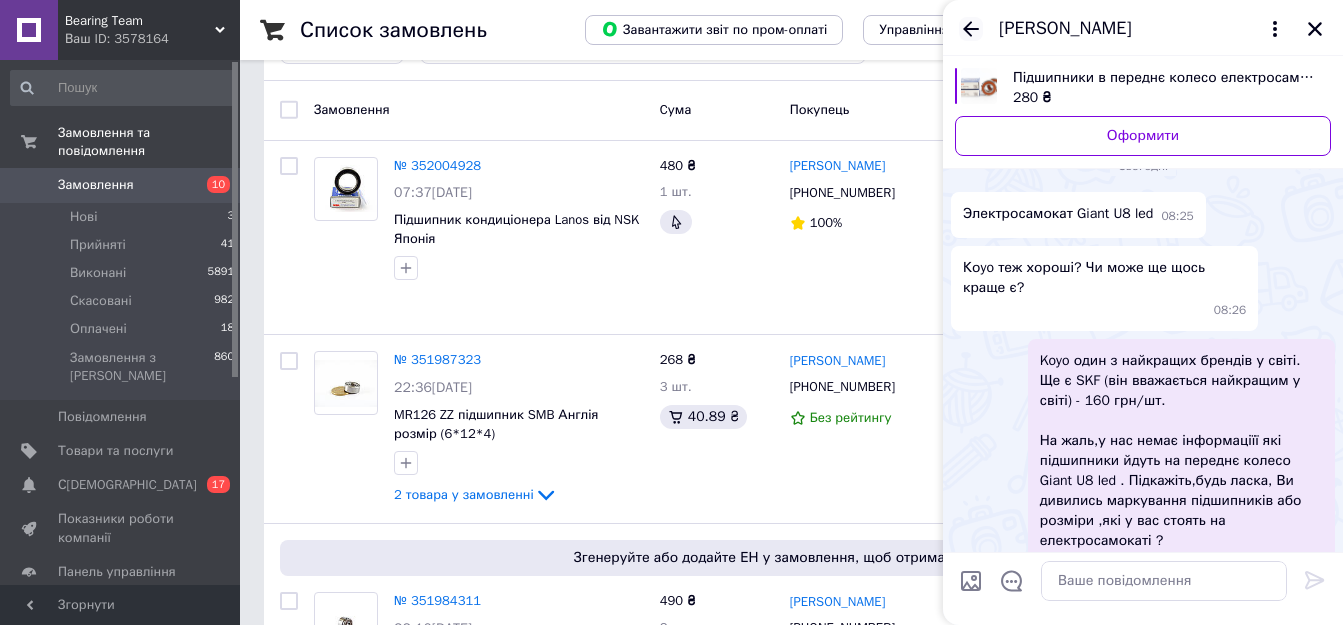 click 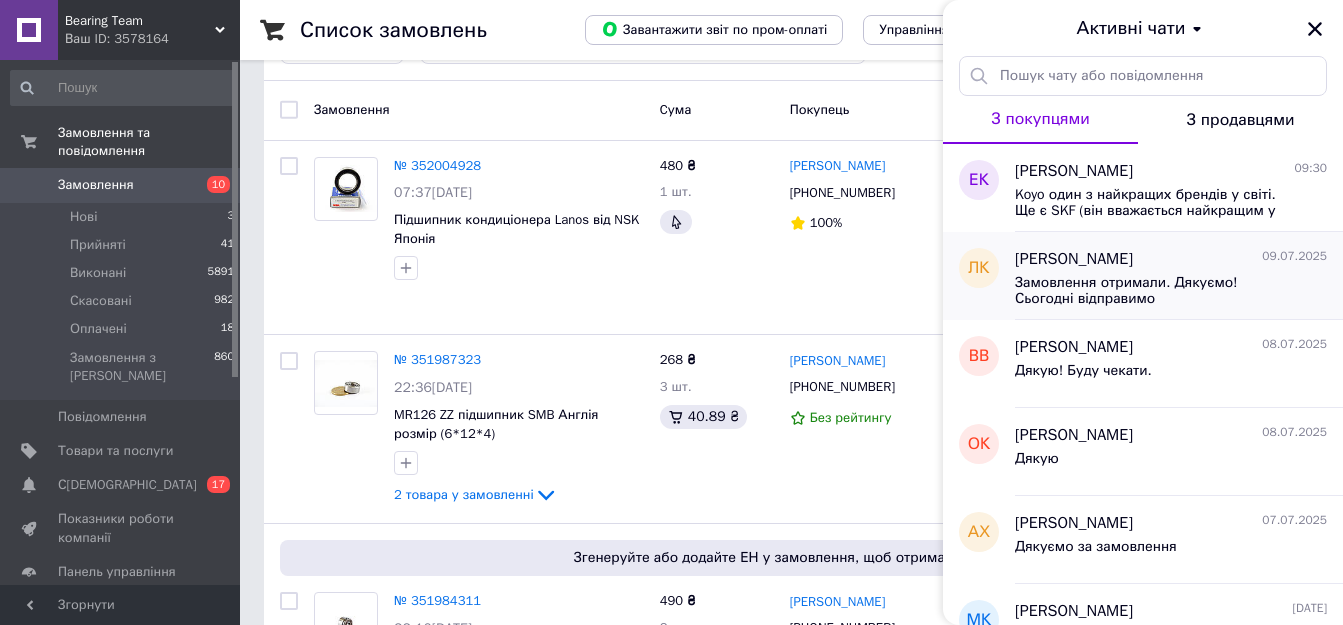 click on "Леонид Ковальчук 09.07.2025" at bounding box center [1171, 259] 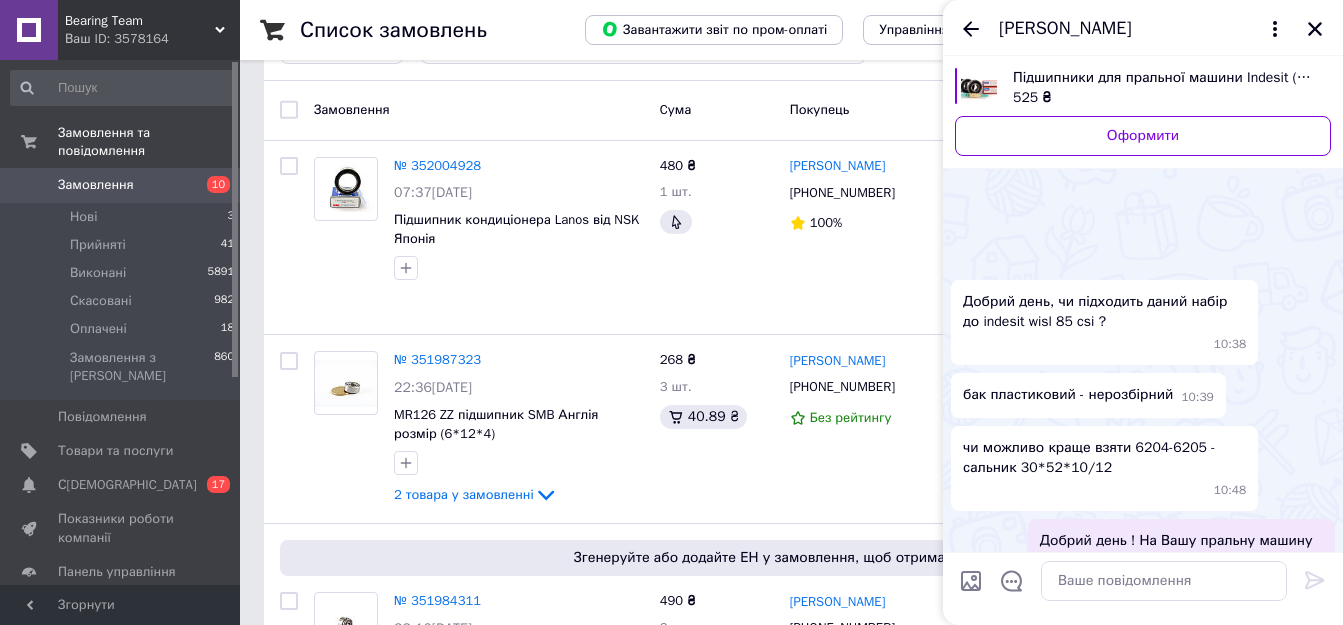 scroll, scrollTop: 399, scrollLeft: 0, axis: vertical 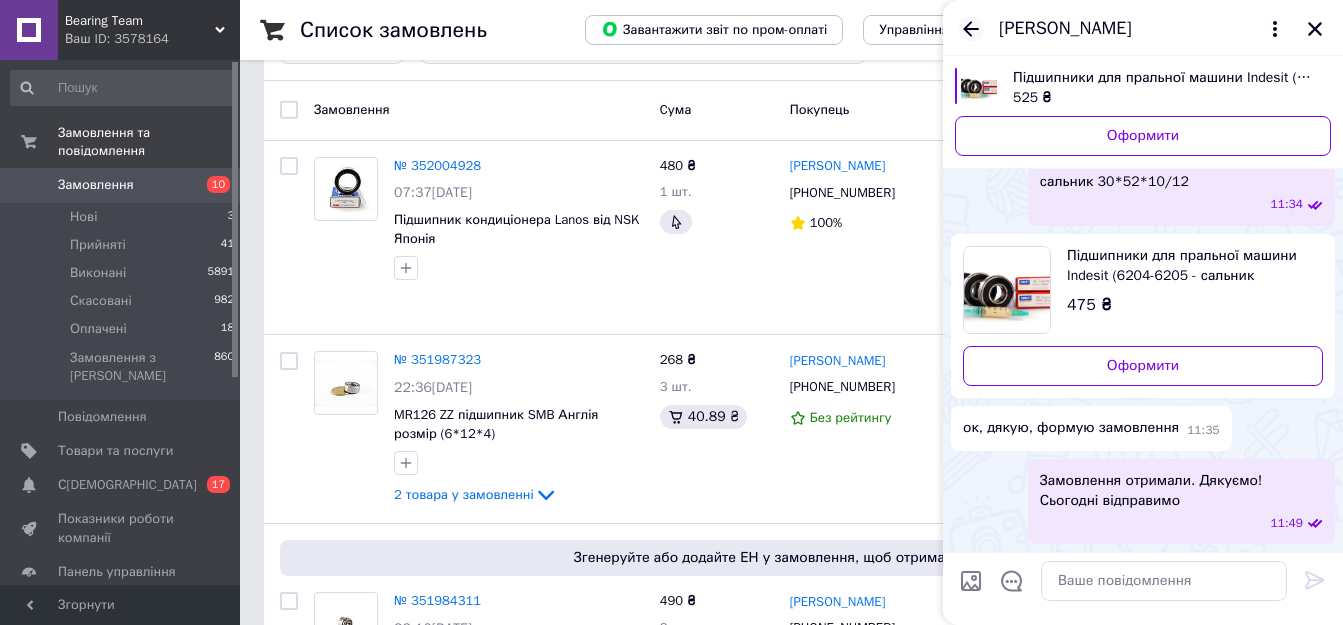 click 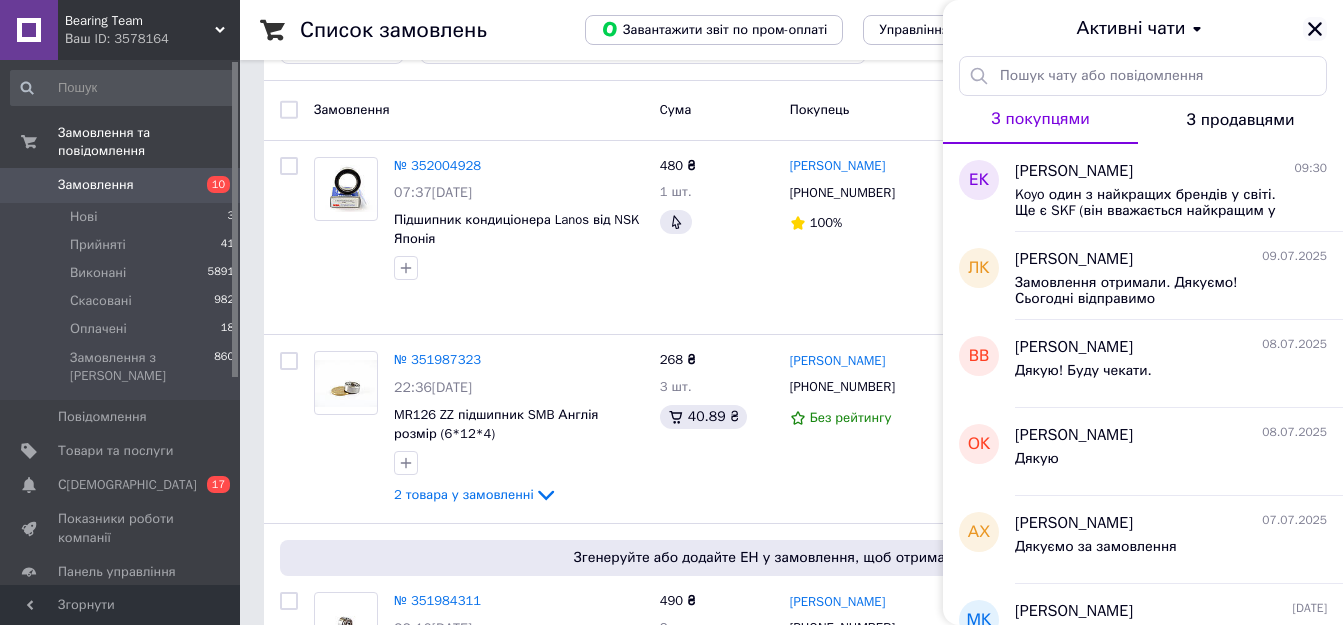 click 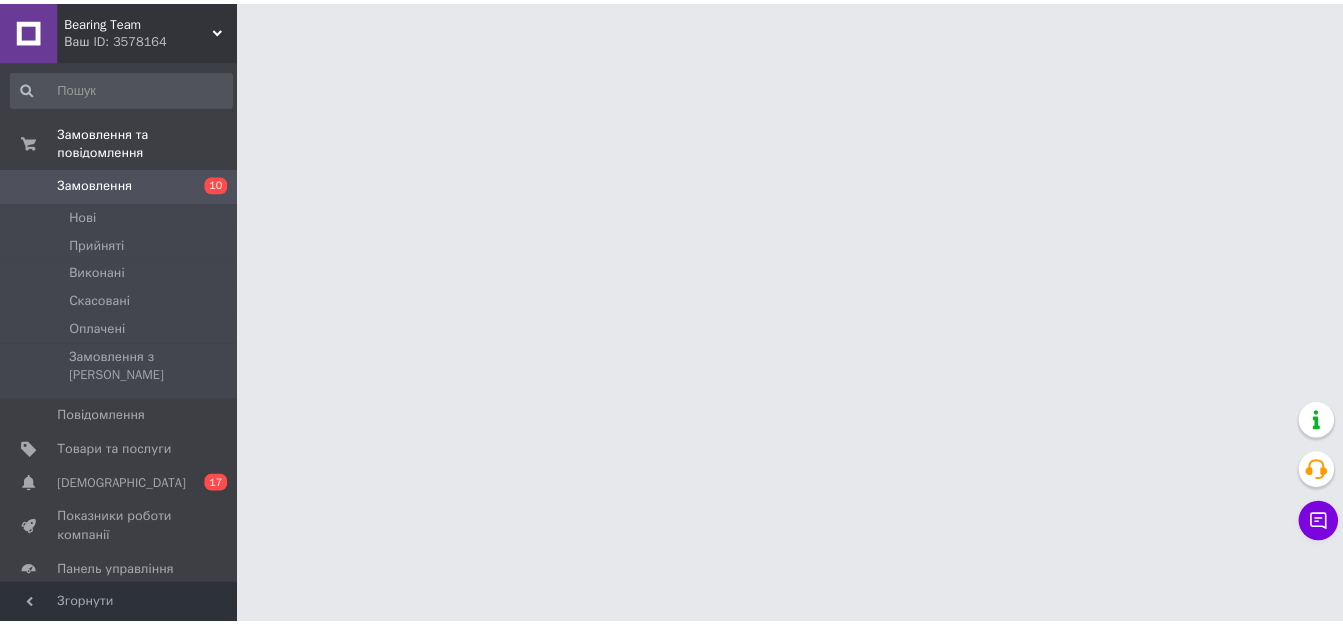scroll, scrollTop: 0, scrollLeft: 0, axis: both 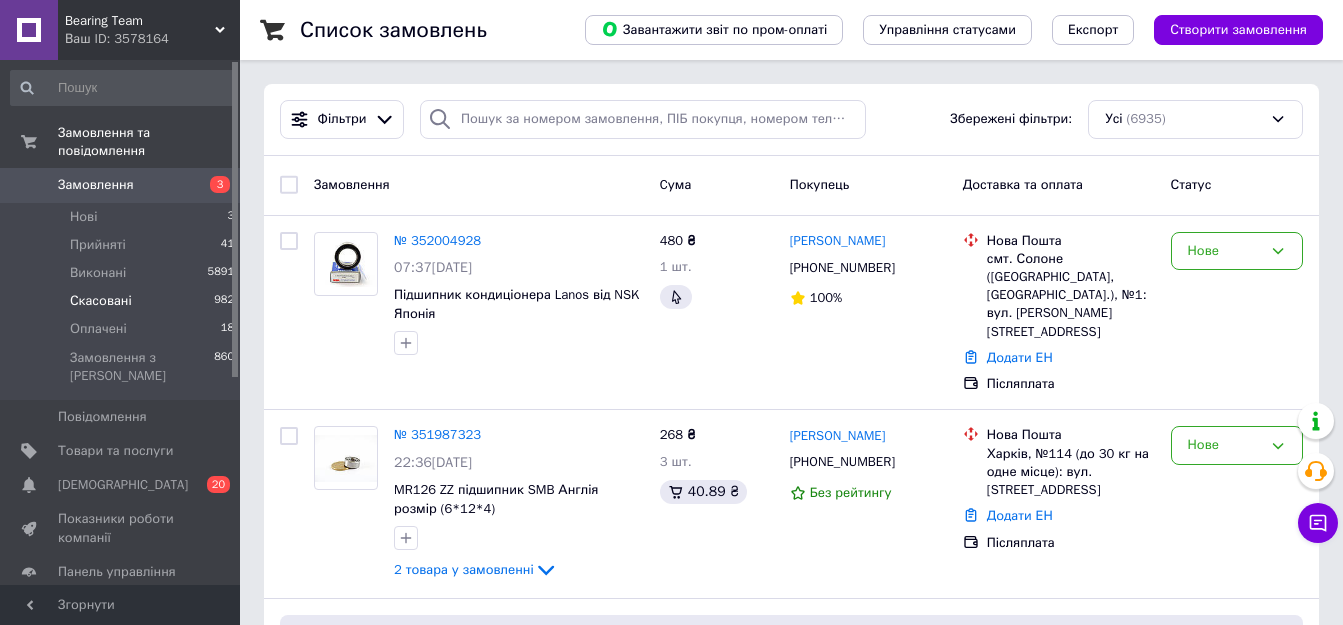click on "Скасовані 982" at bounding box center (123, 301) 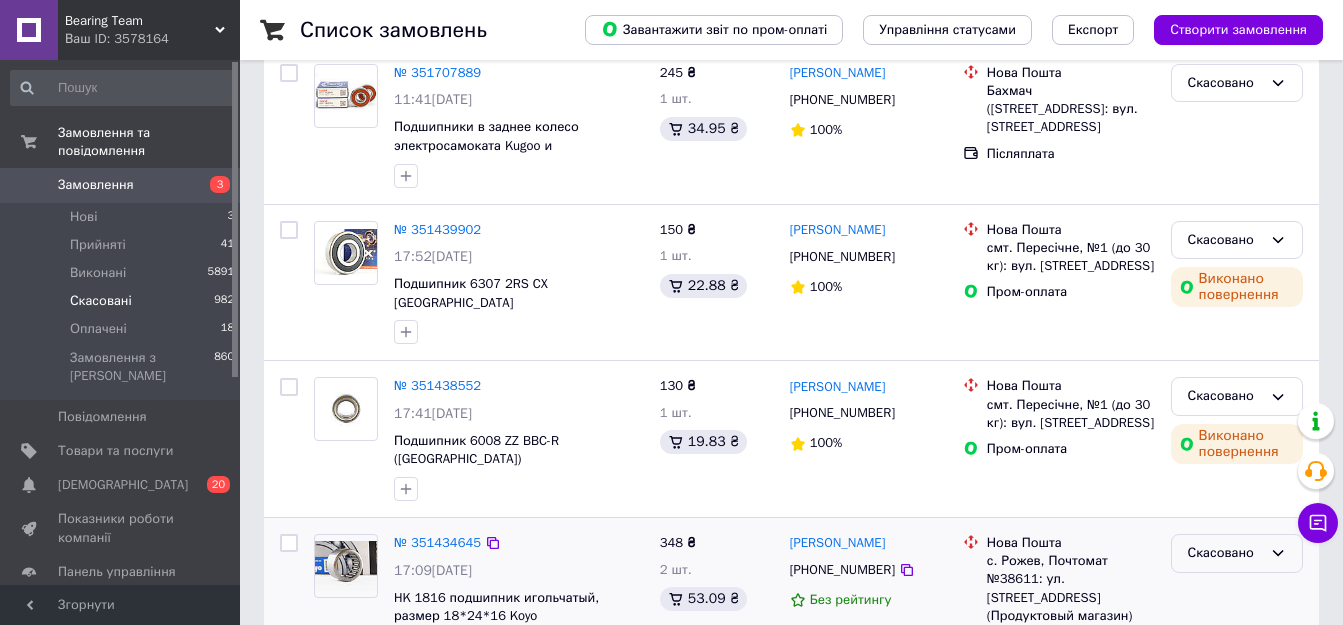 scroll, scrollTop: 400, scrollLeft: 0, axis: vertical 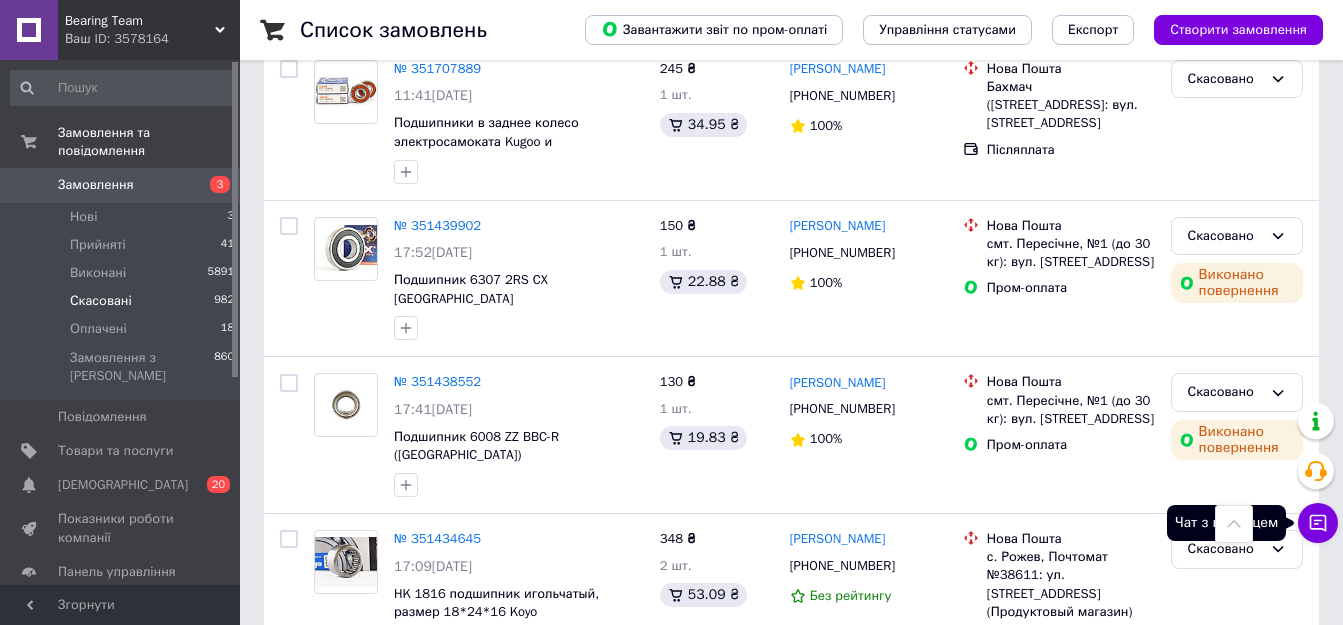 click 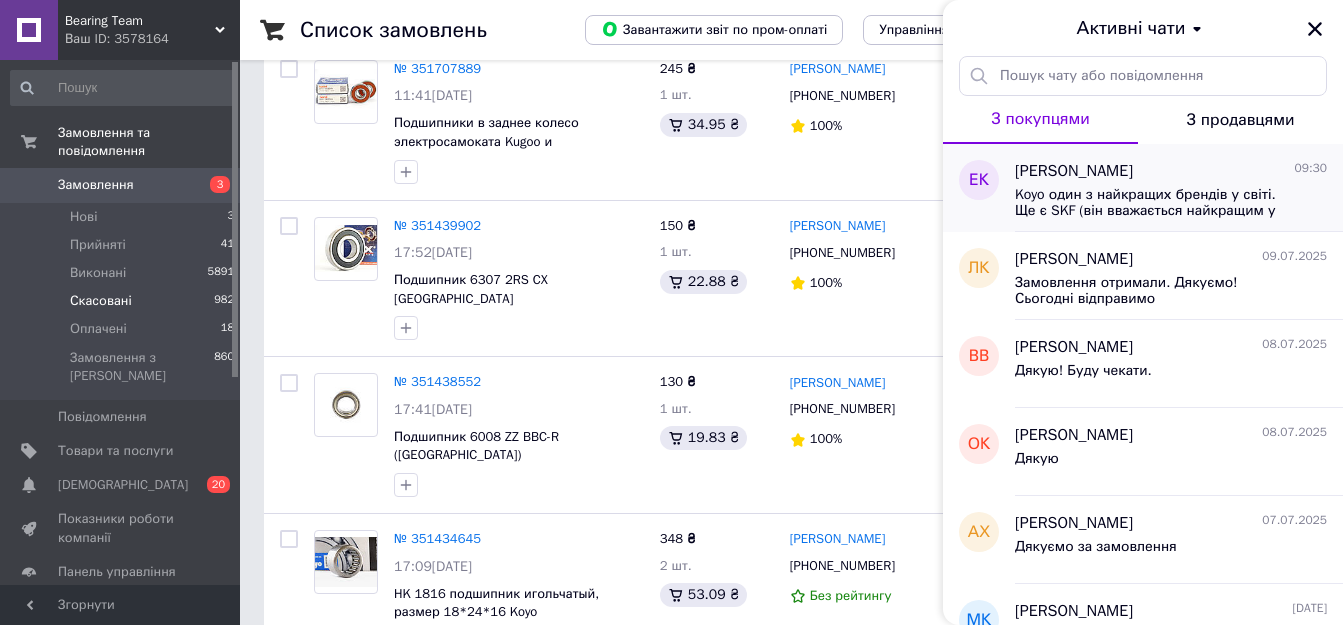 click on "Koyo один з найкращих брендів у світі. Ще є SKF (він вважається найкращим у світі) - 160 грн/шт.
На жаль,у нас немає інформаціїї які підшипники йдуть на переднє колесо Giant U8 led . Підкажіть,будь ласка, Ви дивились маркування підшипників або розміри ,які у вас стоять на електросамокаті ?" at bounding box center [1171, 201] 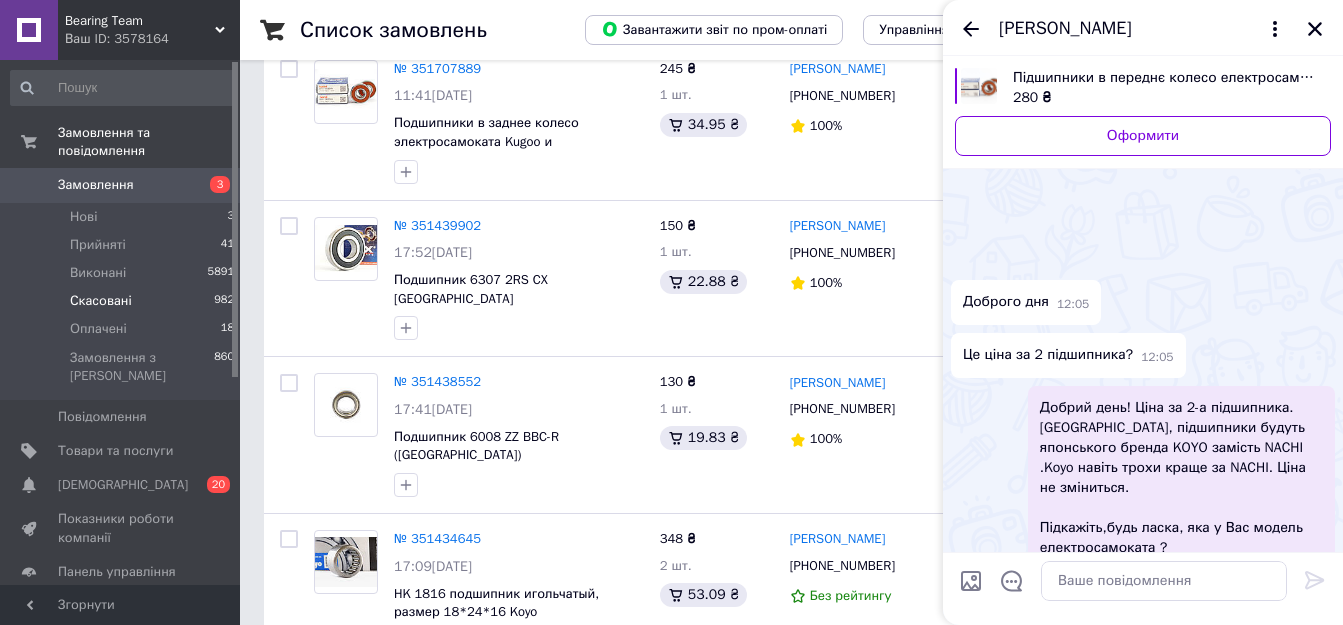scroll, scrollTop: 459, scrollLeft: 0, axis: vertical 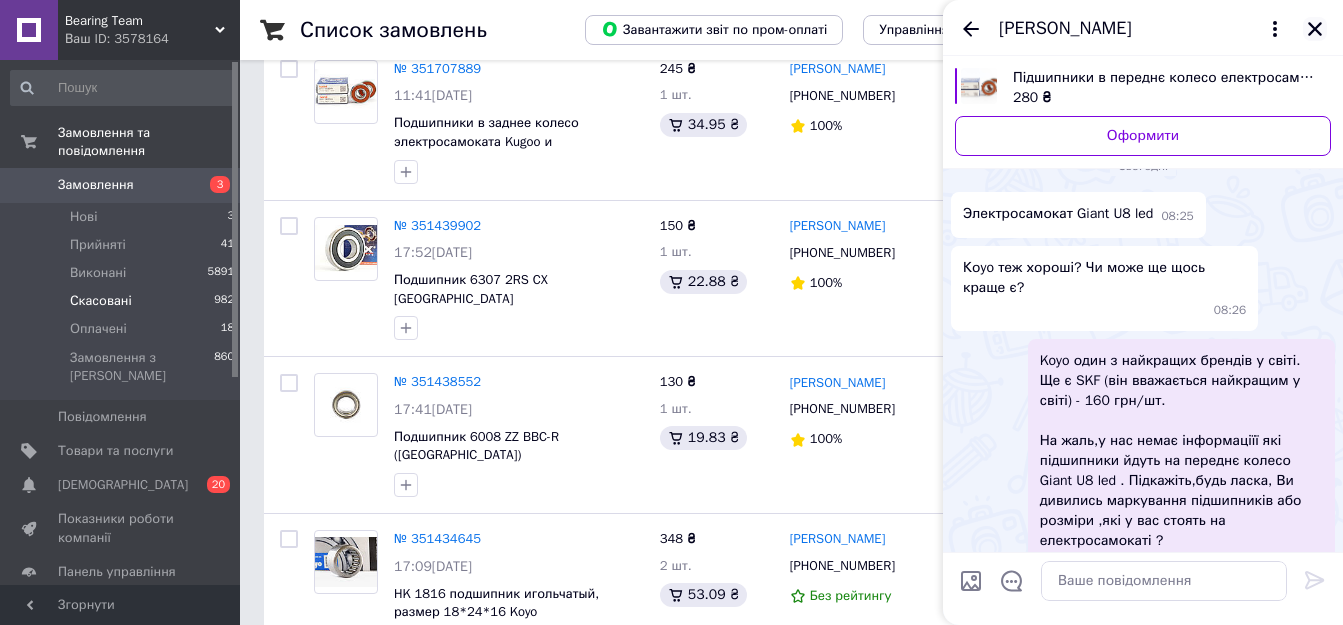 click 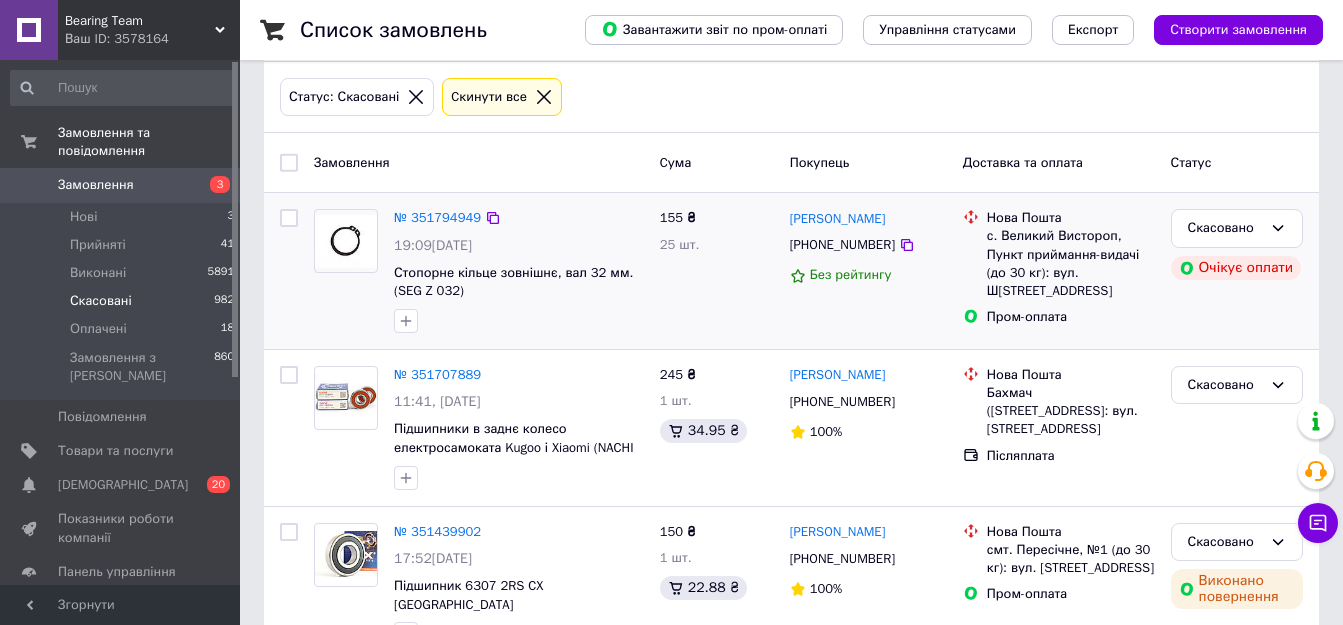 scroll, scrollTop: 0, scrollLeft: 0, axis: both 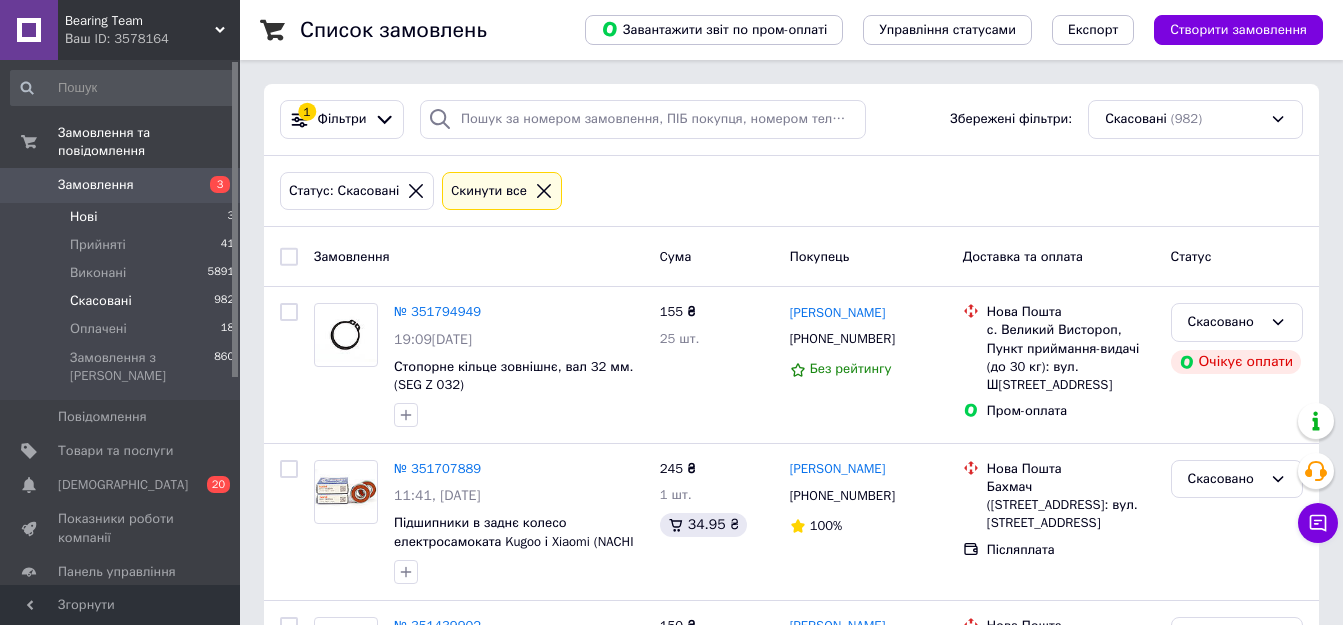 click on "Нові 3" at bounding box center [123, 217] 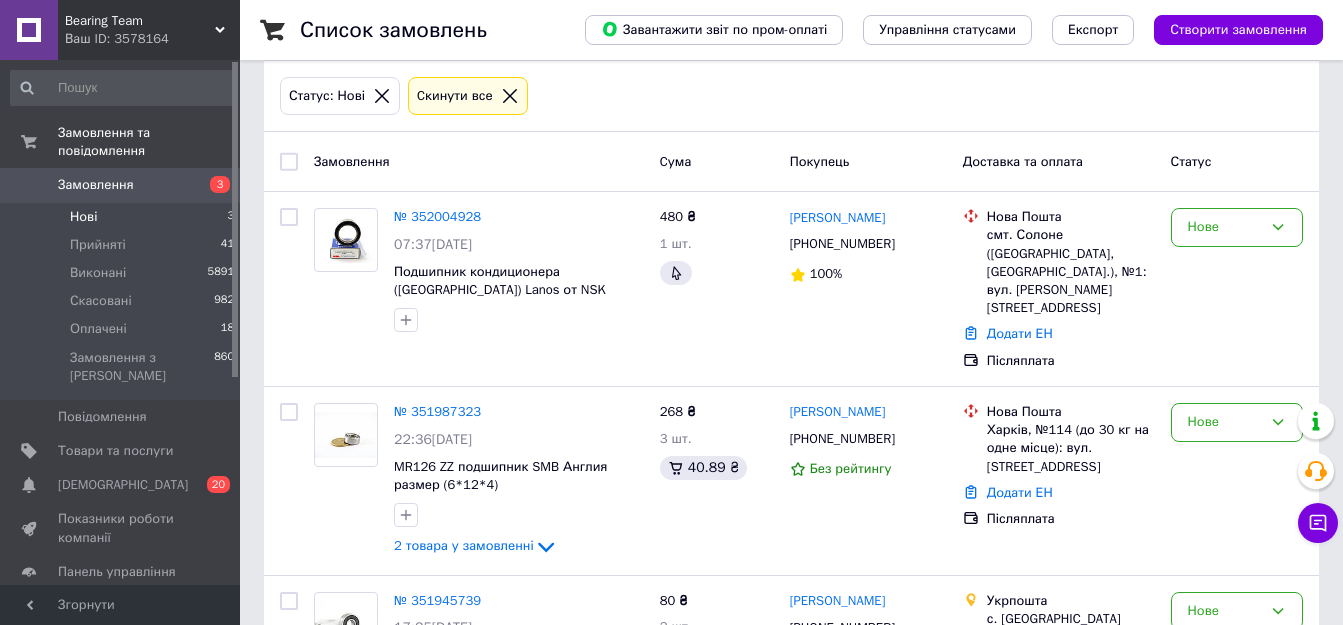 scroll, scrollTop: 245, scrollLeft: 0, axis: vertical 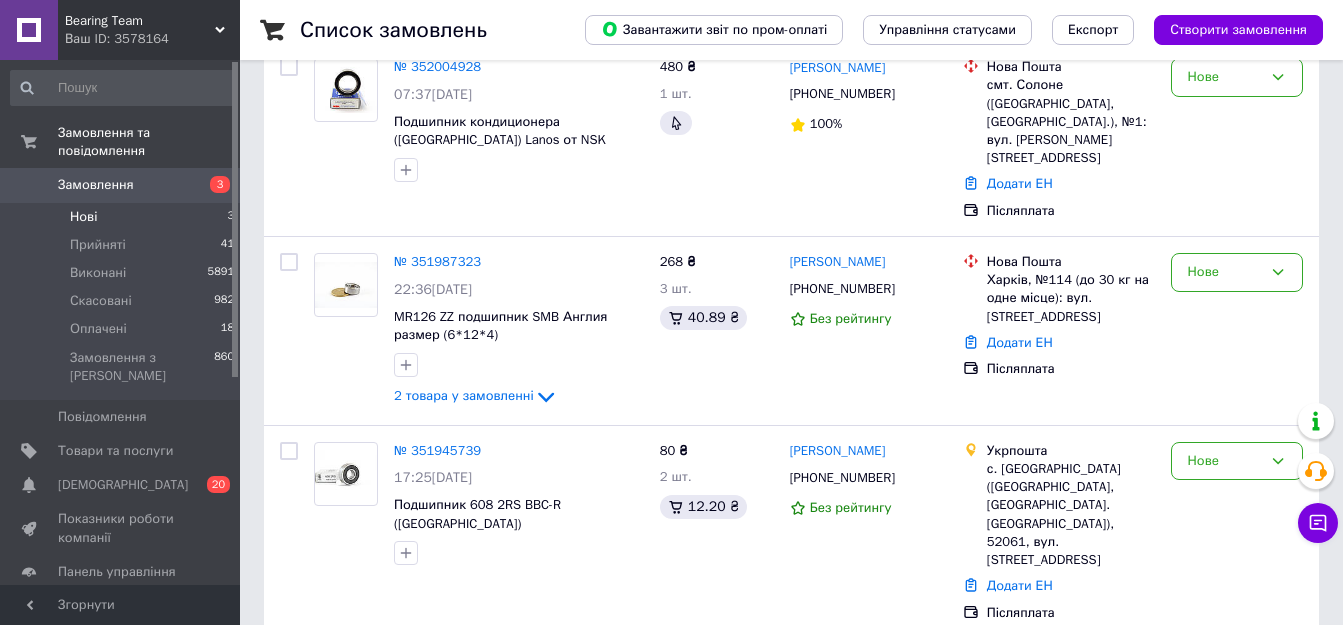 click on "Відгуки" at bounding box center (123, 606) 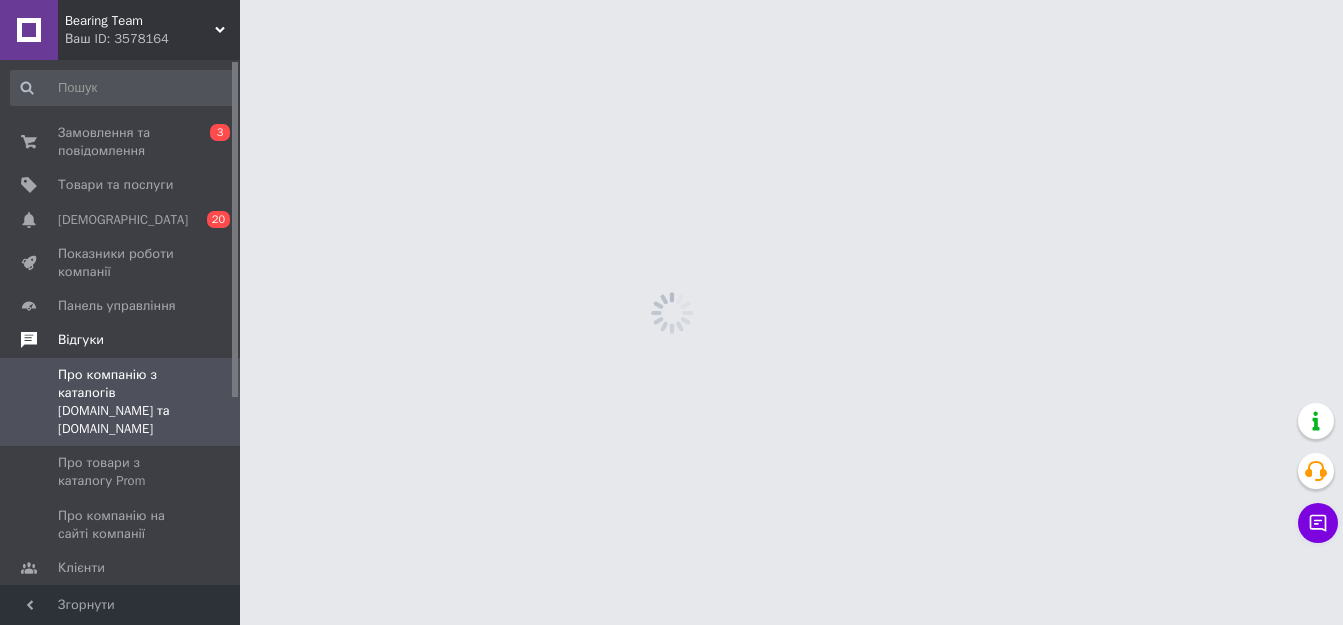 scroll, scrollTop: 0, scrollLeft: 0, axis: both 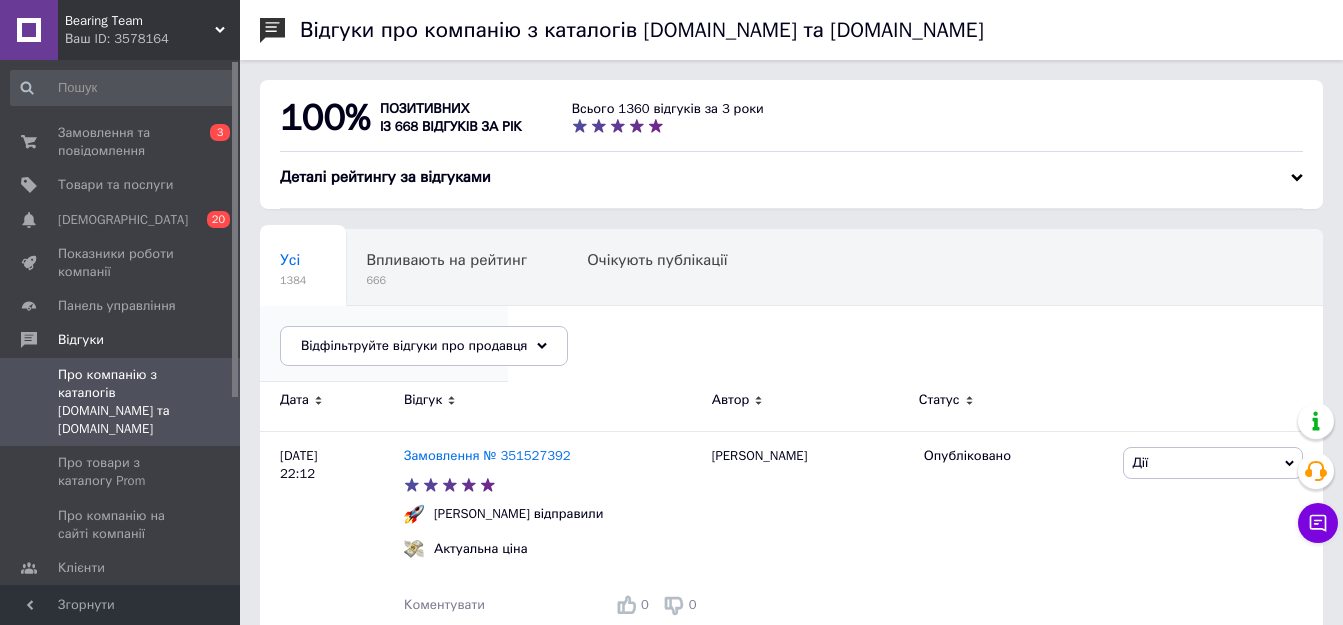 click on "11" at bounding box center (374, 356) 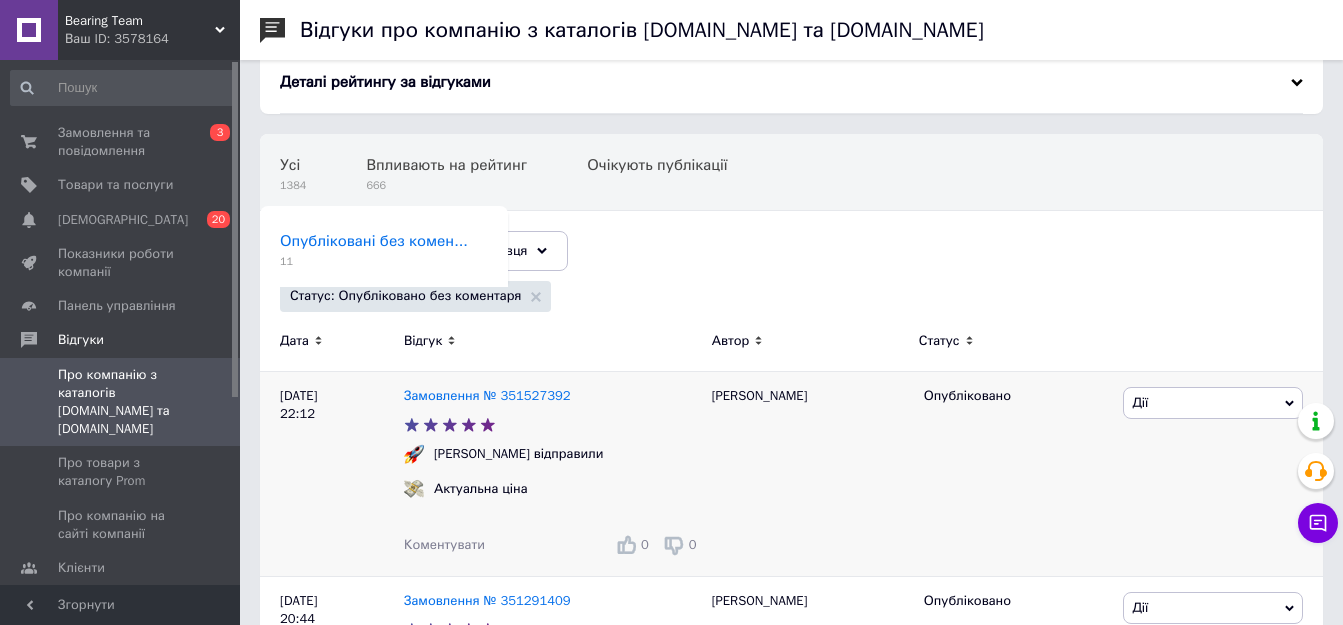 scroll, scrollTop: 0, scrollLeft: 0, axis: both 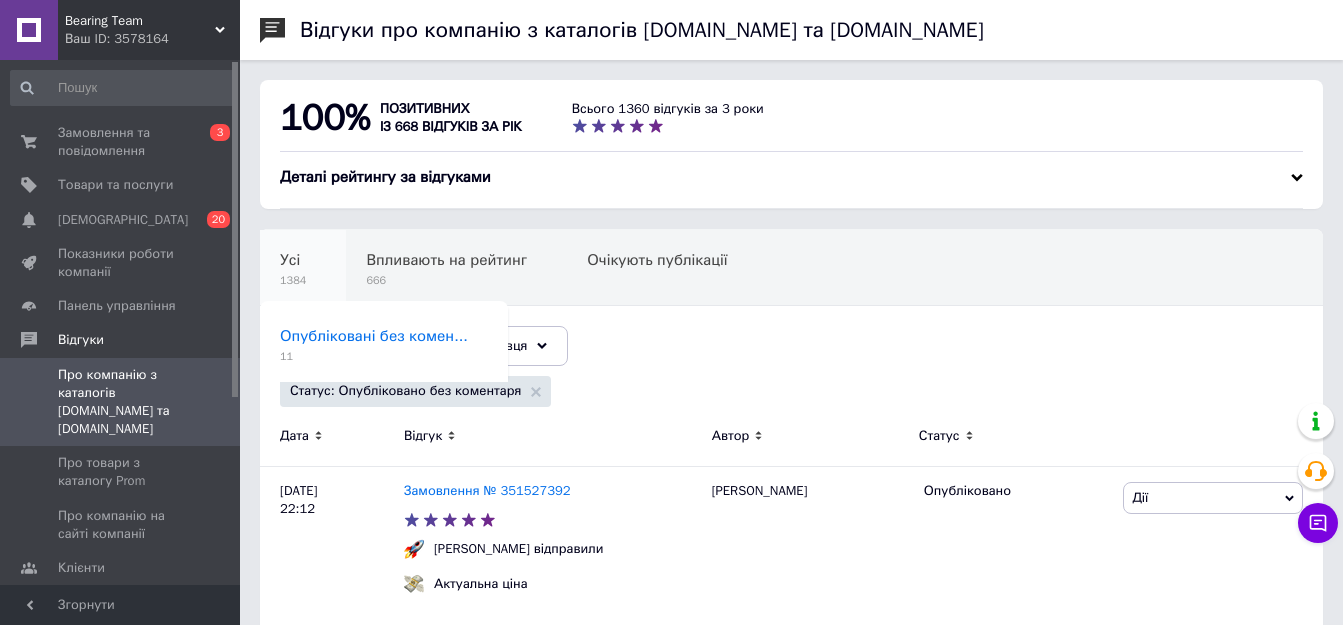 click on "Усі 1384" at bounding box center (303, 268) 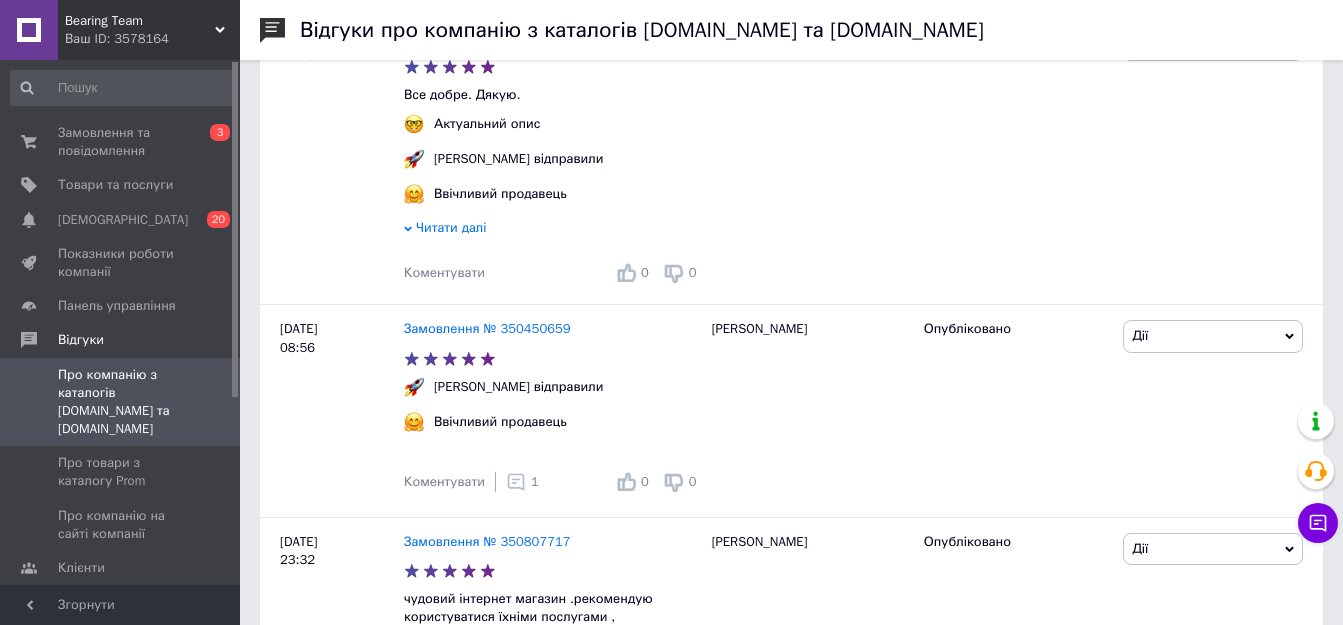 scroll, scrollTop: 3300, scrollLeft: 0, axis: vertical 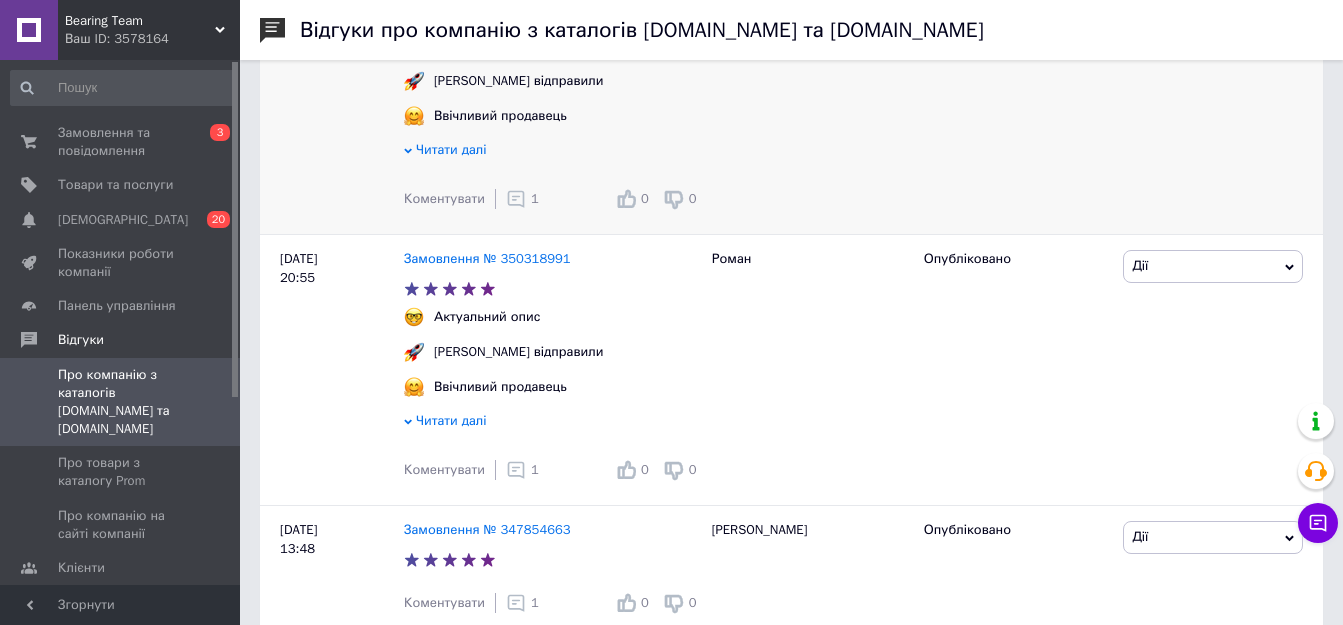click 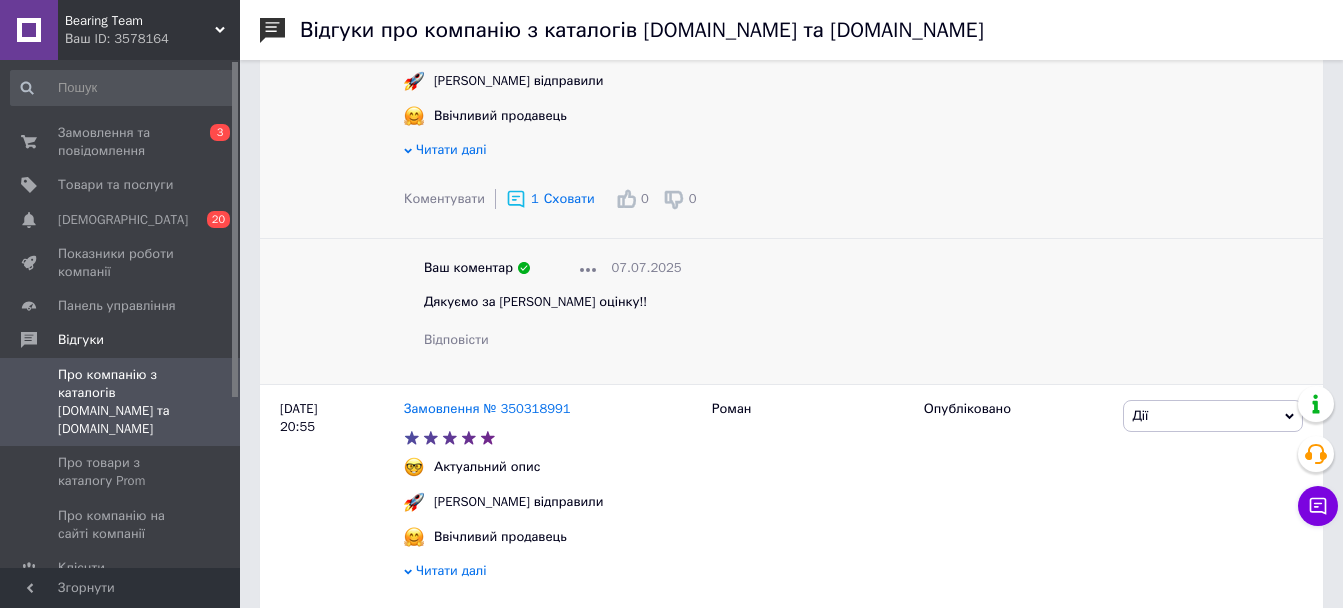 click 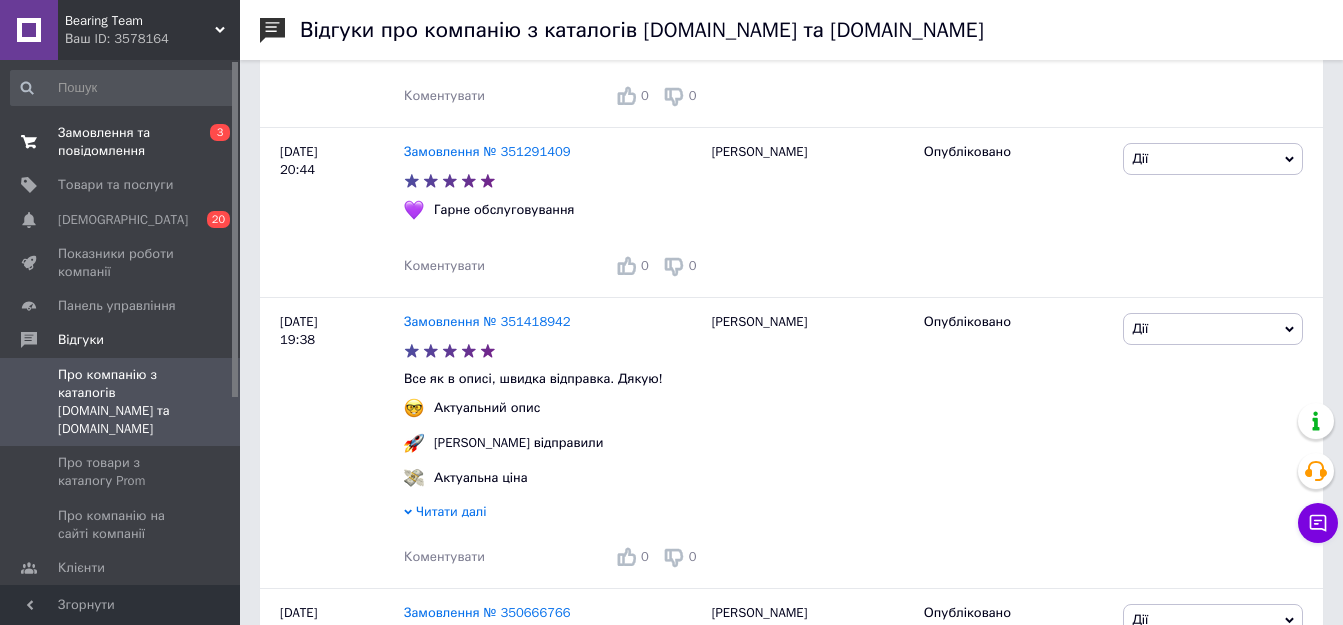 scroll, scrollTop: 391, scrollLeft: 0, axis: vertical 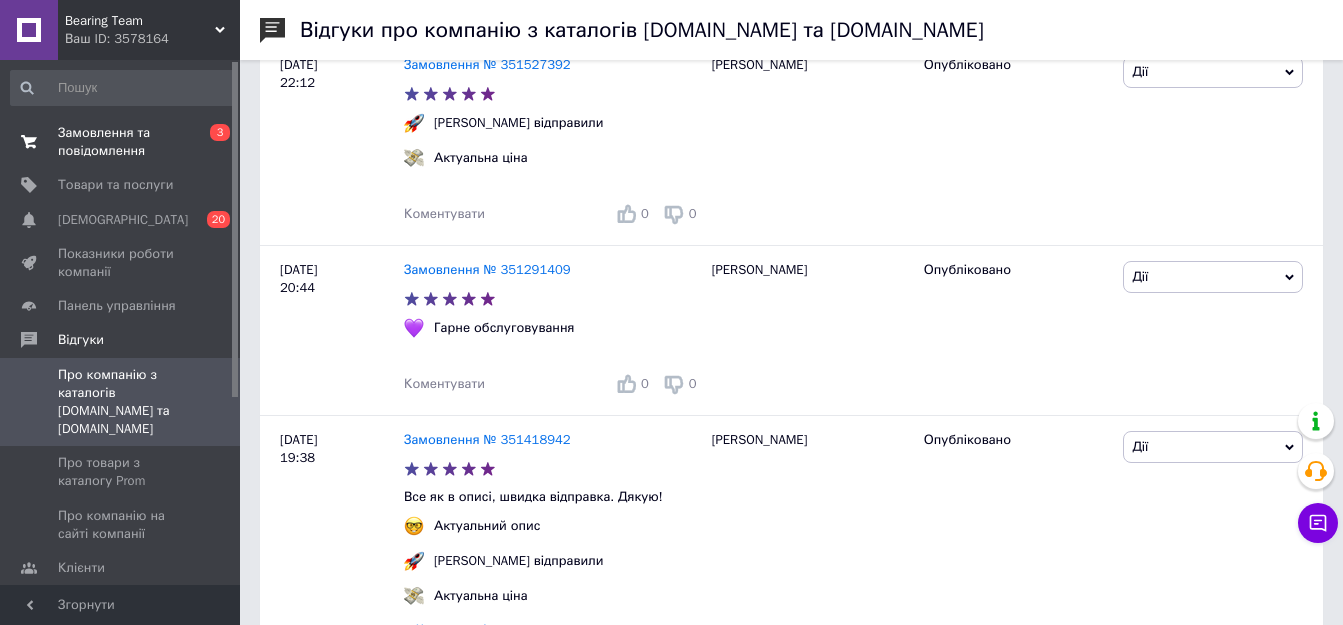 click on "Замовлення та повідомлення 0 3" at bounding box center [123, 142] 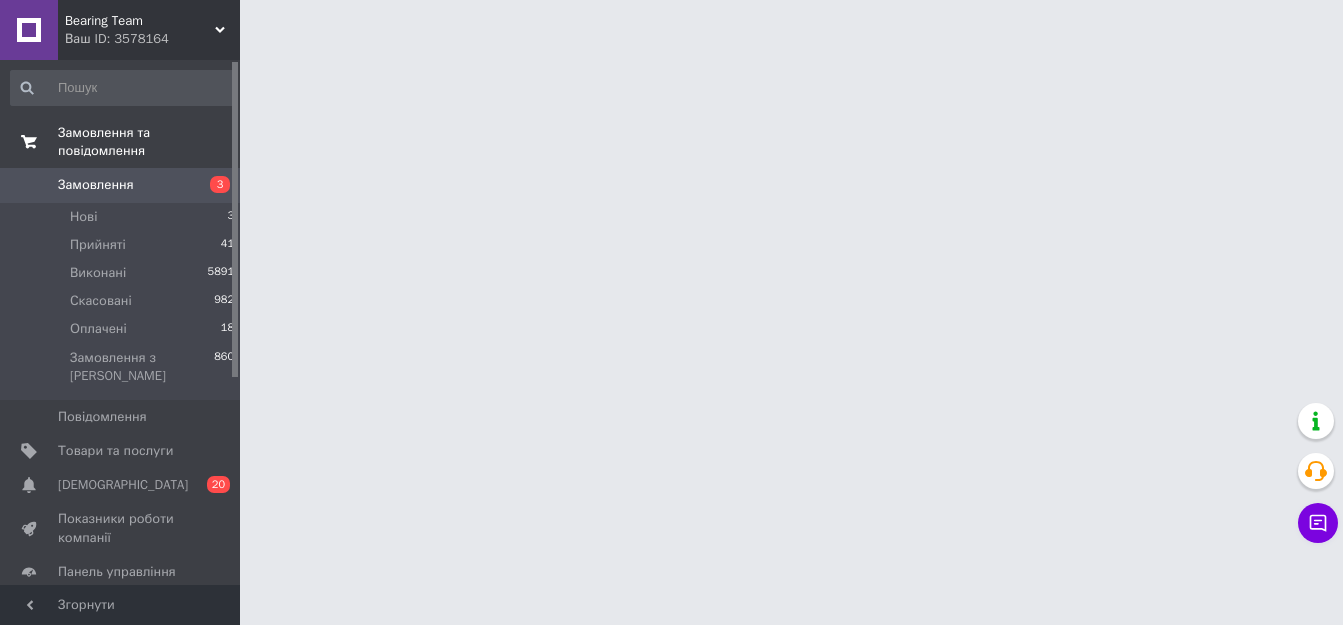 scroll, scrollTop: 0, scrollLeft: 0, axis: both 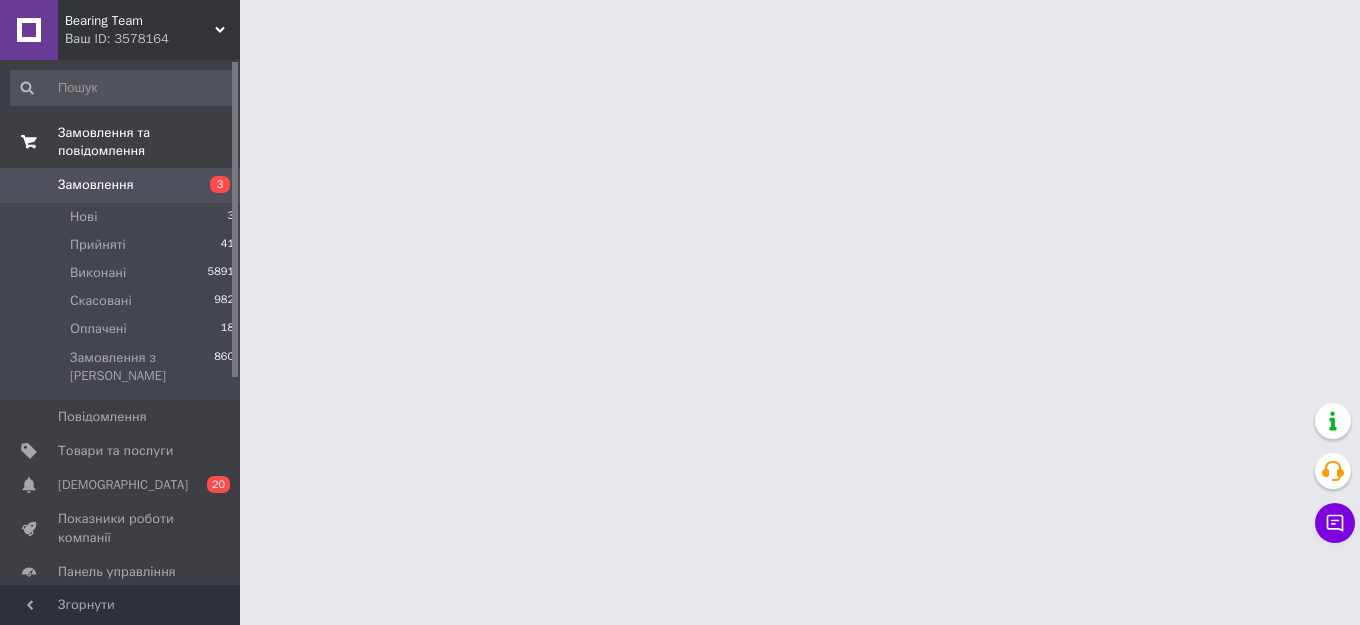 click on "3" at bounding box center (212, 185) 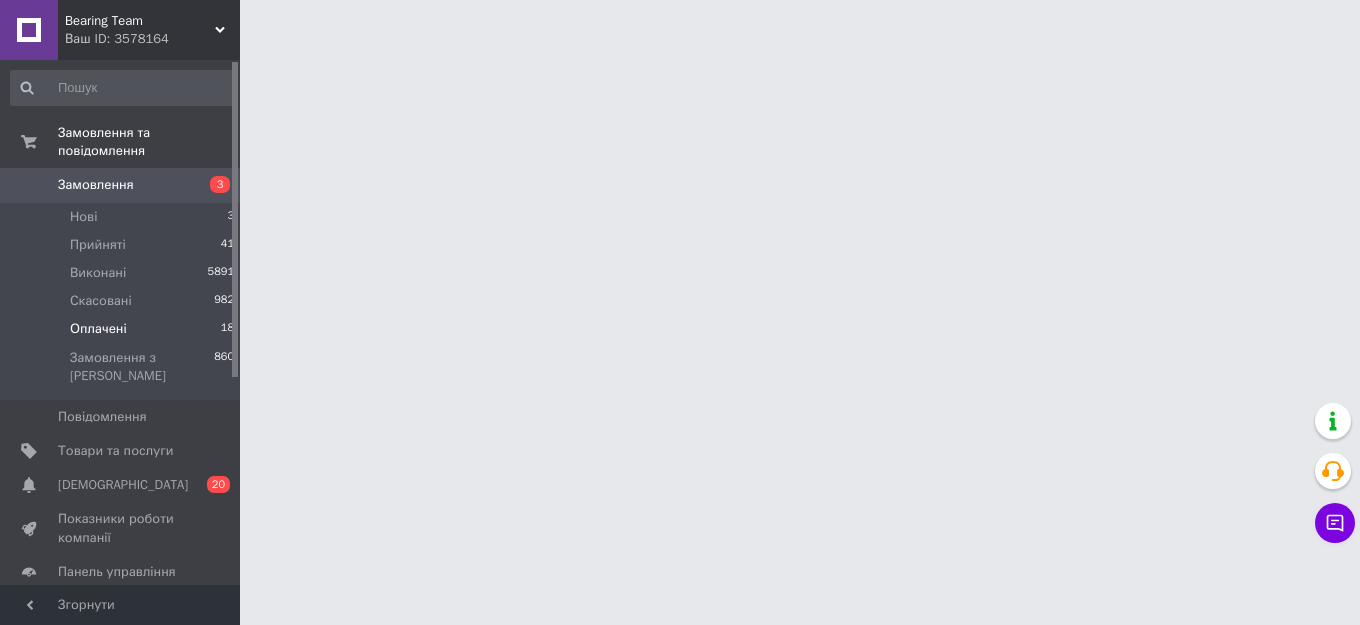 click on "Оплачені 18" at bounding box center [123, 329] 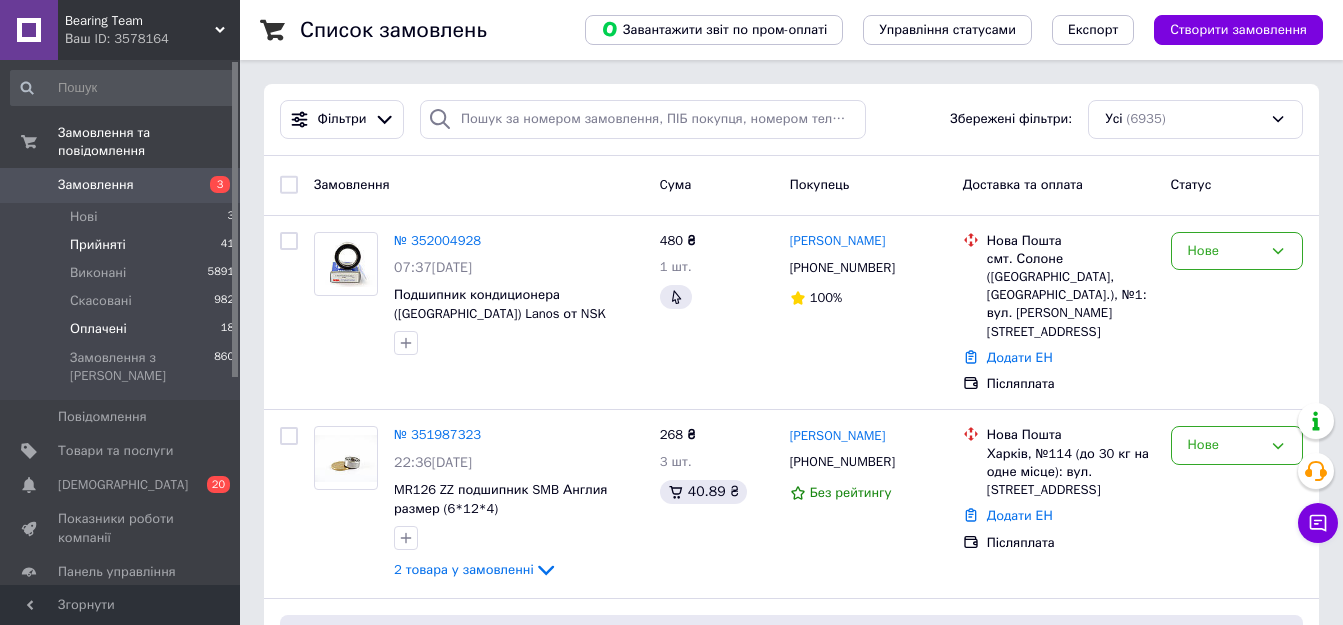 click on "Прийняті 41" at bounding box center (123, 245) 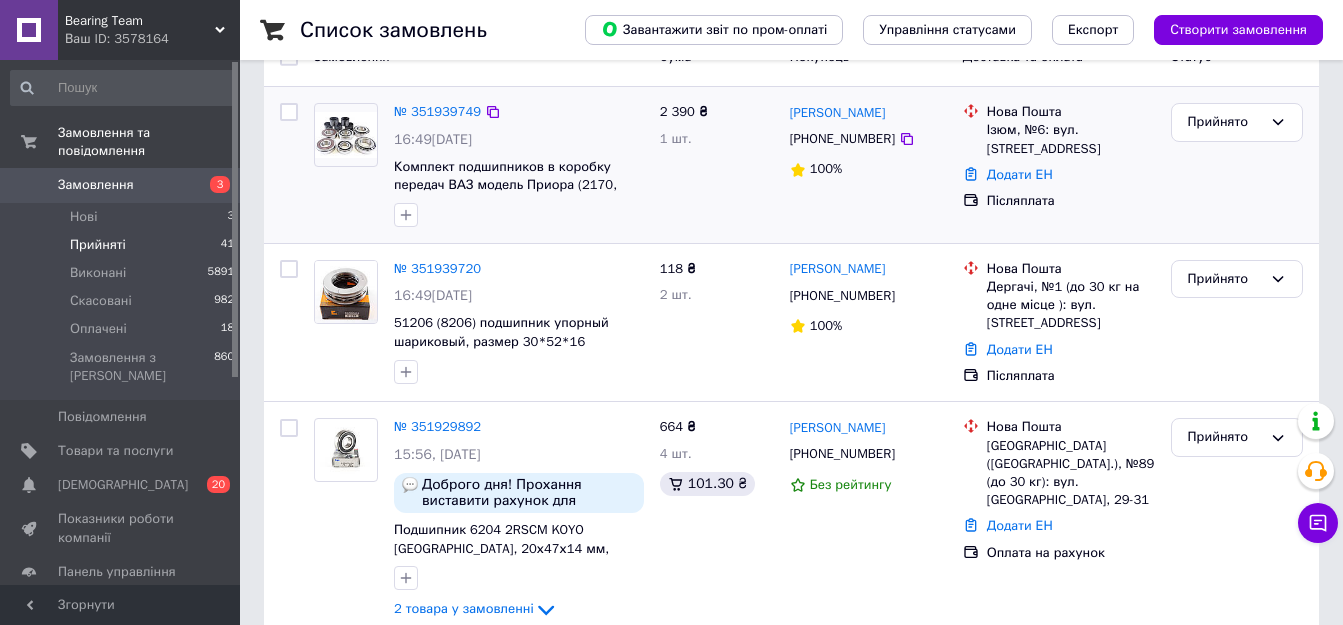 scroll, scrollTop: 300, scrollLeft: 0, axis: vertical 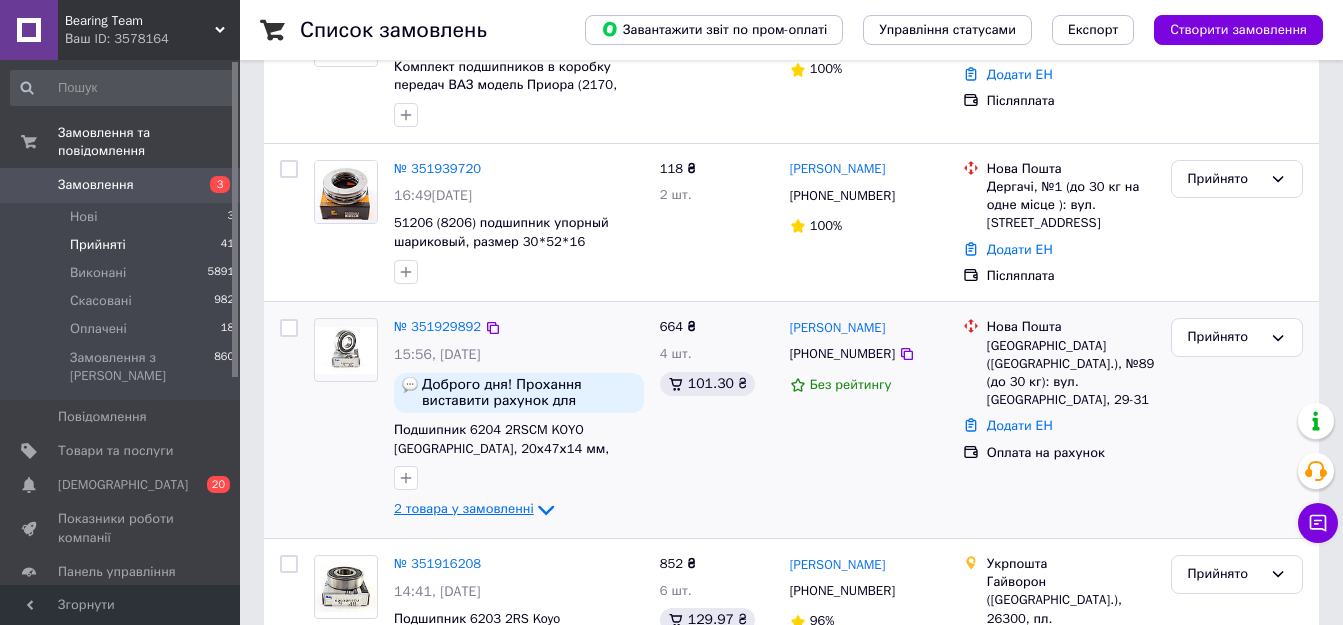 click 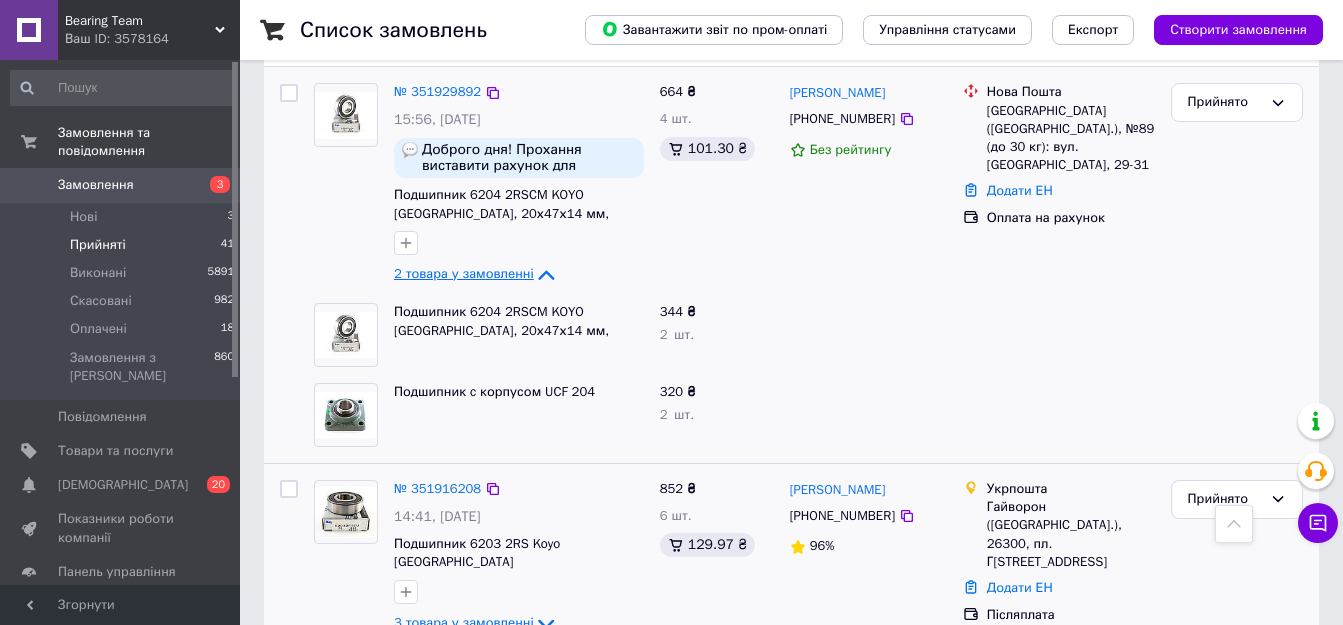 scroll, scrollTop: 500, scrollLeft: 0, axis: vertical 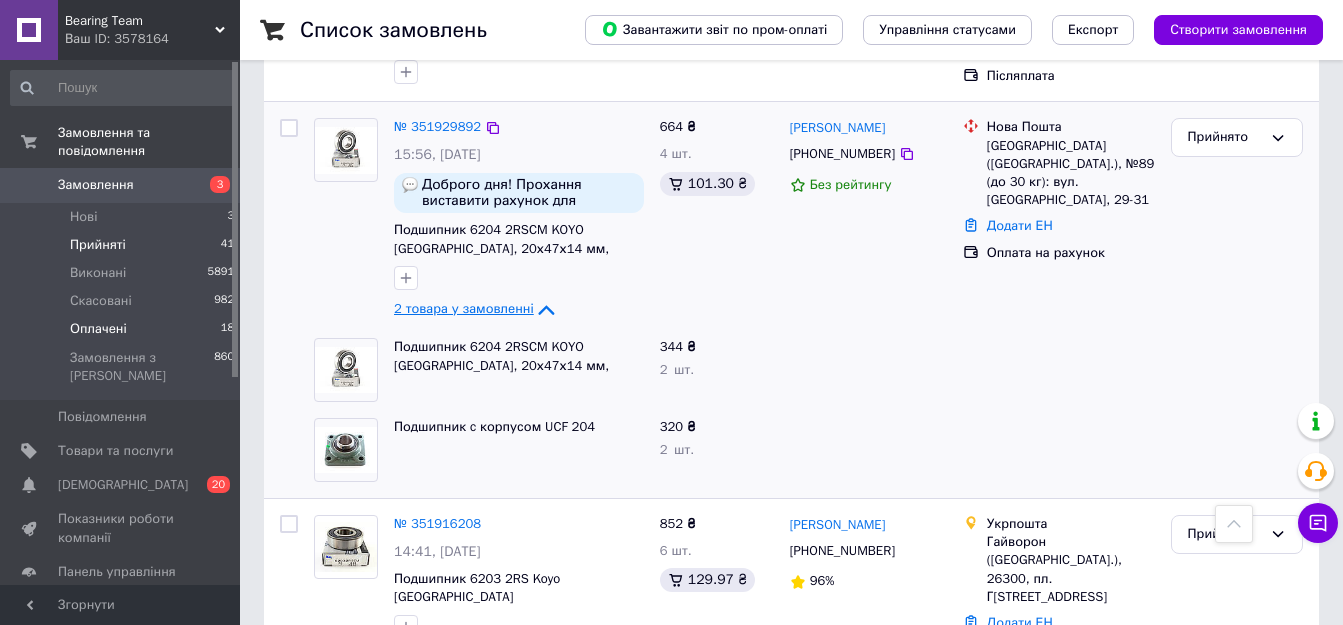 click on "Оплачені 18" at bounding box center [123, 329] 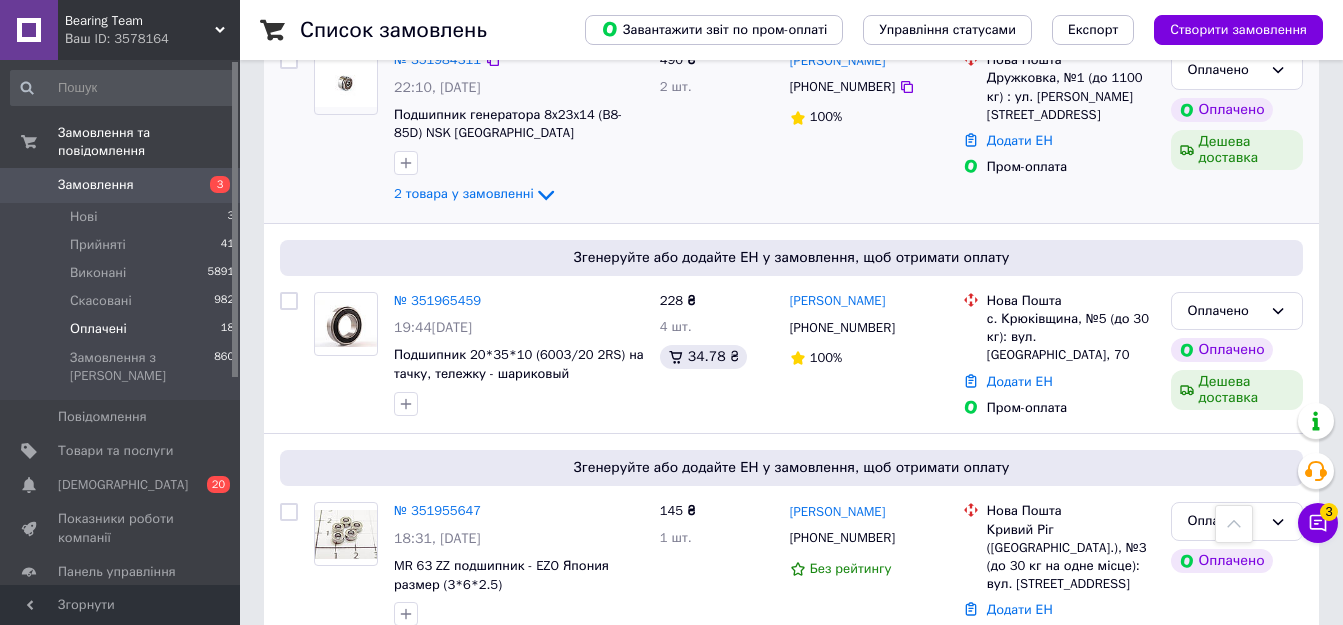scroll, scrollTop: 300, scrollLeft: 0, axis: vertical 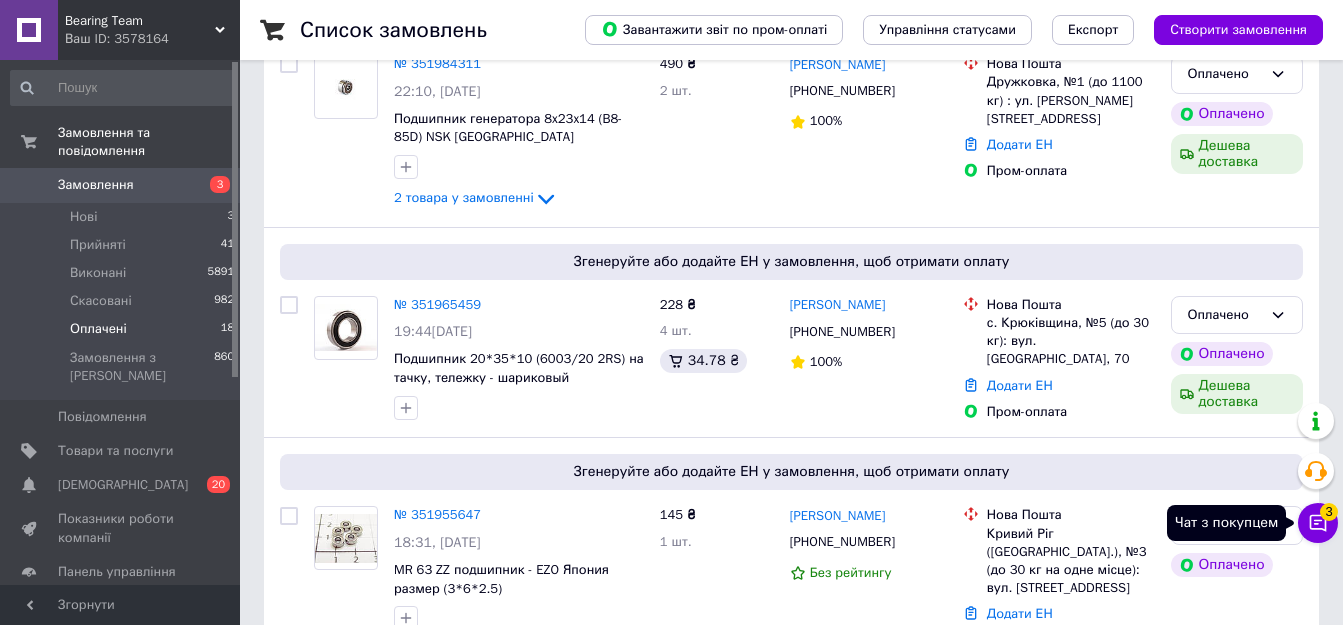 click on "3" at bounding box center [1329, 512] 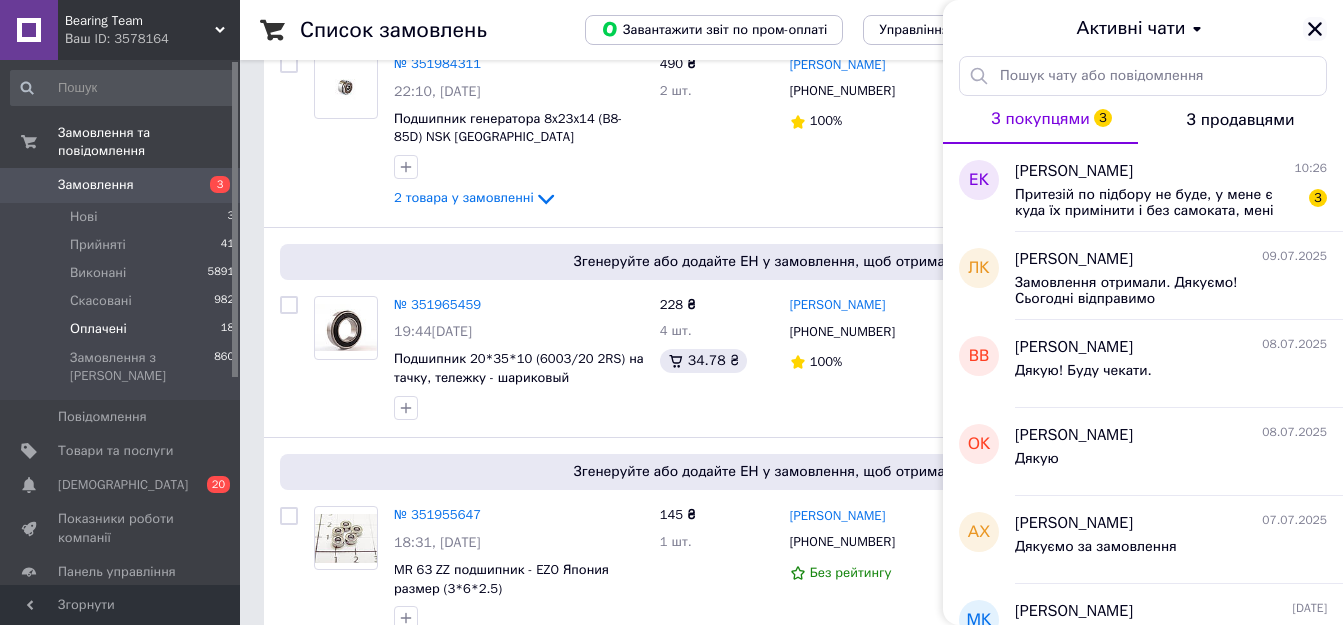 click 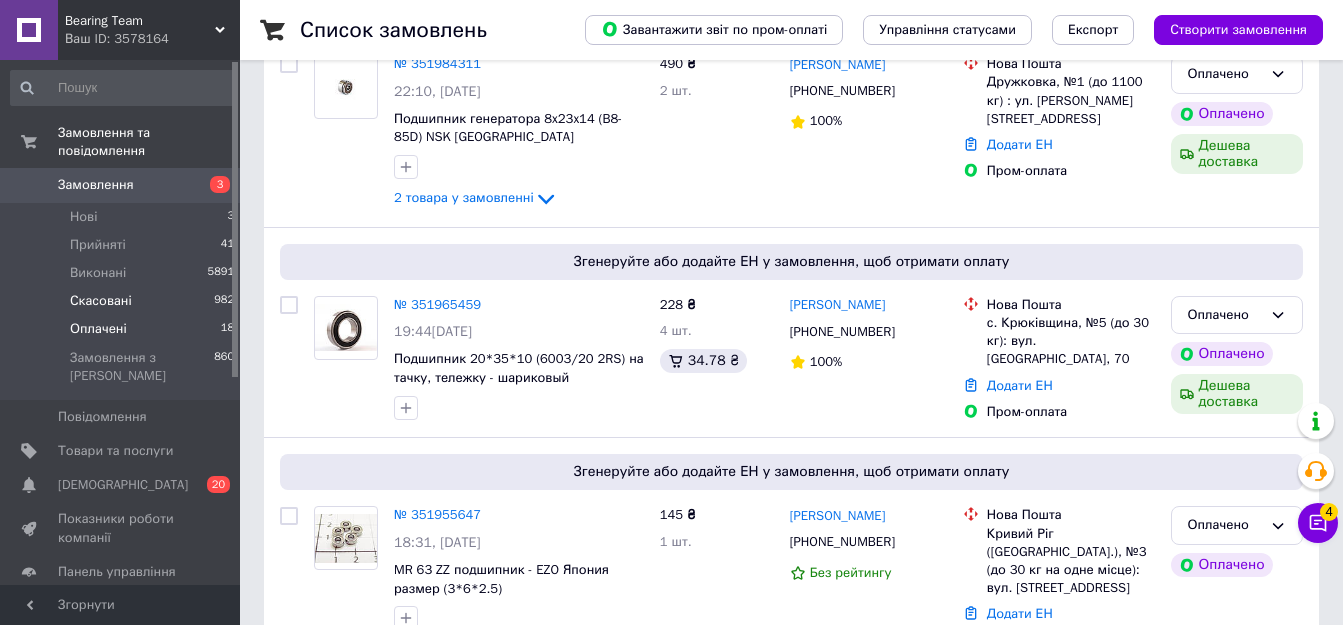 click on "Скасовані 982" at bounding box center (123, 301) 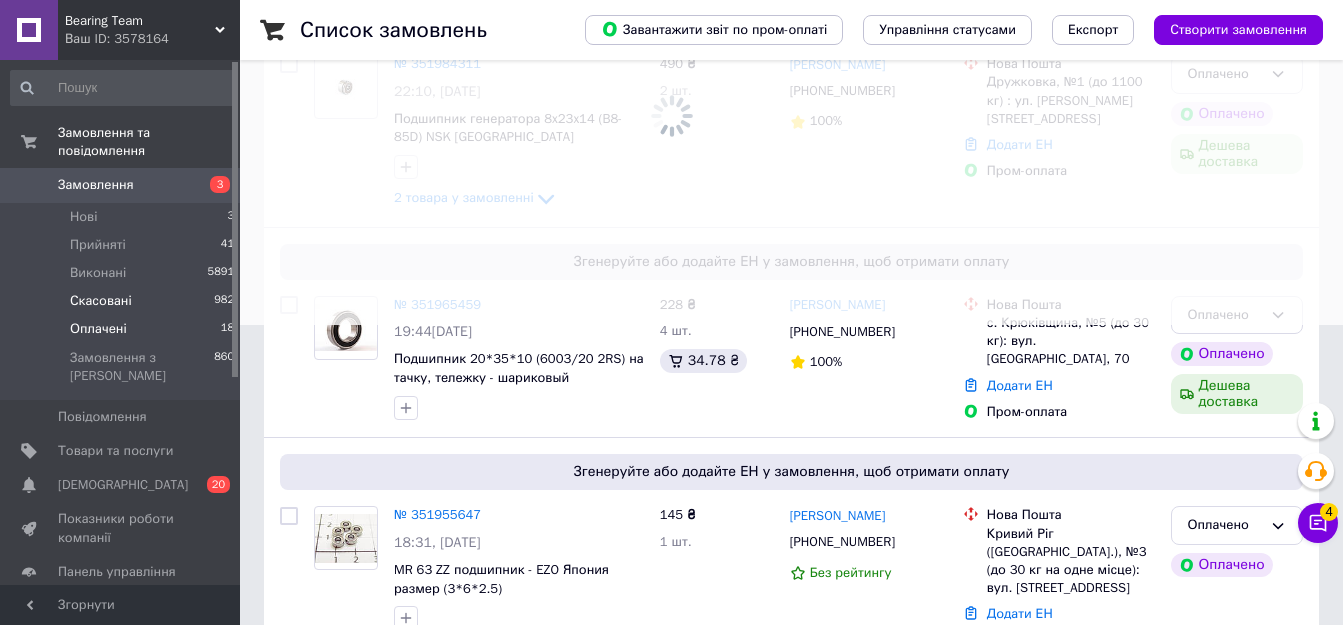 click on "Оплачені 18" at bounding box center [123, 329] 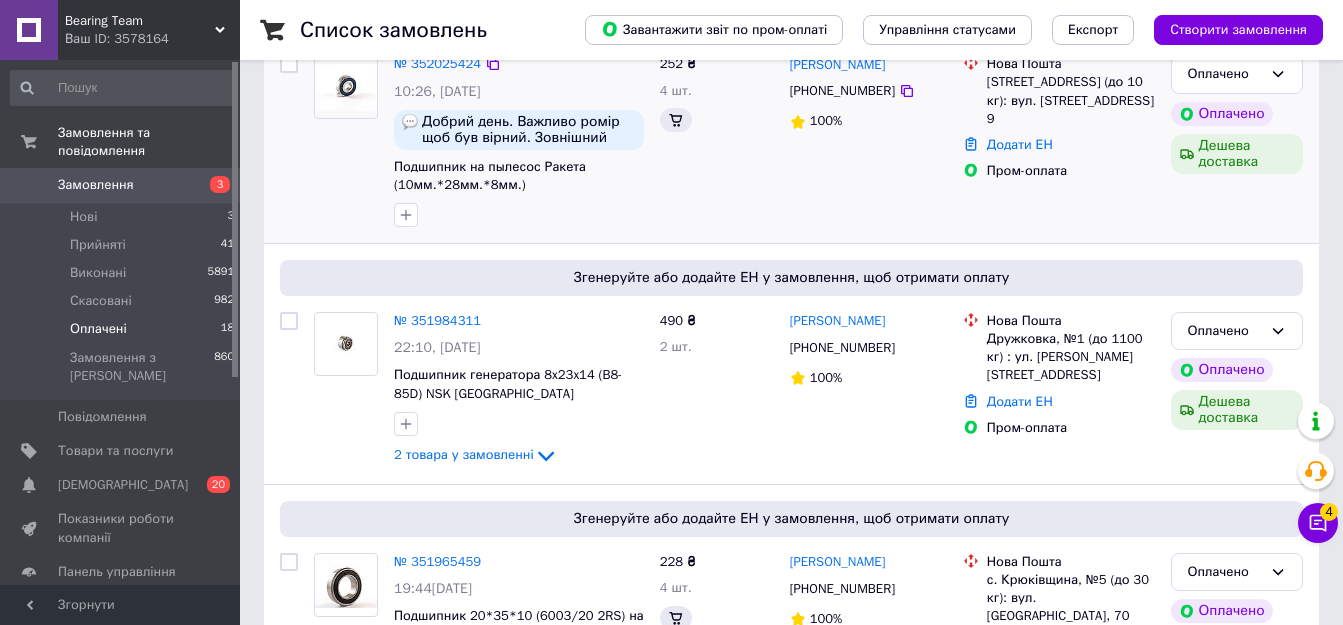 scroll, scrollTop: 0, scrollLeft: 0, axis: both 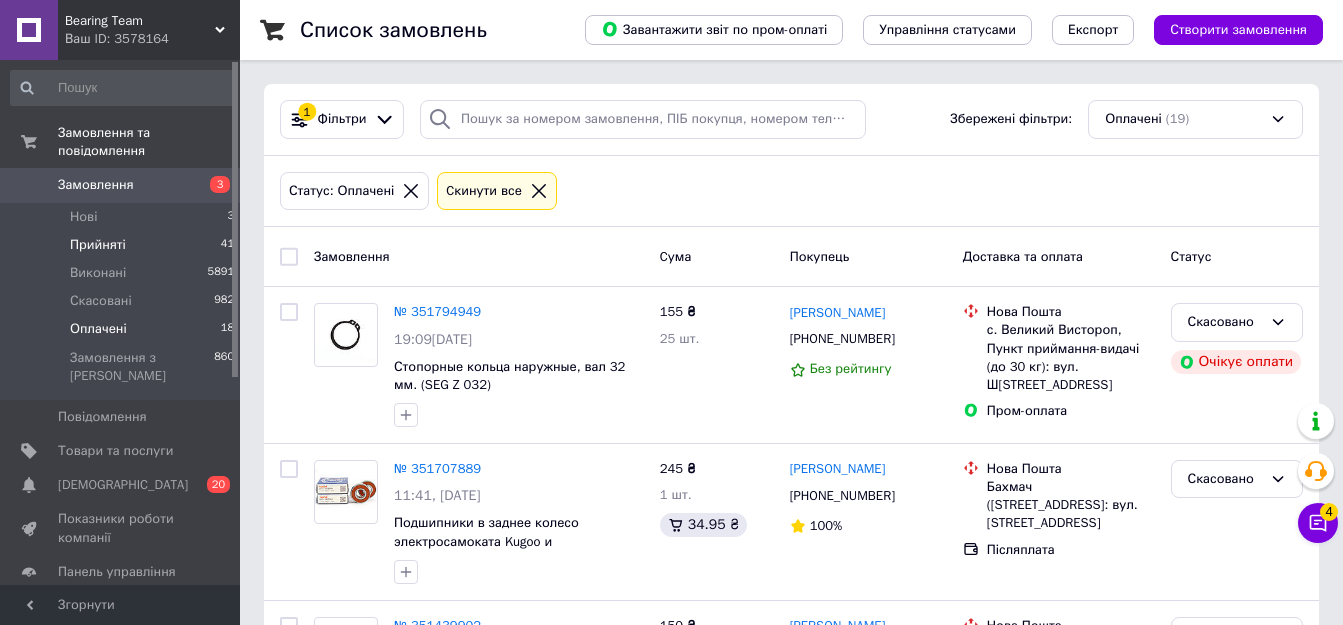 click on "Прийняті 41" at bounding box center (123, 245) 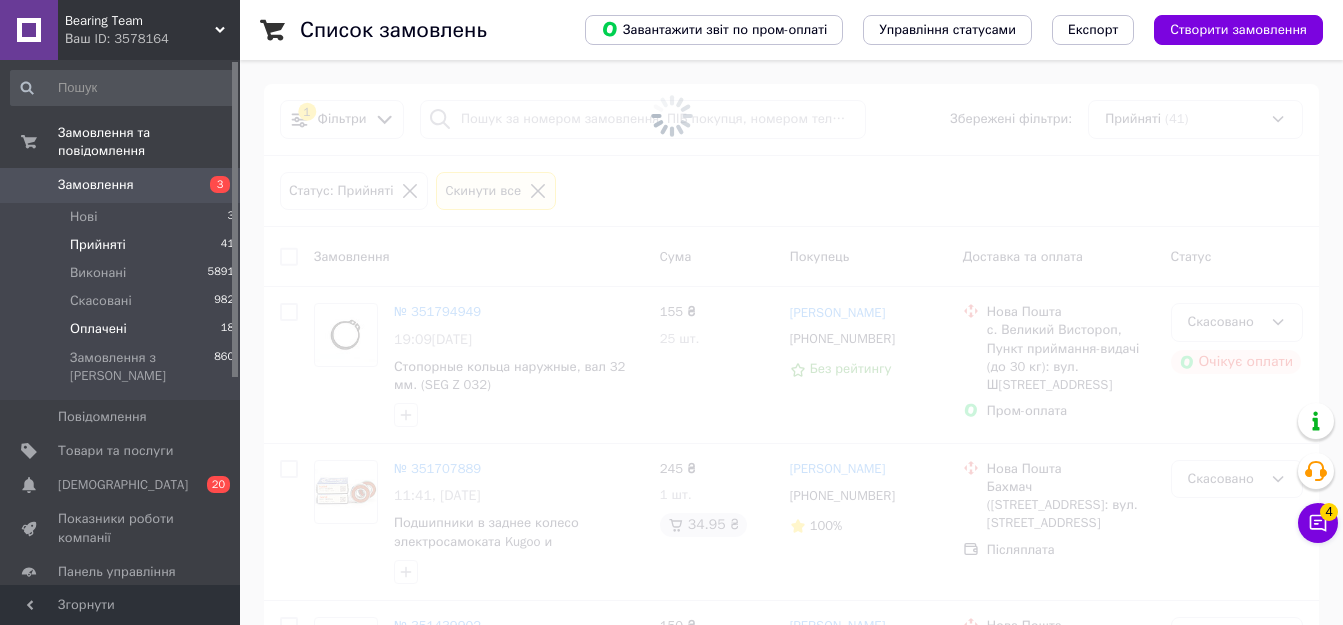 click on "Оплачені 18" at bounding box center [123, 329] 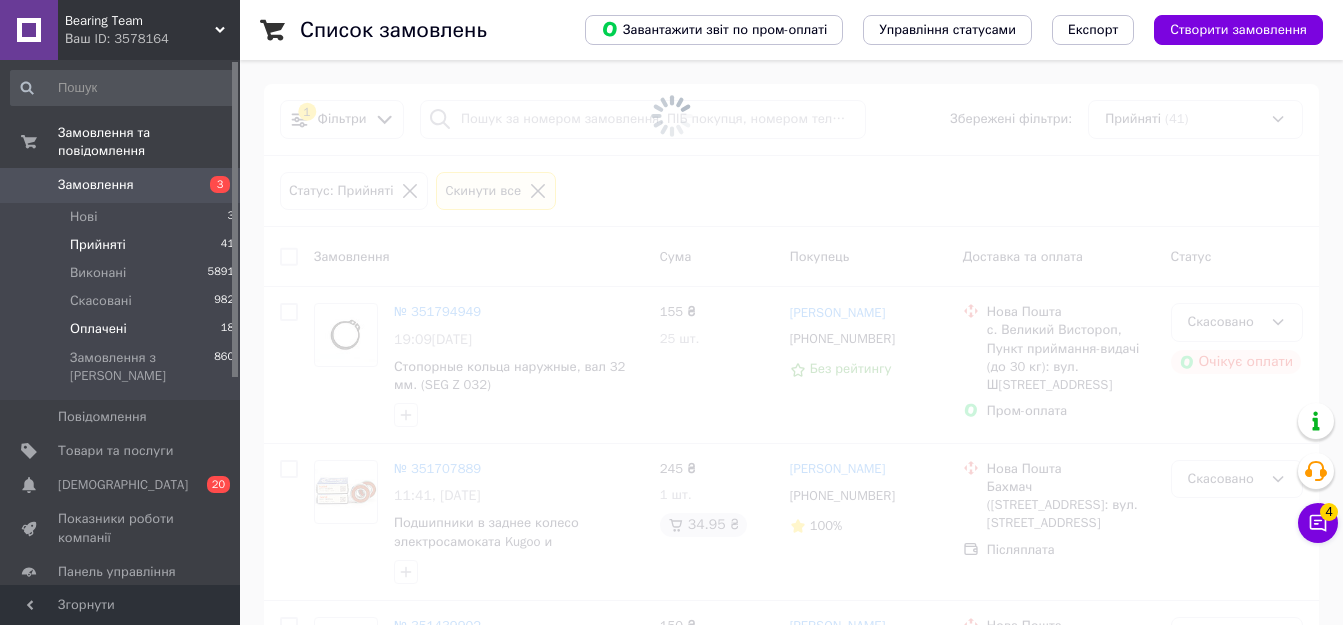 click on "Оплачені 18" at bounding box center (123, 329) 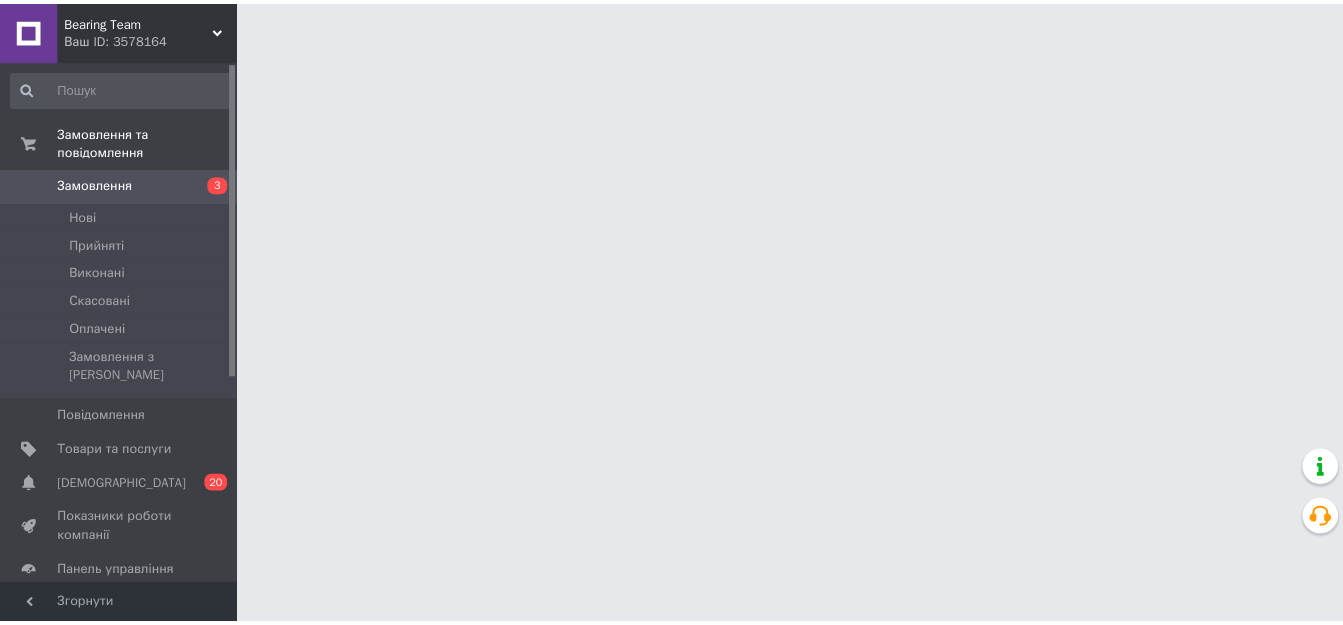 scroll, scrollTop: 0, scrollLeft: 0, axis: both 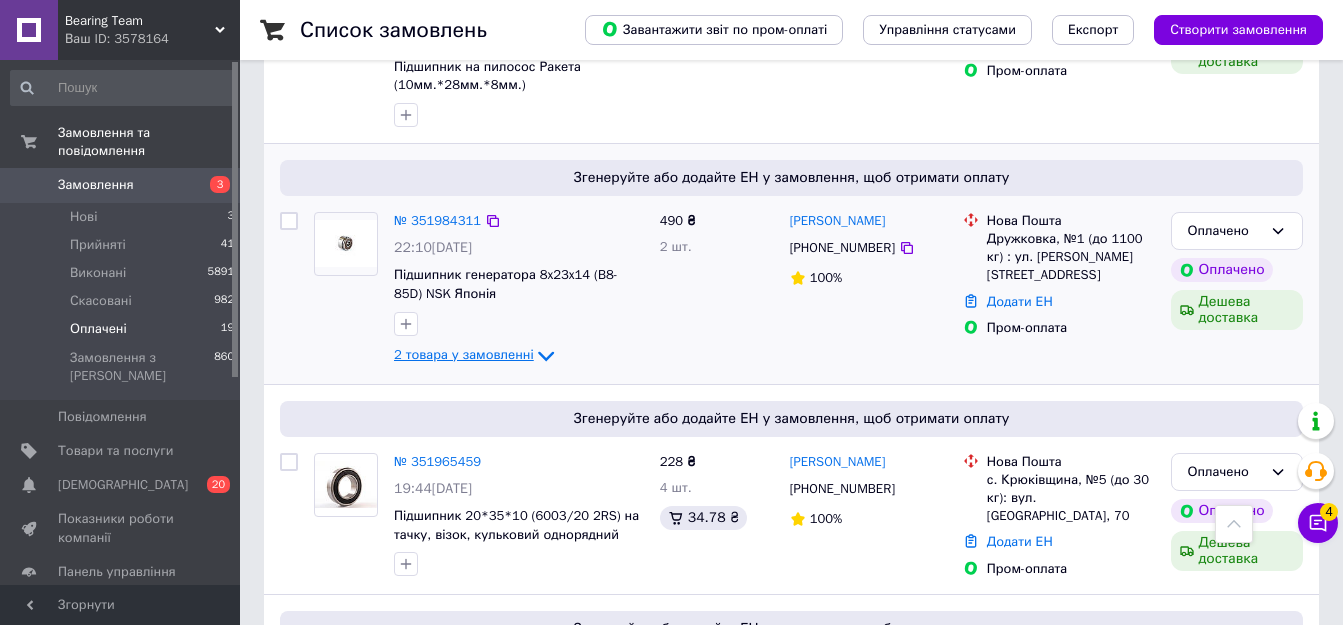 click on "2 товара у замовленні" at bounding box center [464, 354] 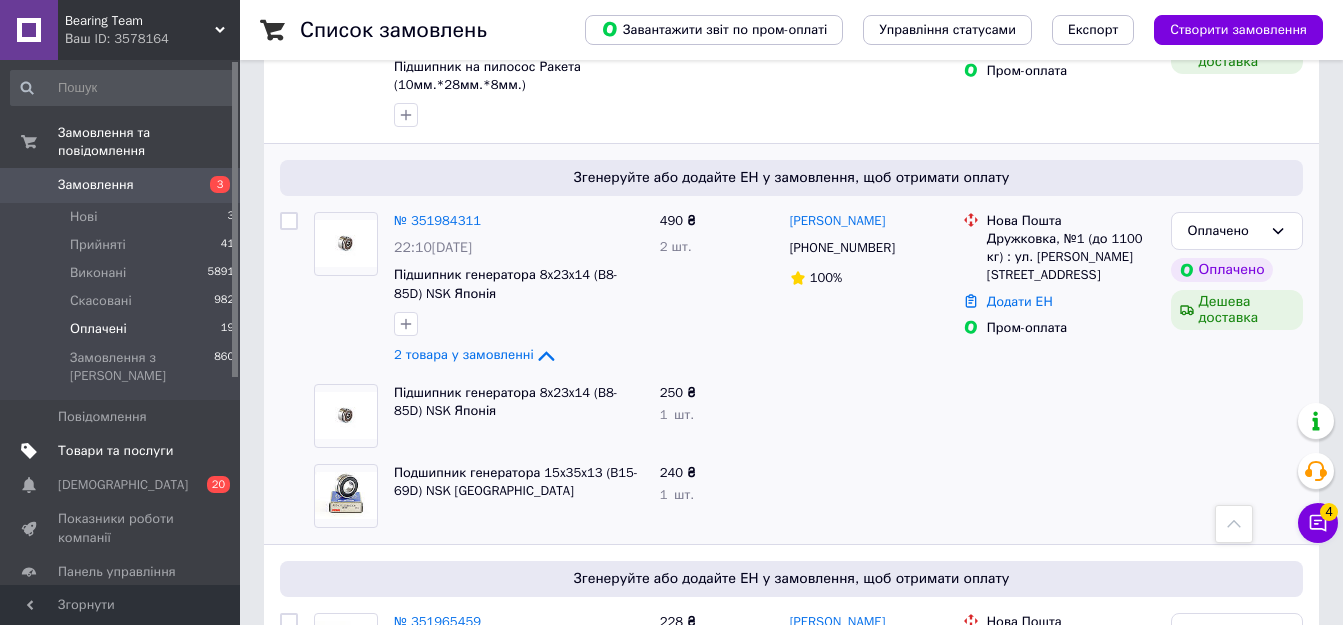 click on "Товари та послуги" at bounding box center (123, 451) 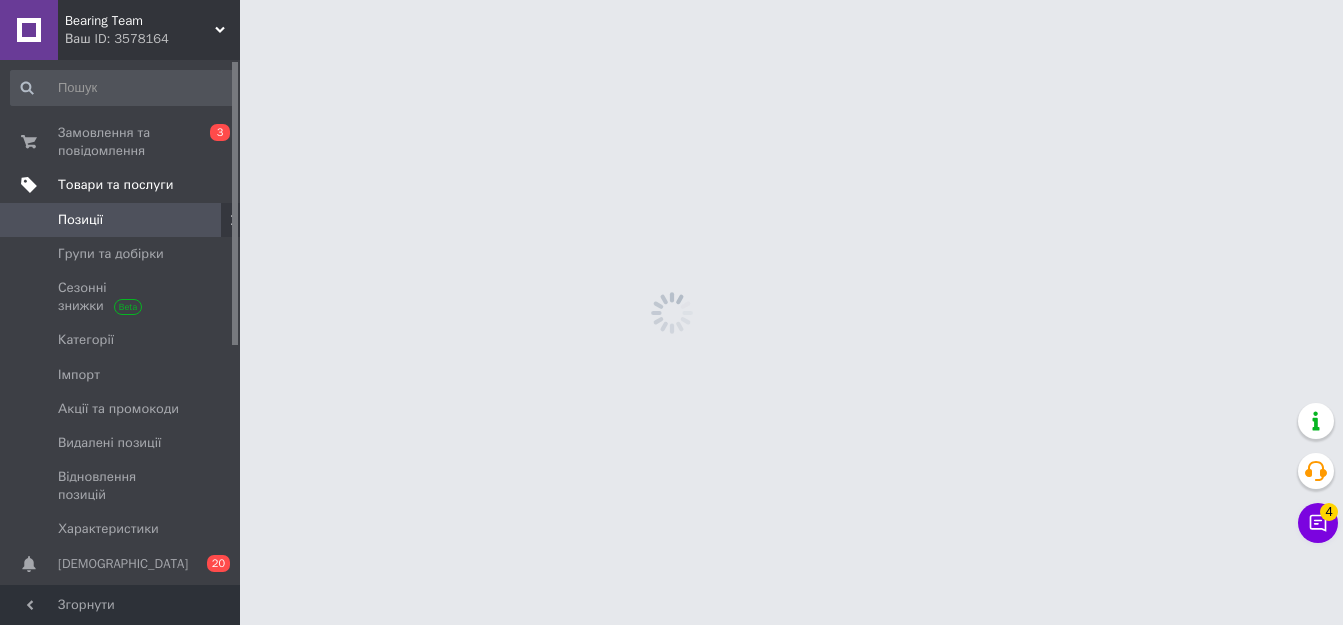 scroll, scrollTop: 0, scrollLeft: 0, axis: both 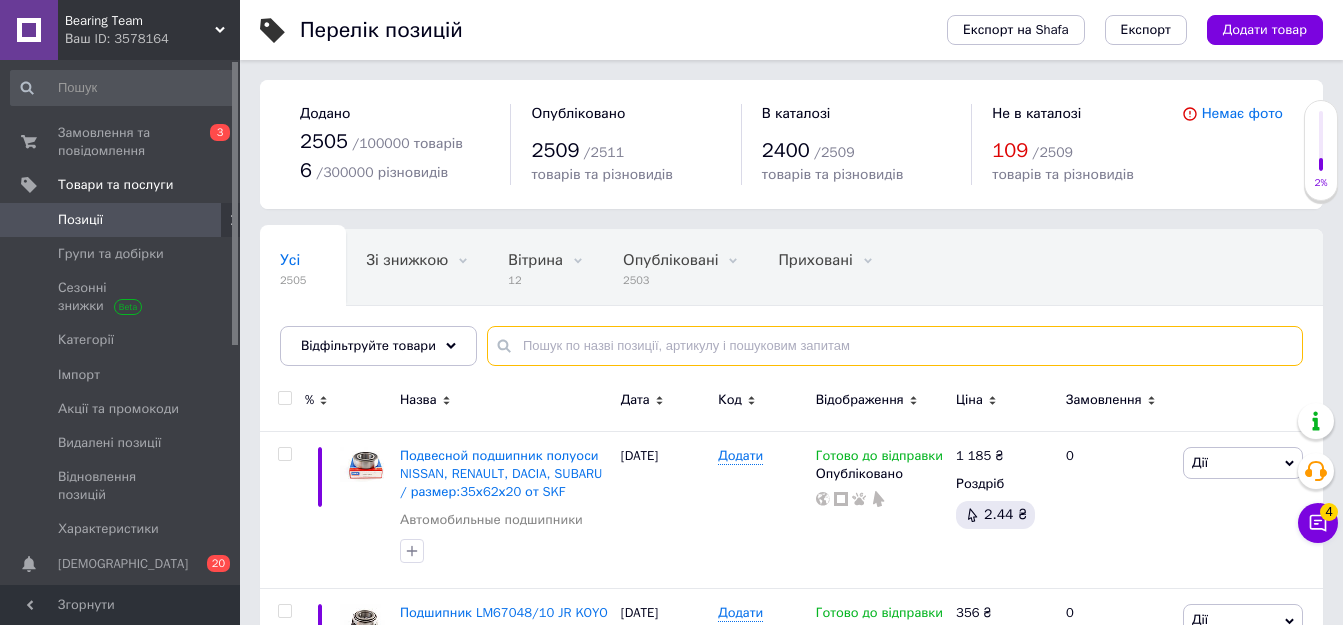click at bounding box center (895, 346) 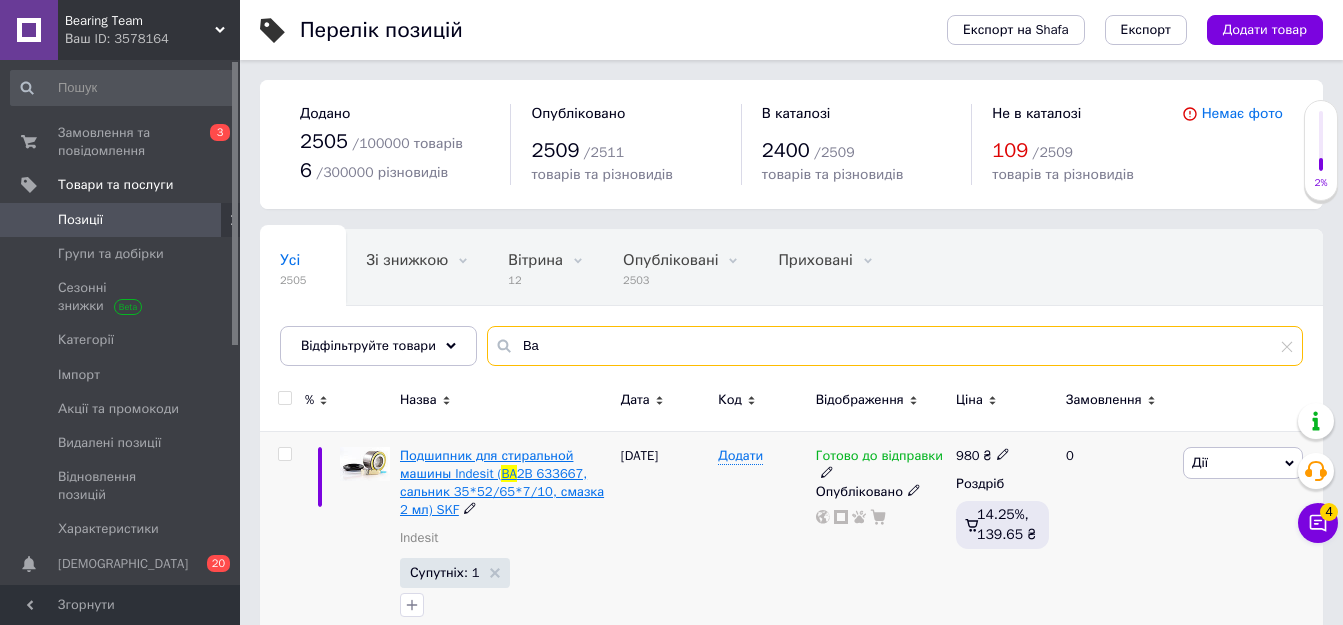 type on "Ba" 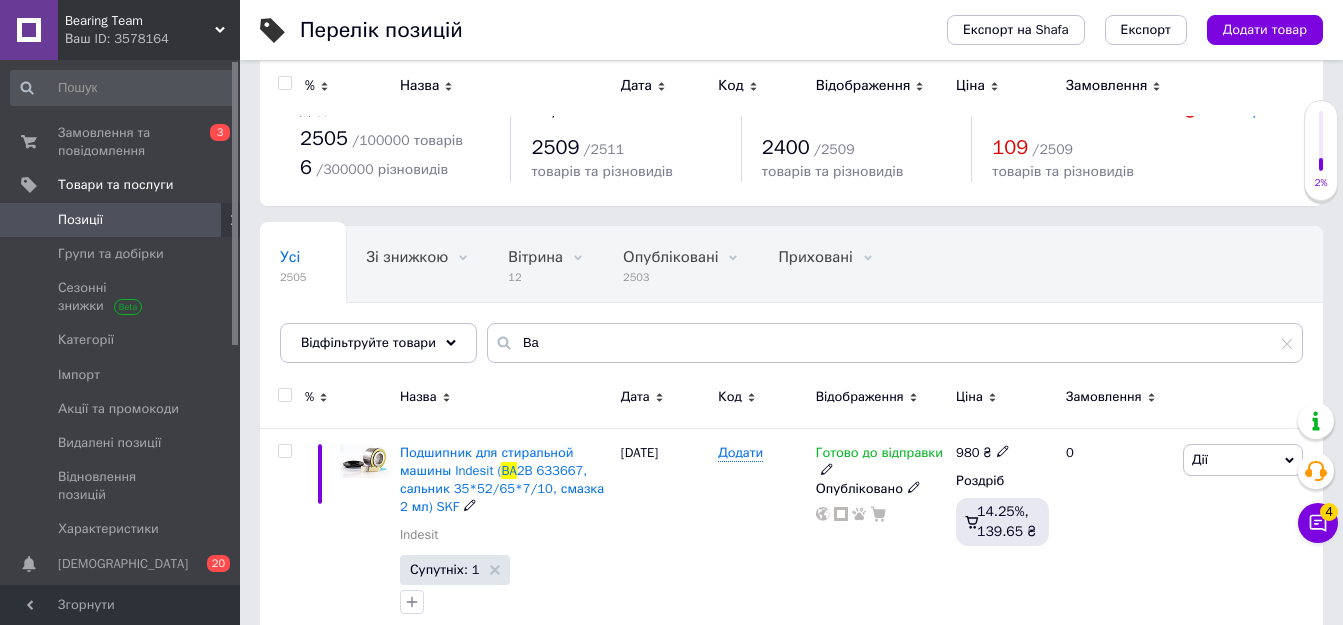 scroll, scrollTop: 0, scrollLeft: 0, axis: both 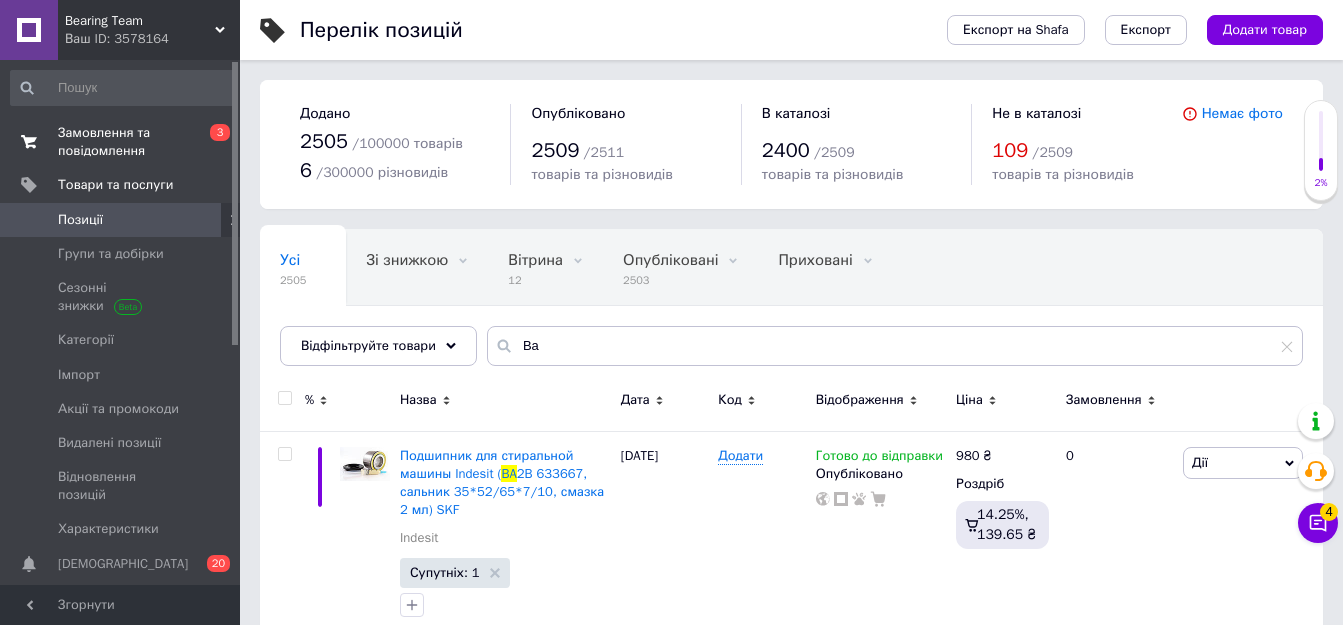 click on "Замовлення та повідомлення" at bounding box center (121, 142) 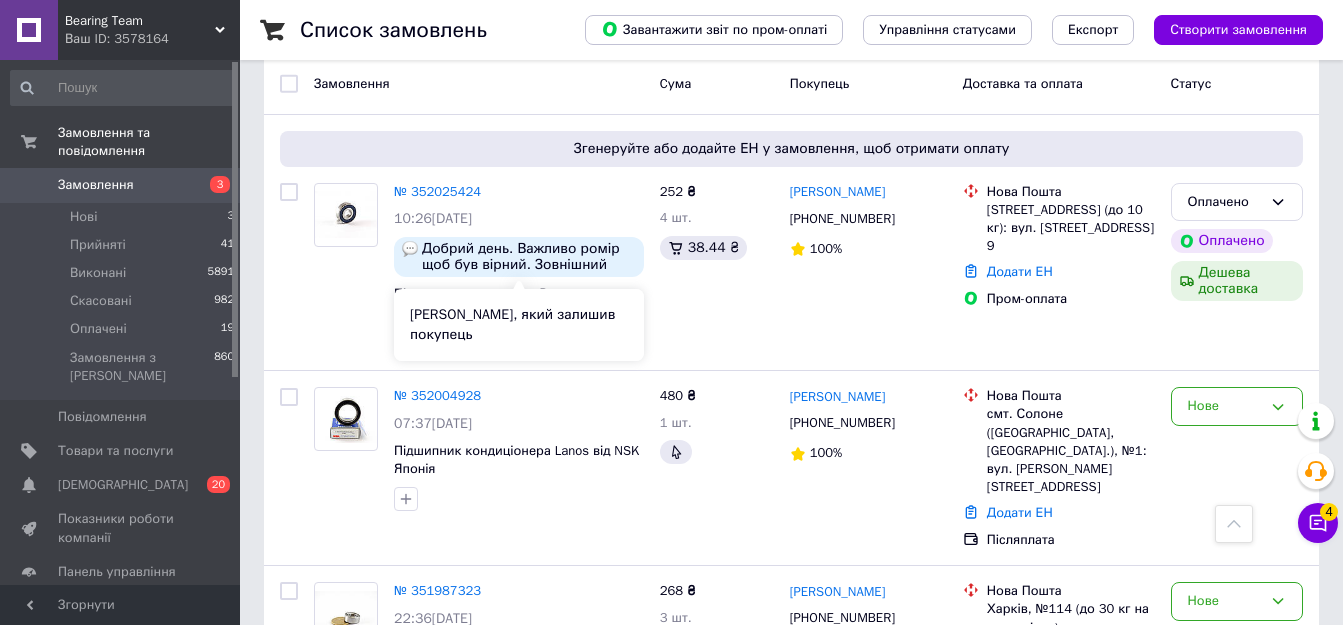 scroll, scrollTop: 100, scrollLeft: 0, axis: vertical 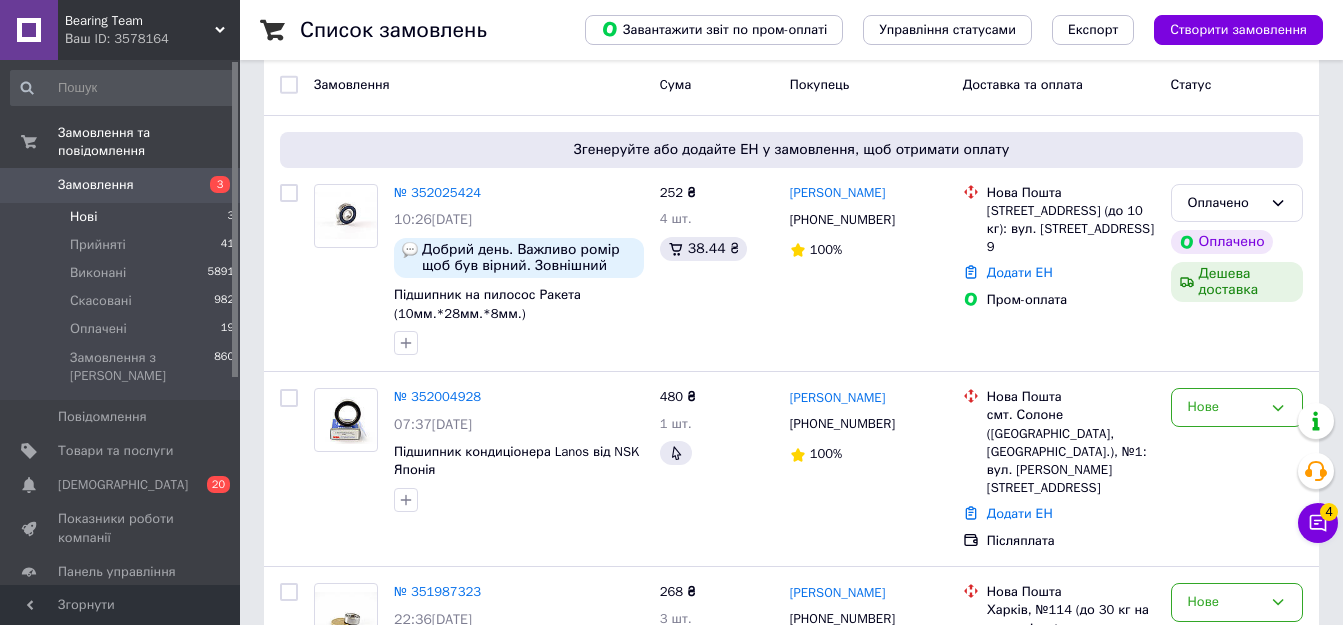 click on "Нові 3" at bounding box center (123, 217) 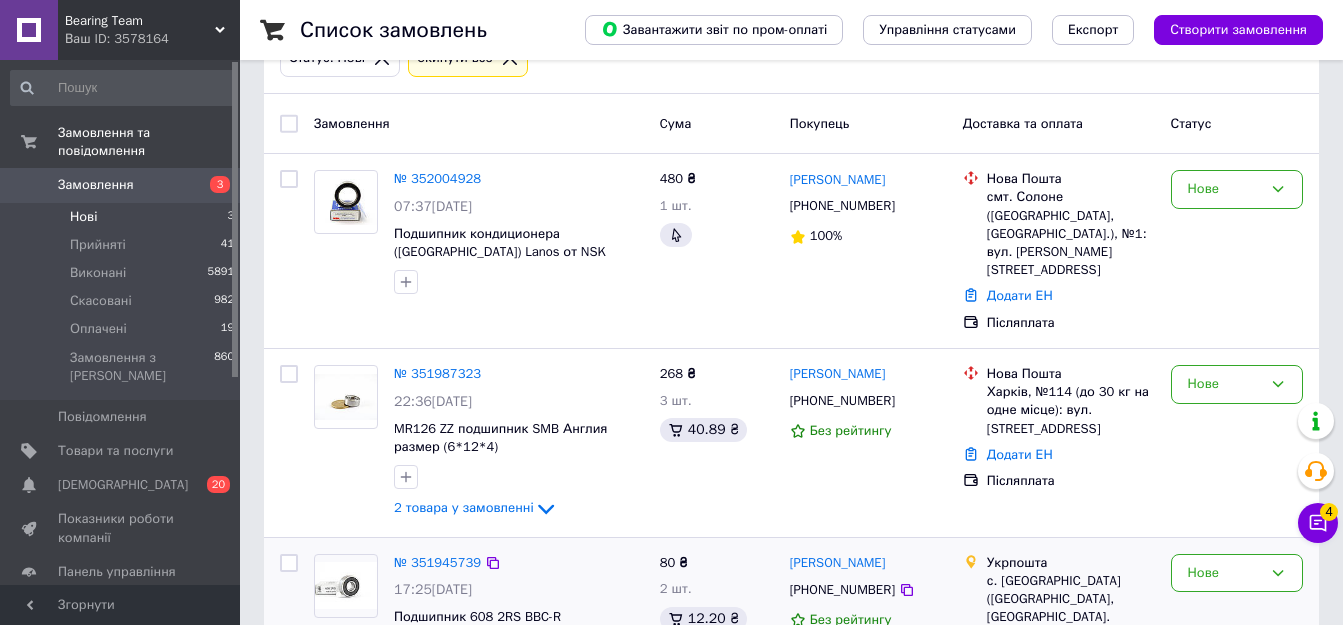 scroll, scrollTop: 245, scrollLeft: 0, axis: vertical 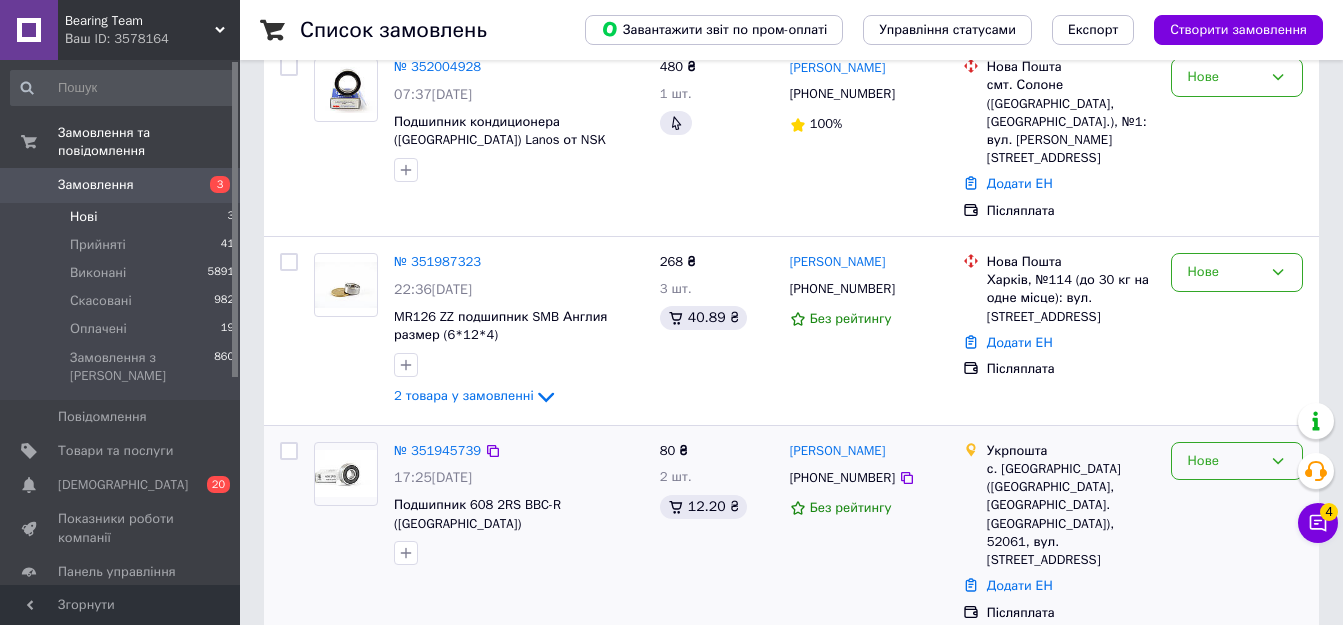 click on "Нове" at bounding box center [1225, 461] 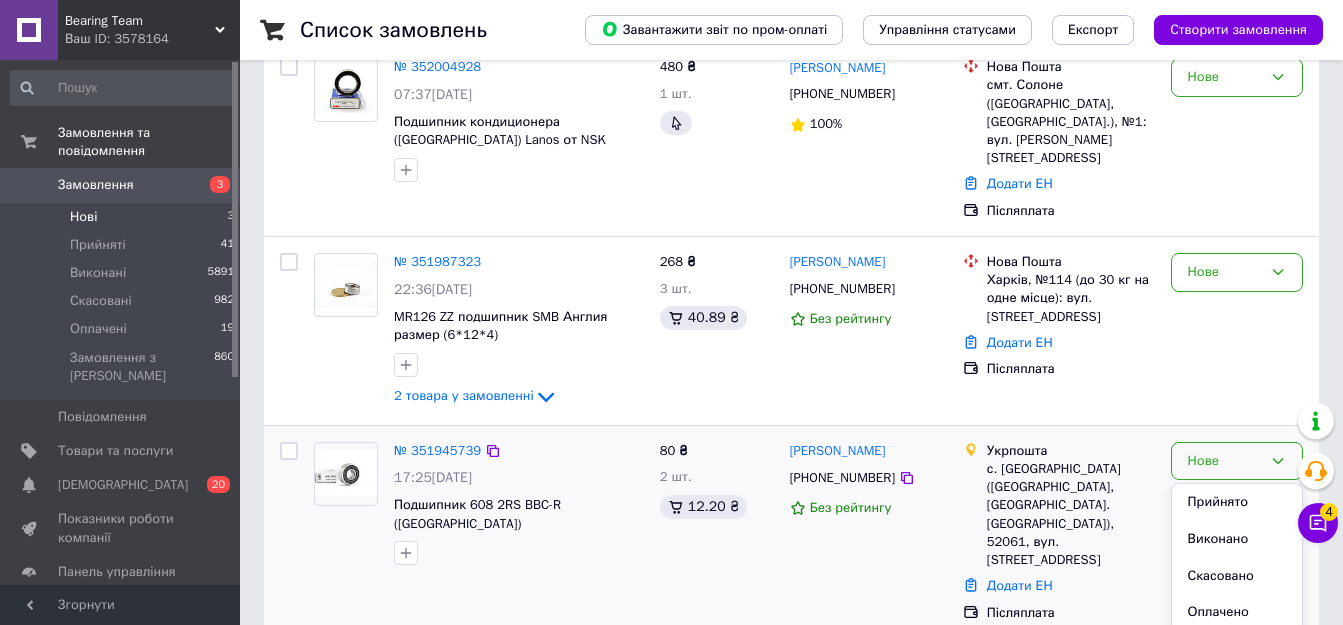 click on "Прийнято" at bounding box center [1237, 502] 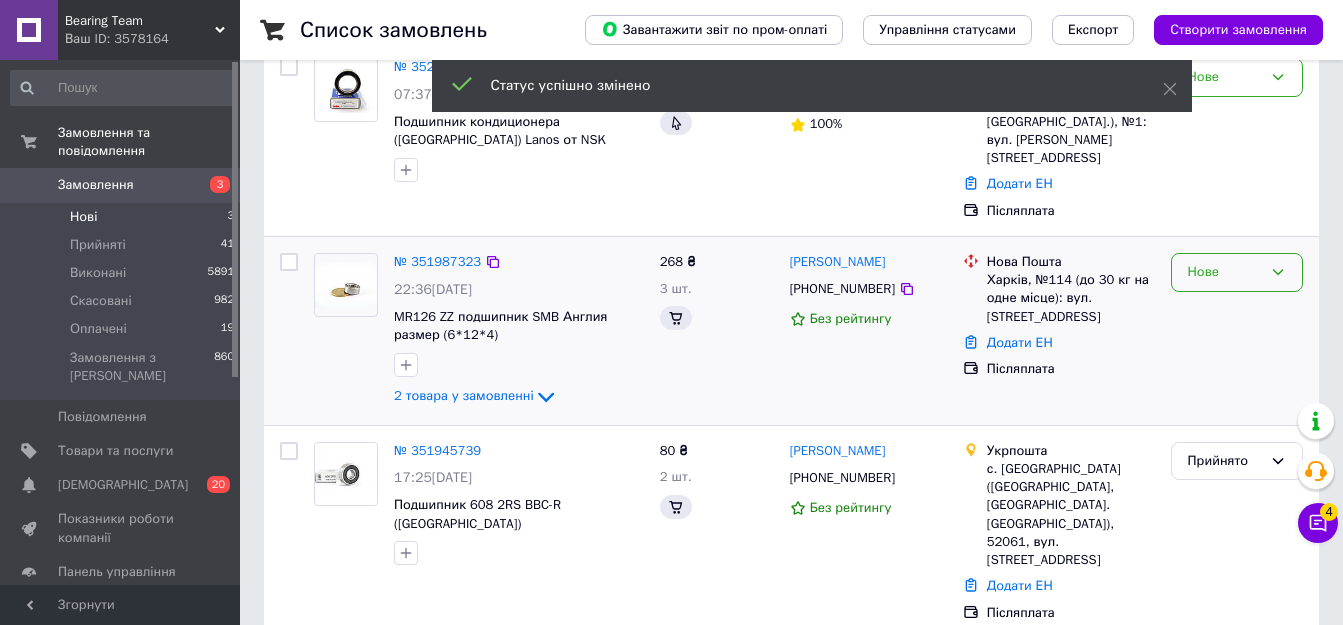 click on "Нове" at bounding box center (1225, 272) 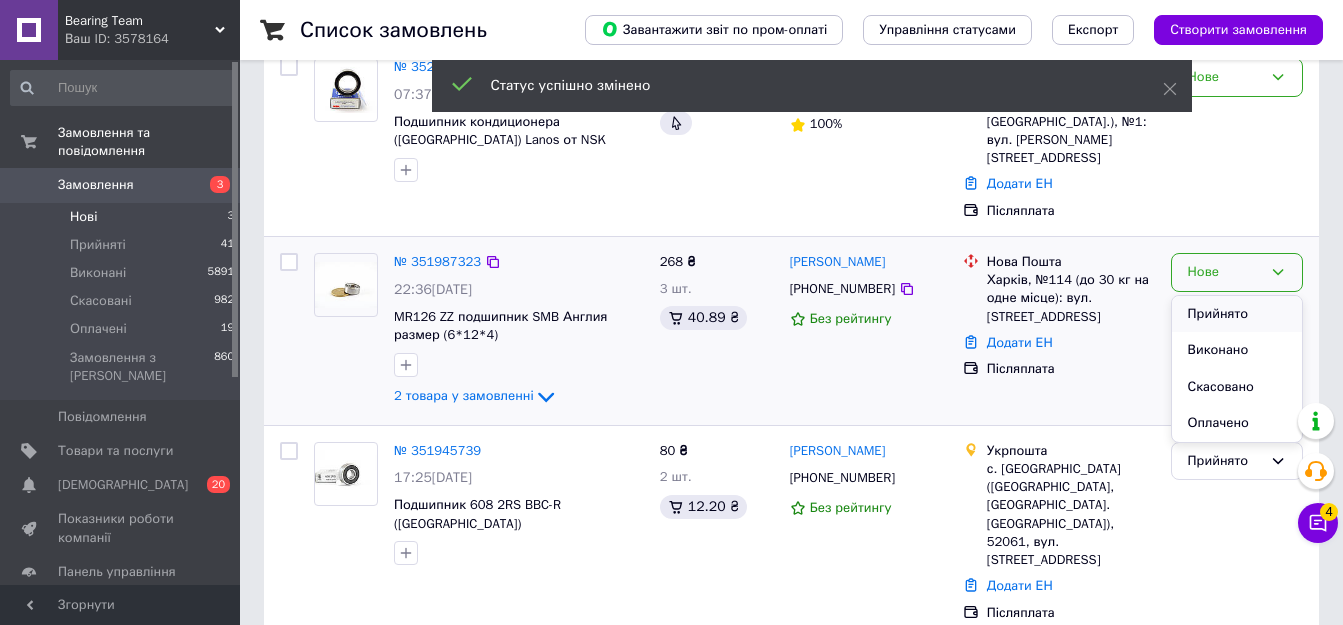 click on "Прийнято" at bounding box center [1237, 314] 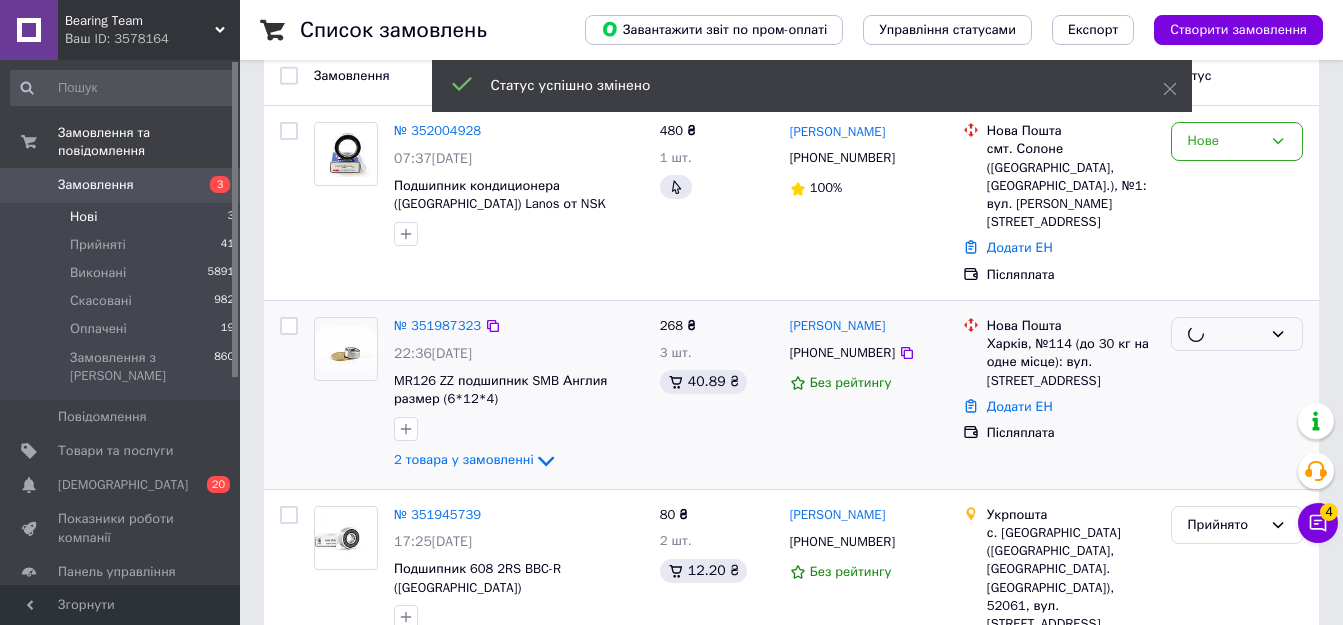 scroll, scrollTop: 145, scrollLeft: 0, axis: vertical 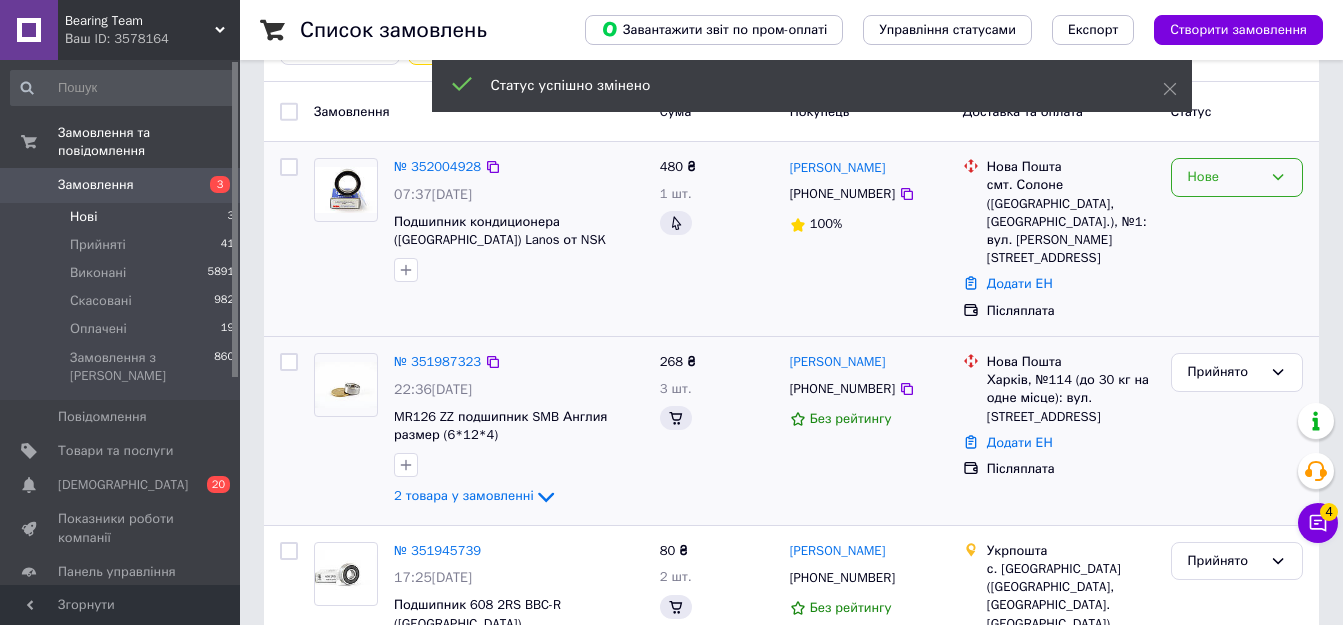 click on "Нове" at bounding box center (1225, 177) 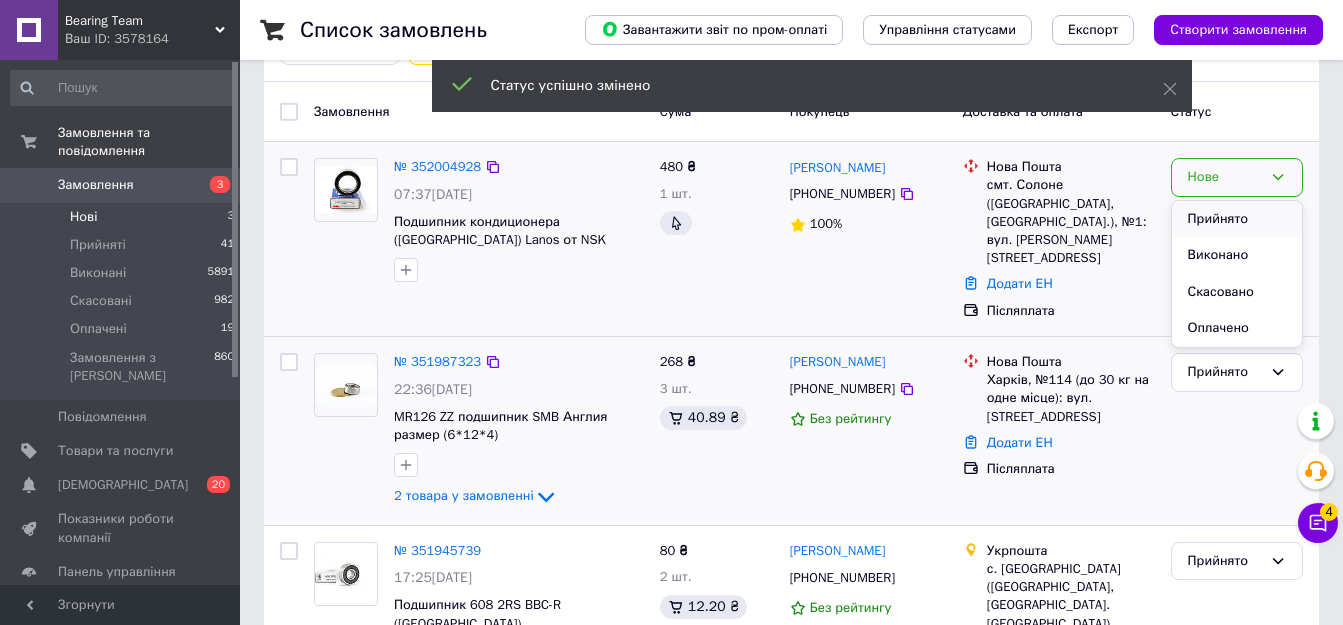 click on "Прийнято" at bounding box center (1237, 219) 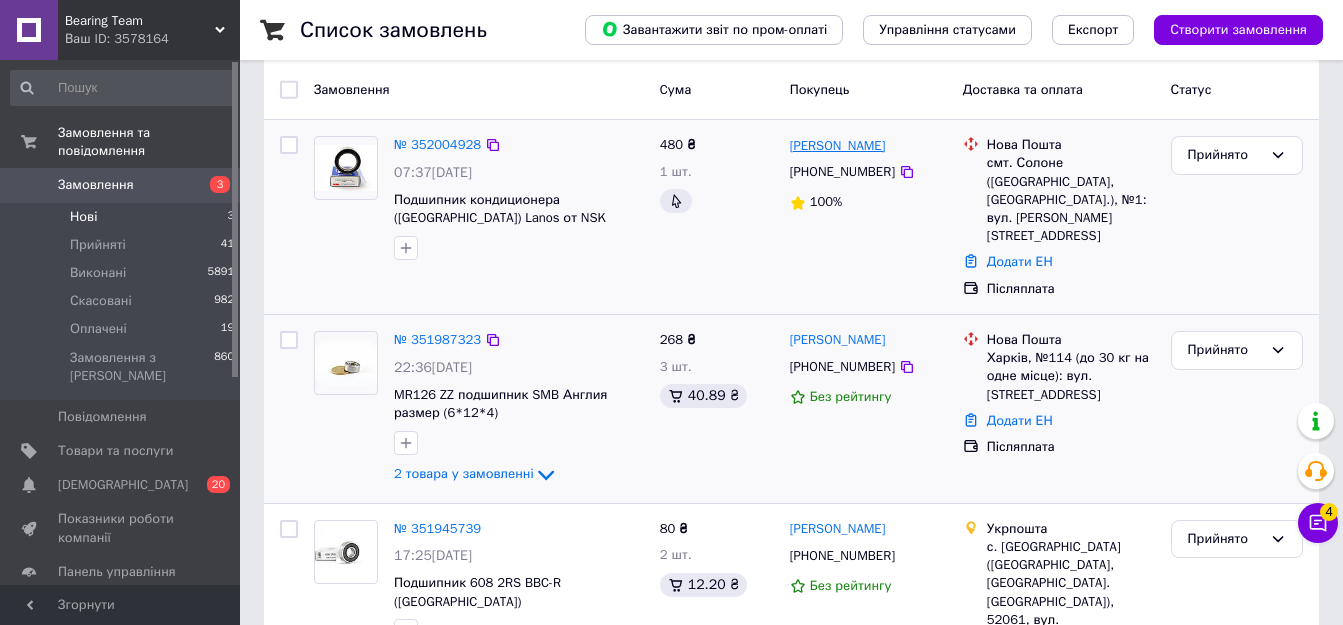 scroll, scrollTop: 245, scrollLeft: 0, axis: vertical 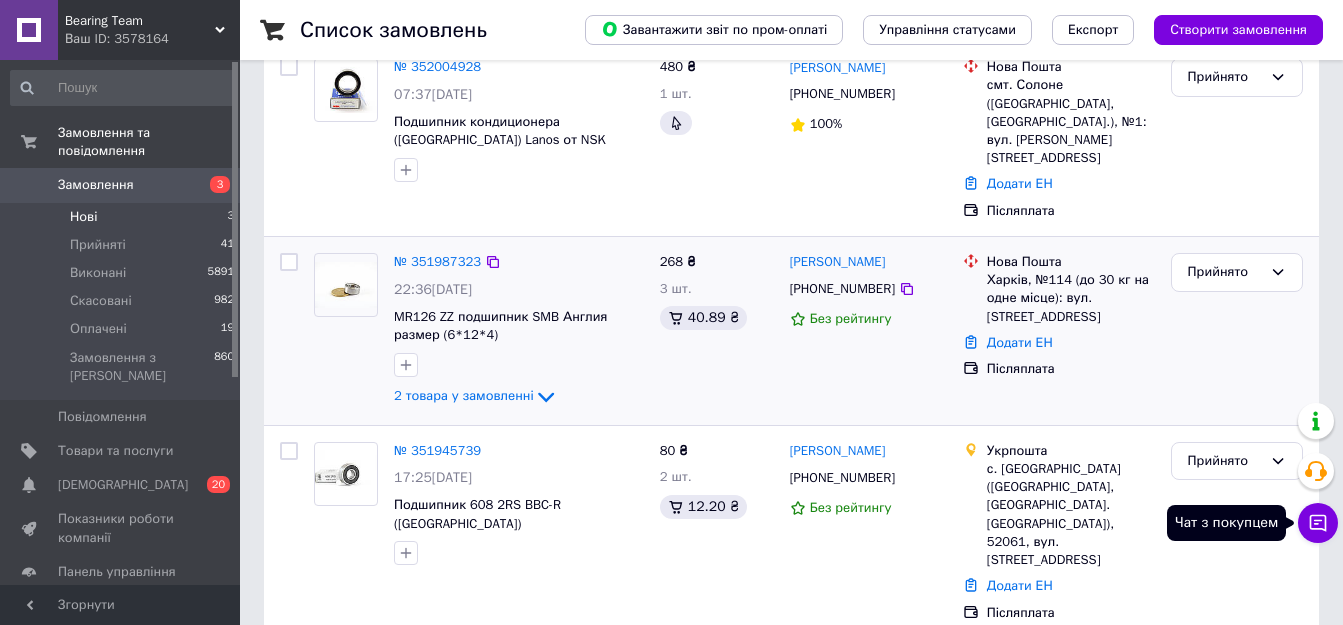 click 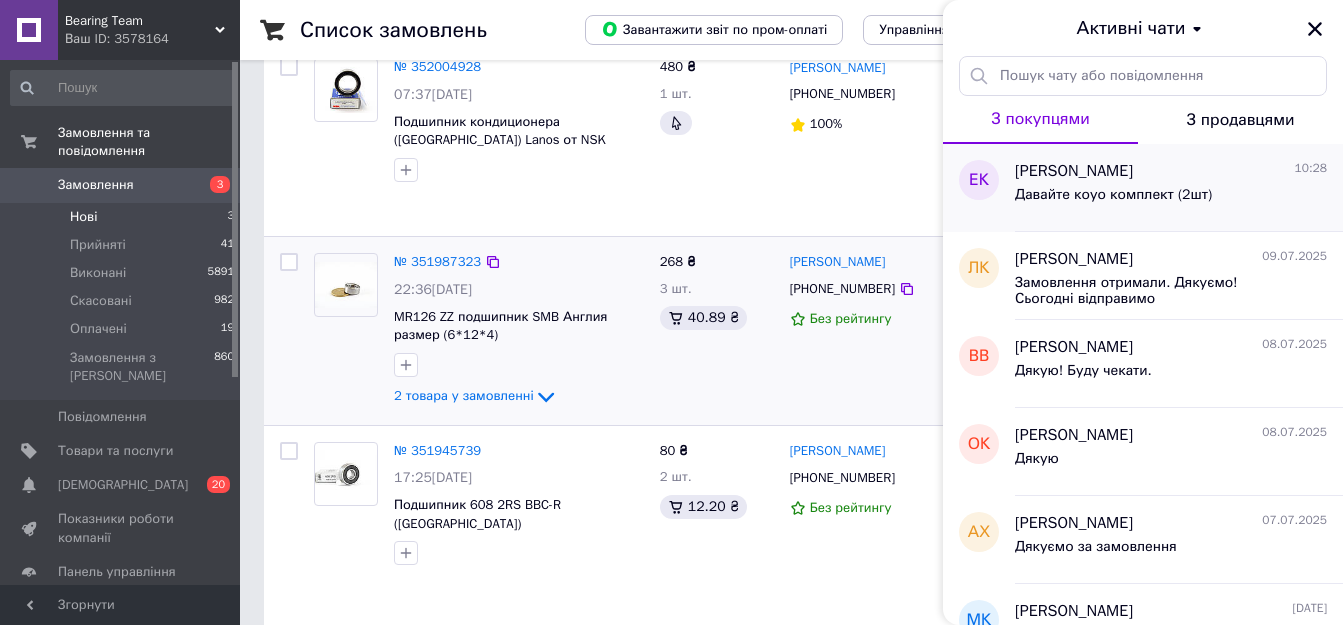 click on "Давайте коуо комплект (2шт)" at bounding box center (1171, 199) 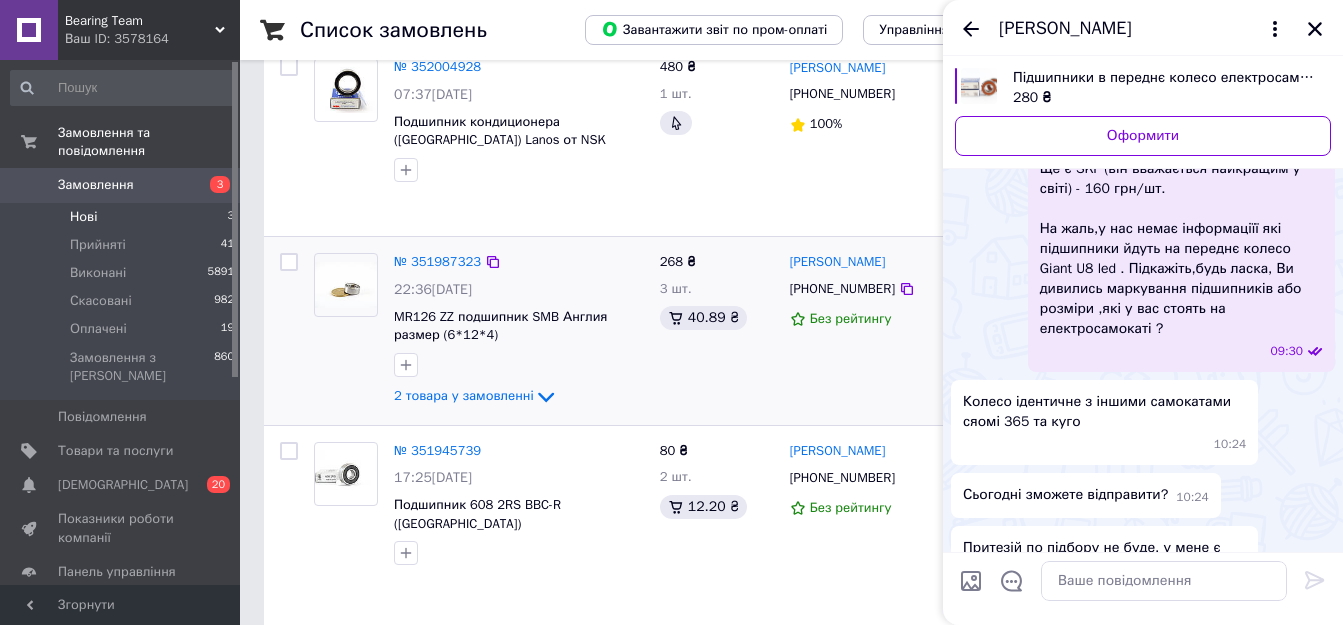 scroll, scrollTop: 720, scrollLeft: 0, axis: vertical 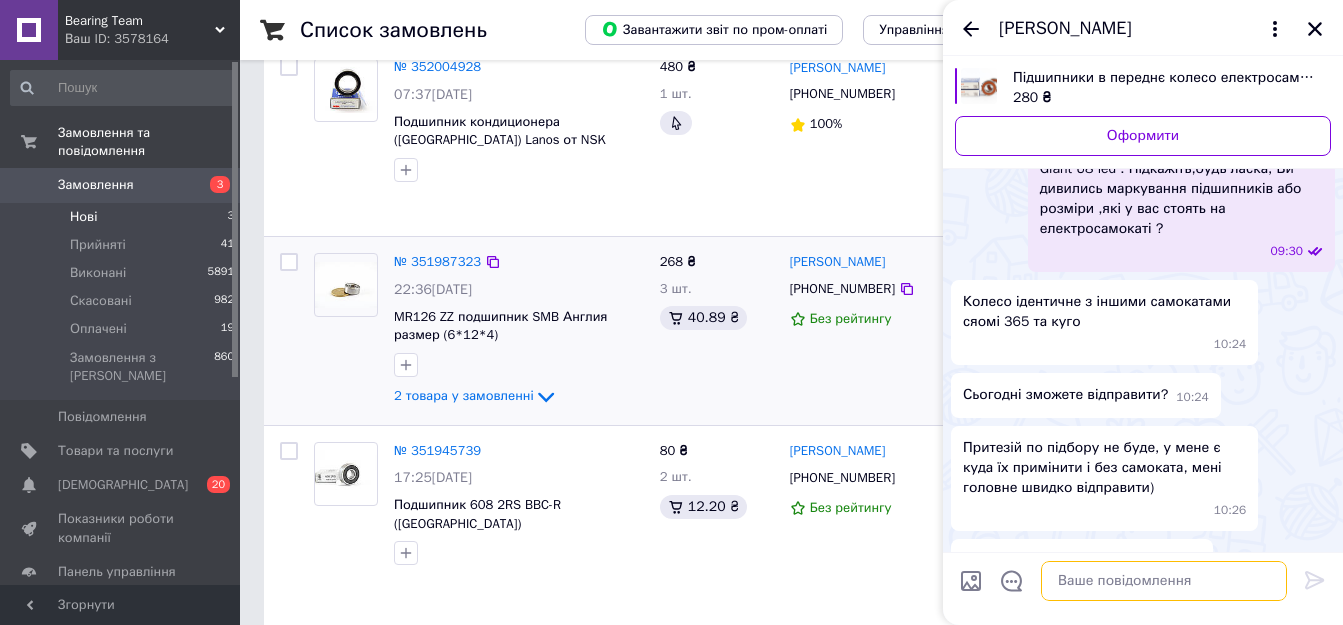 click at bounding box center (1164, 581) 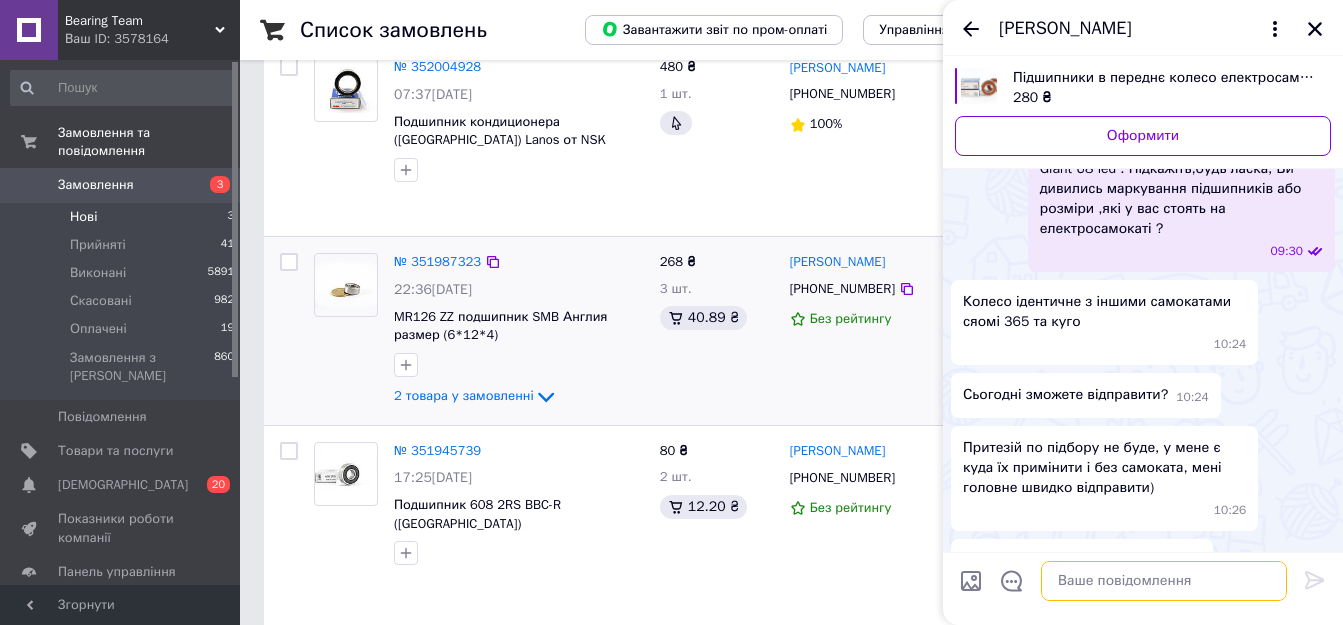 type on "н" 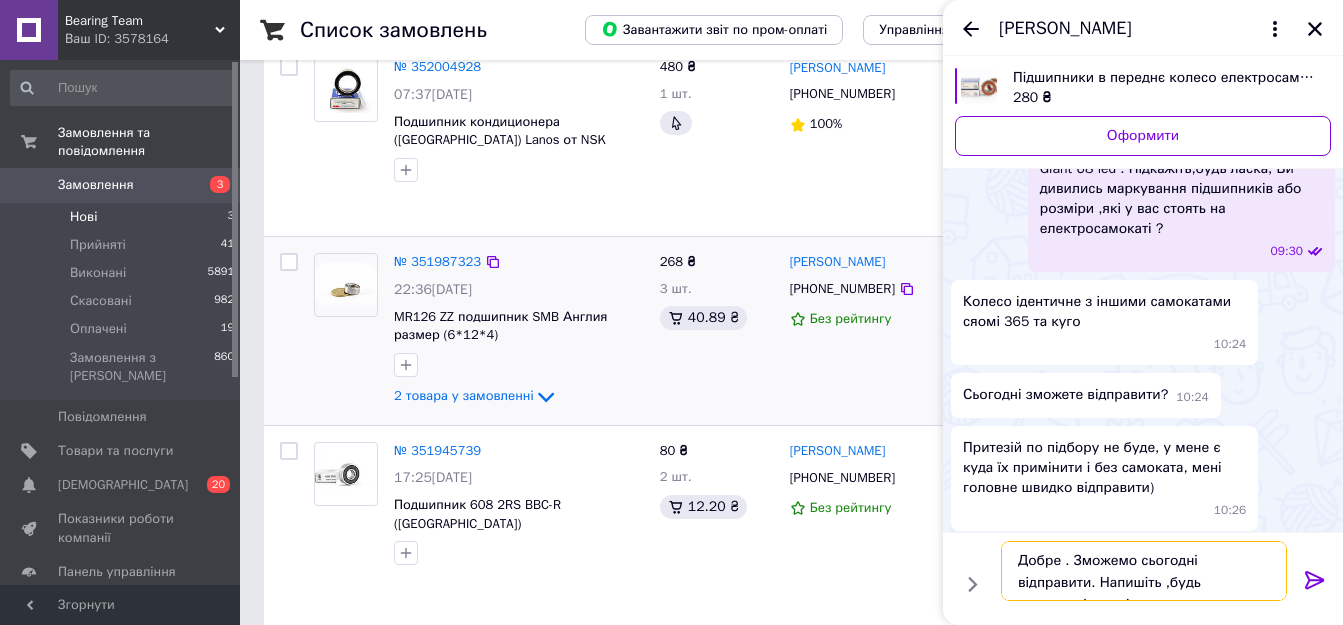 type on "Добре . Зможемо сьогодні відправити. Напишіть ,будь ласка,дані для відправки" 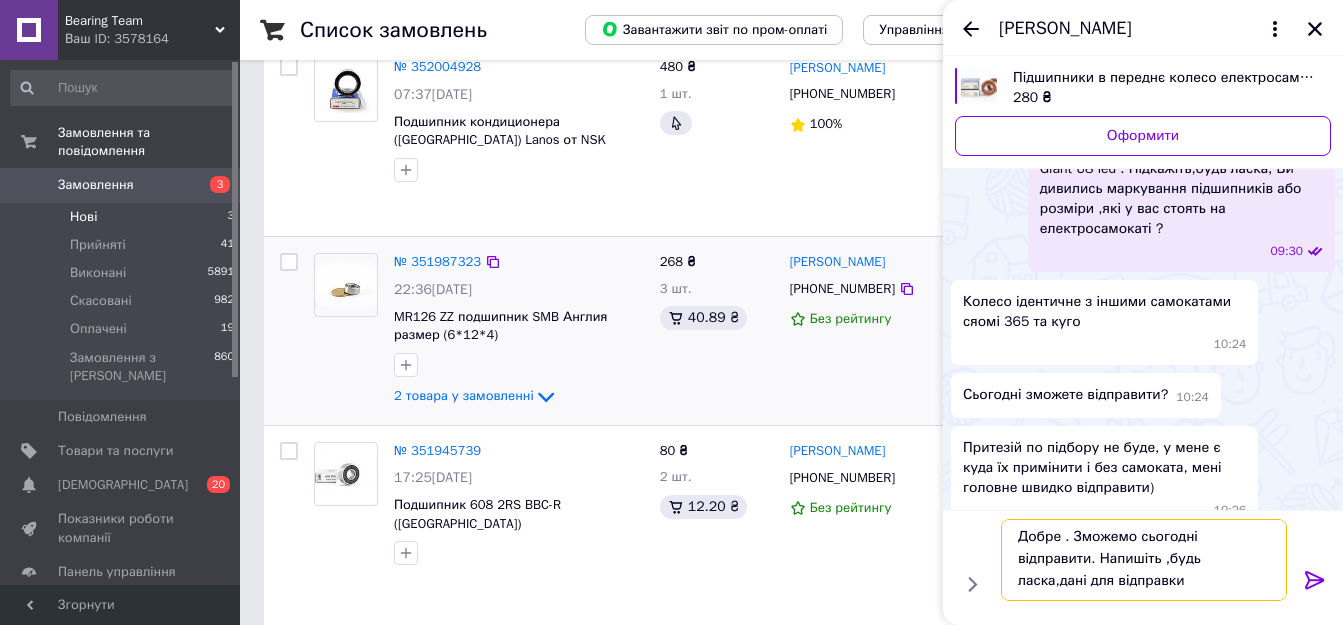 type 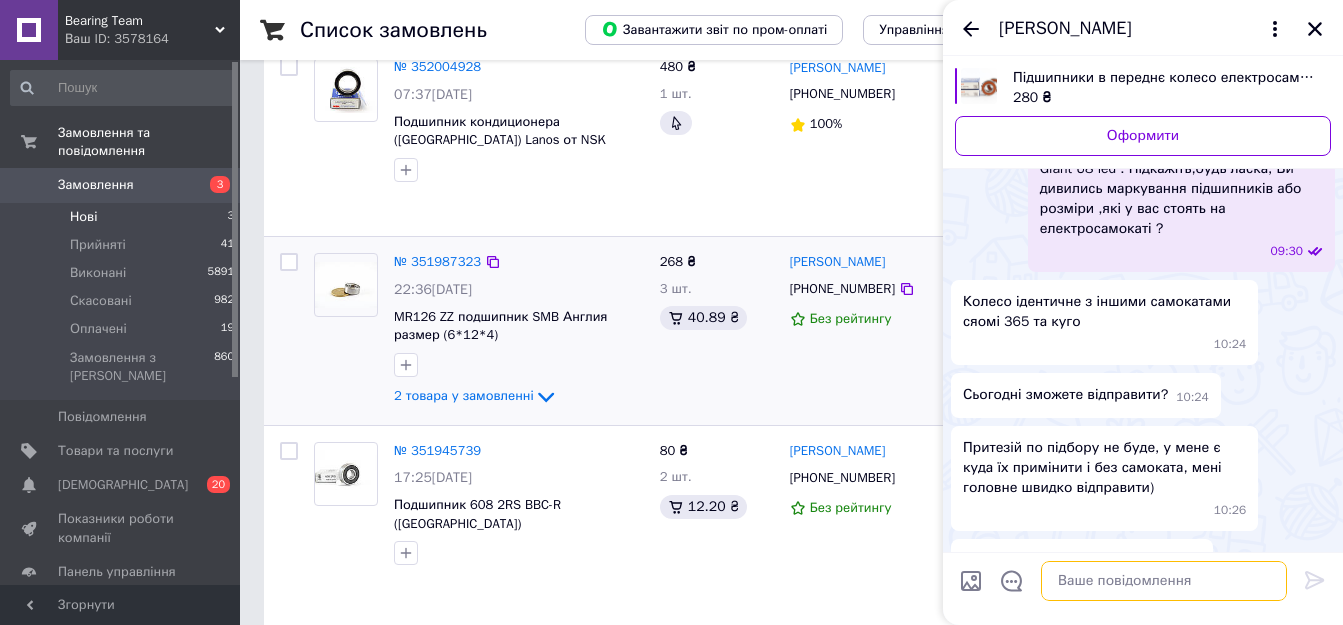 scroll, scrollTop: 814, scrollLeft: 0, axis: vertical 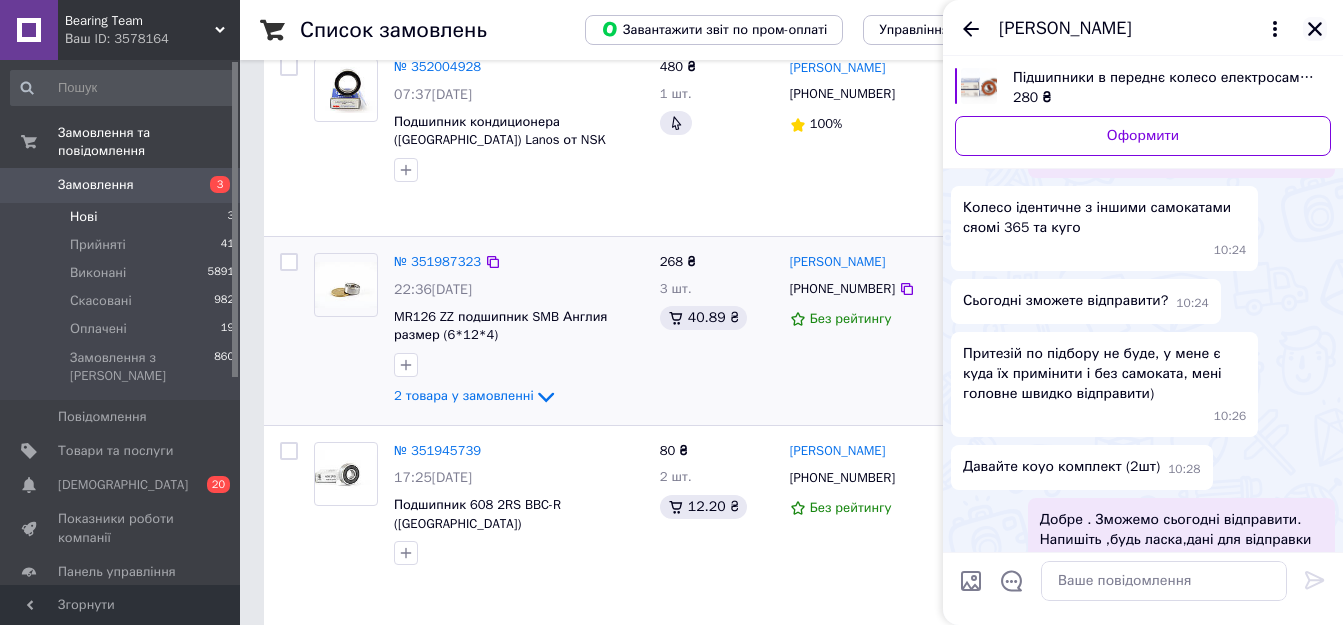 click 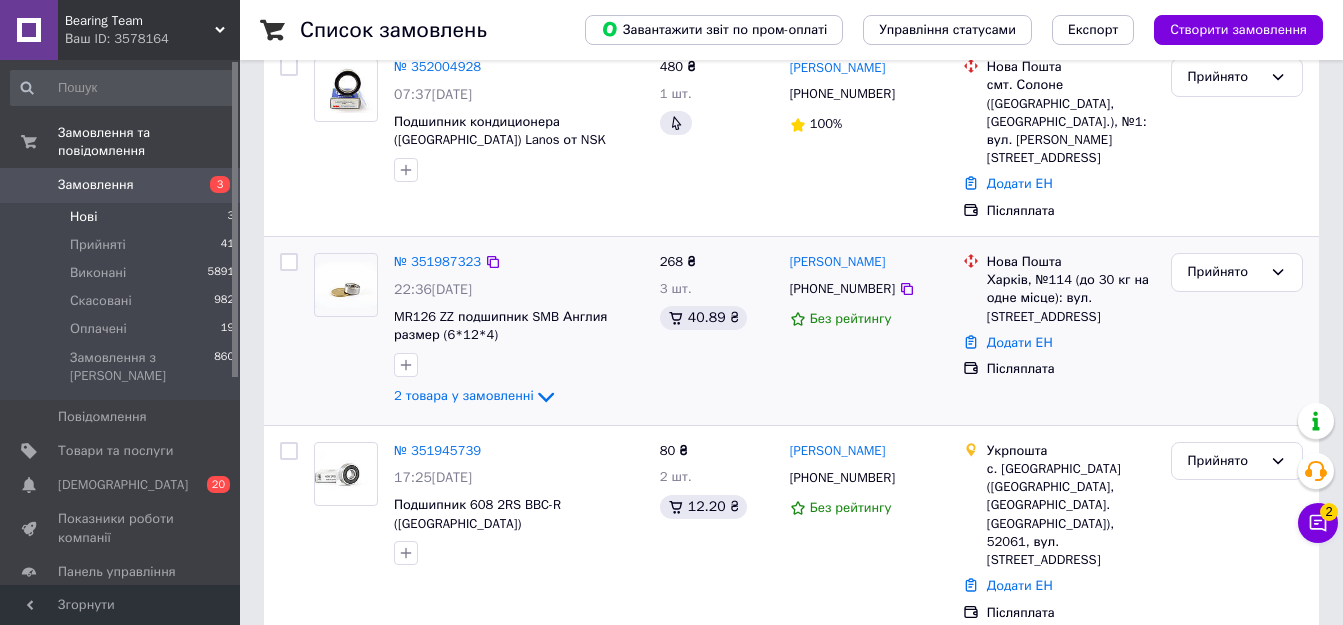 click on "2" at bounding box center (1329, 512) 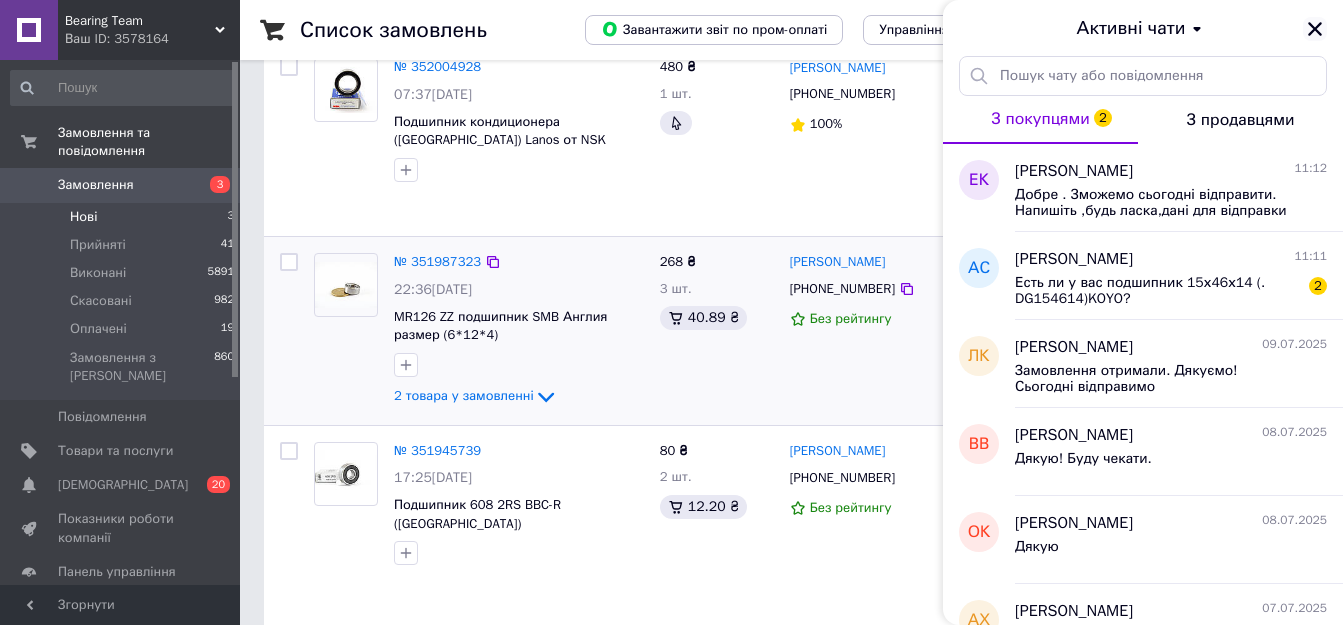 click 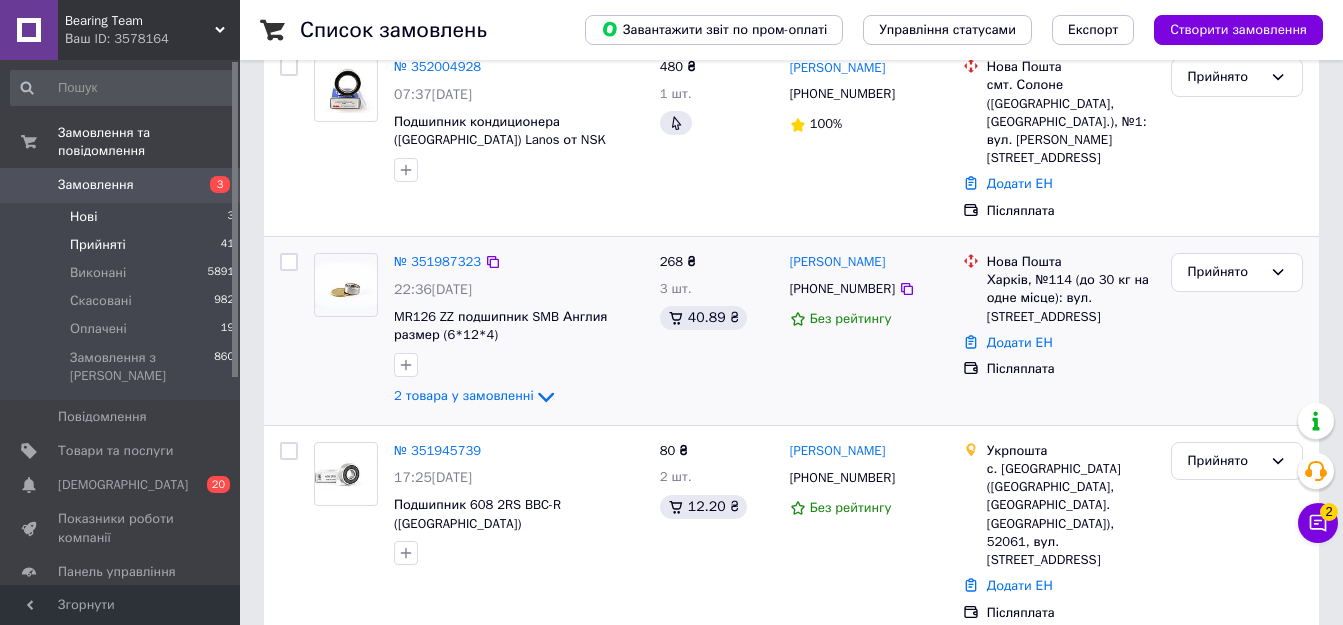 click on "Прийняті 41" at bounding box center (123, 245) 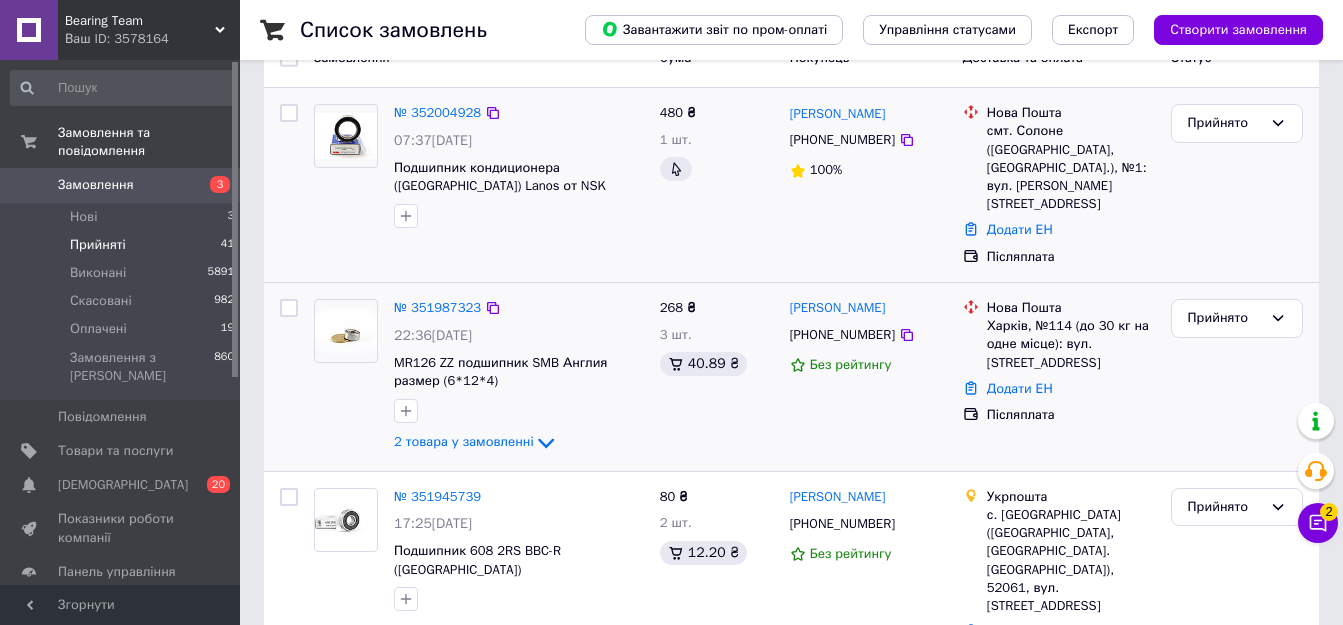 scroll, scrollTop: 200, scrollLeft: 0, axis: vertical 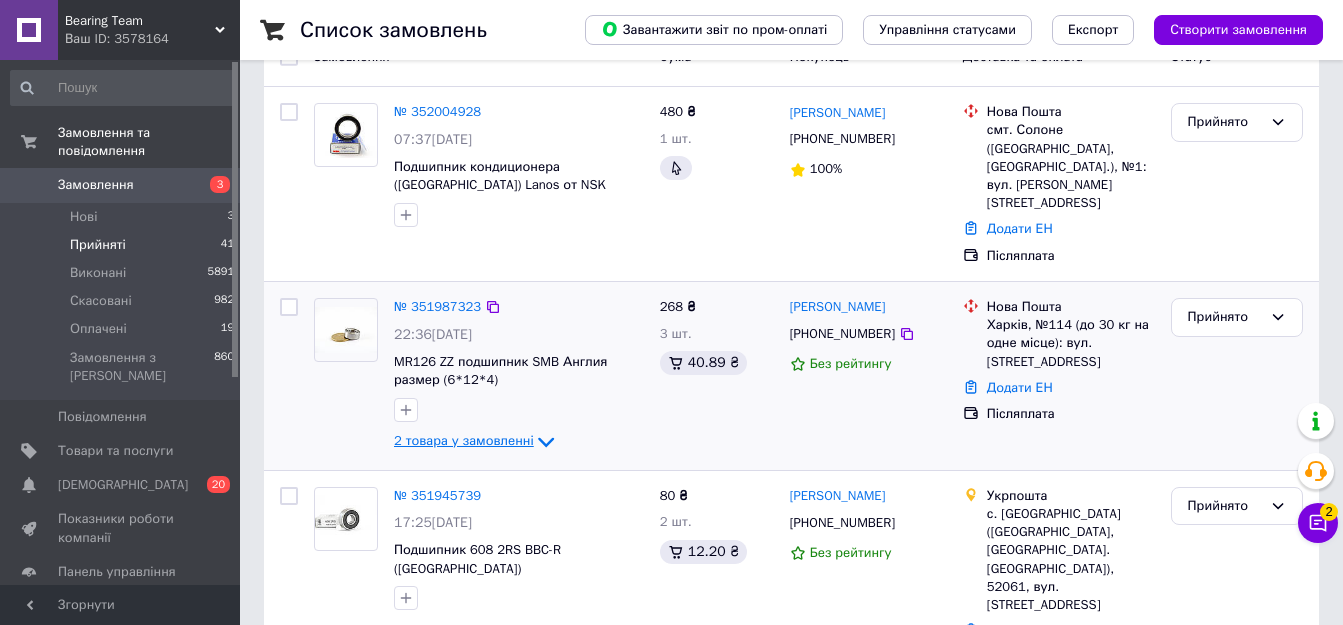 click on "2 товара у замовленні" at bounding box center (464, 440) 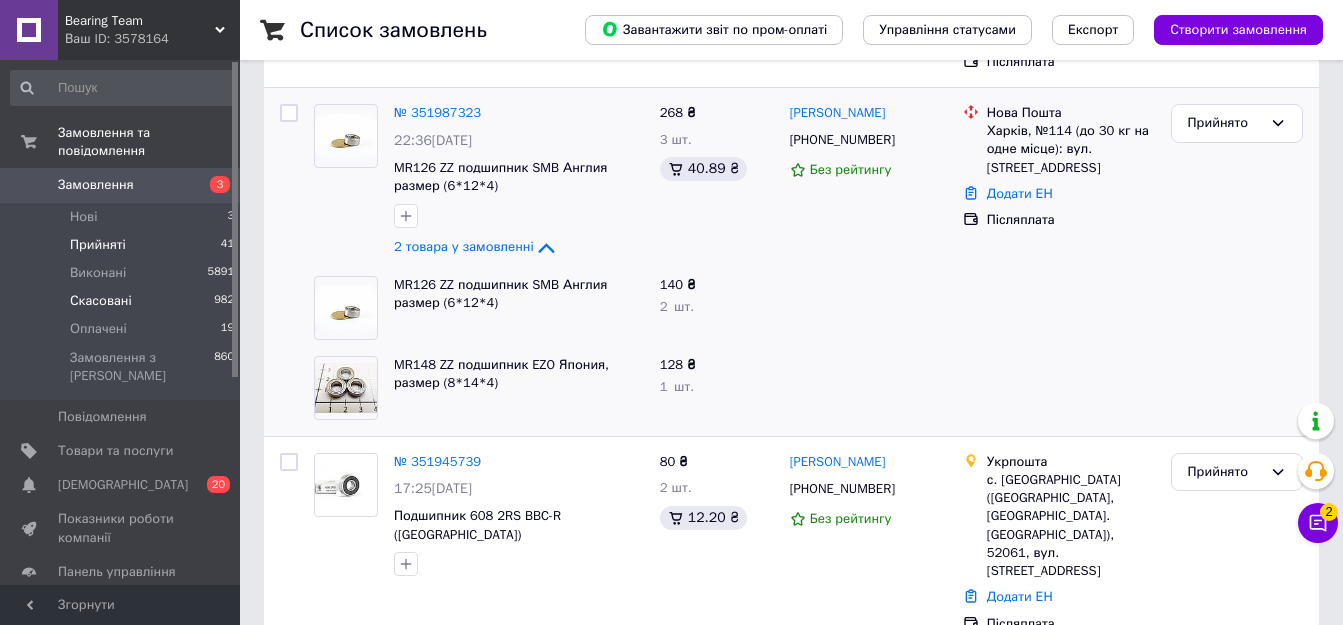scroll, scrollTop: 400, scrollLeft: 0, axis: vertical 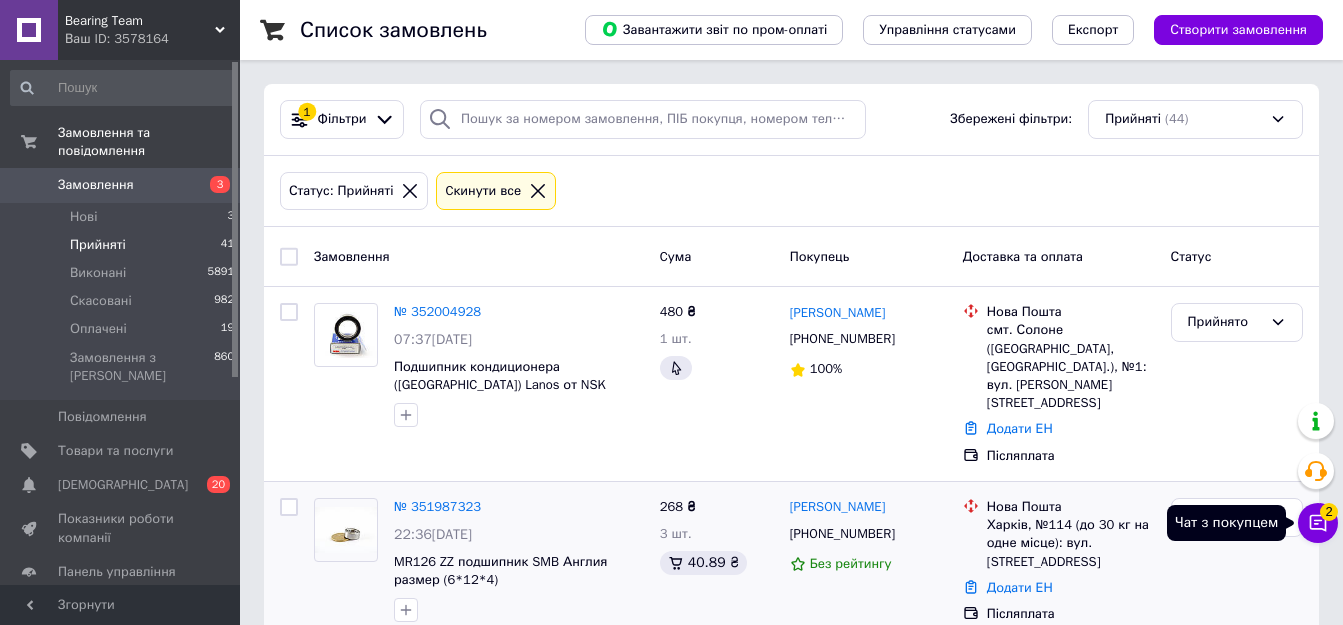 click 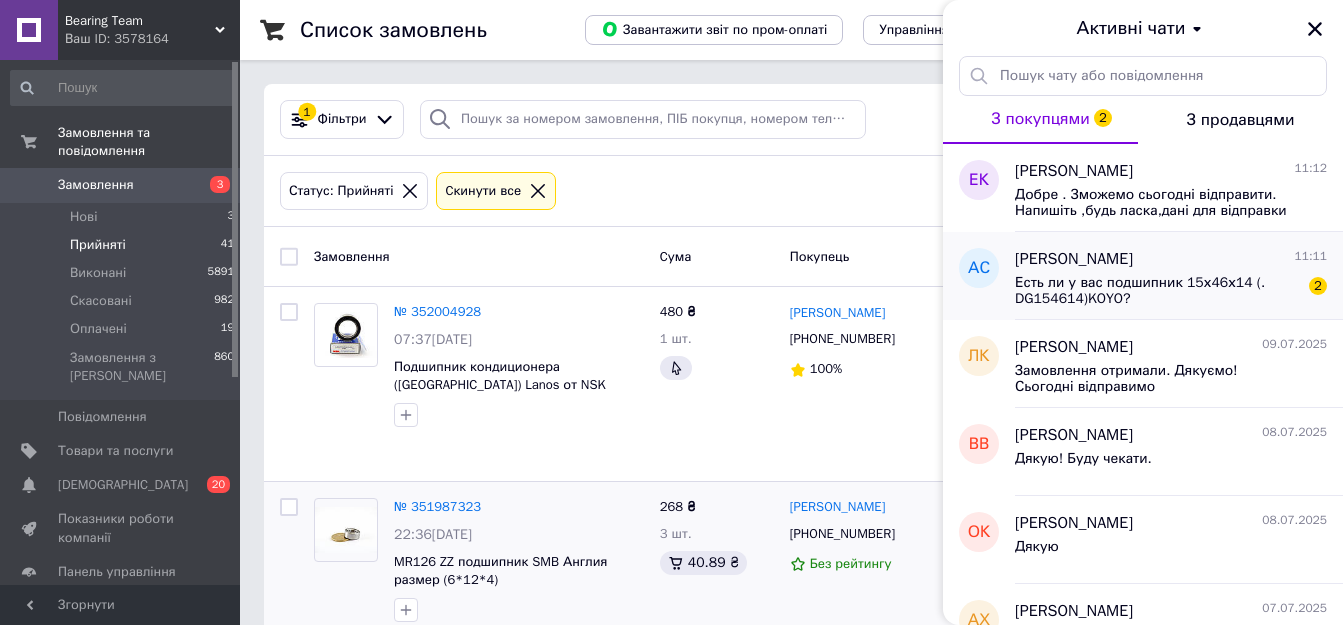 click on "Есть ли у вас подшипник 15х46х14 (. DG154614)KOYO?" at bounding box center (1157, 291) 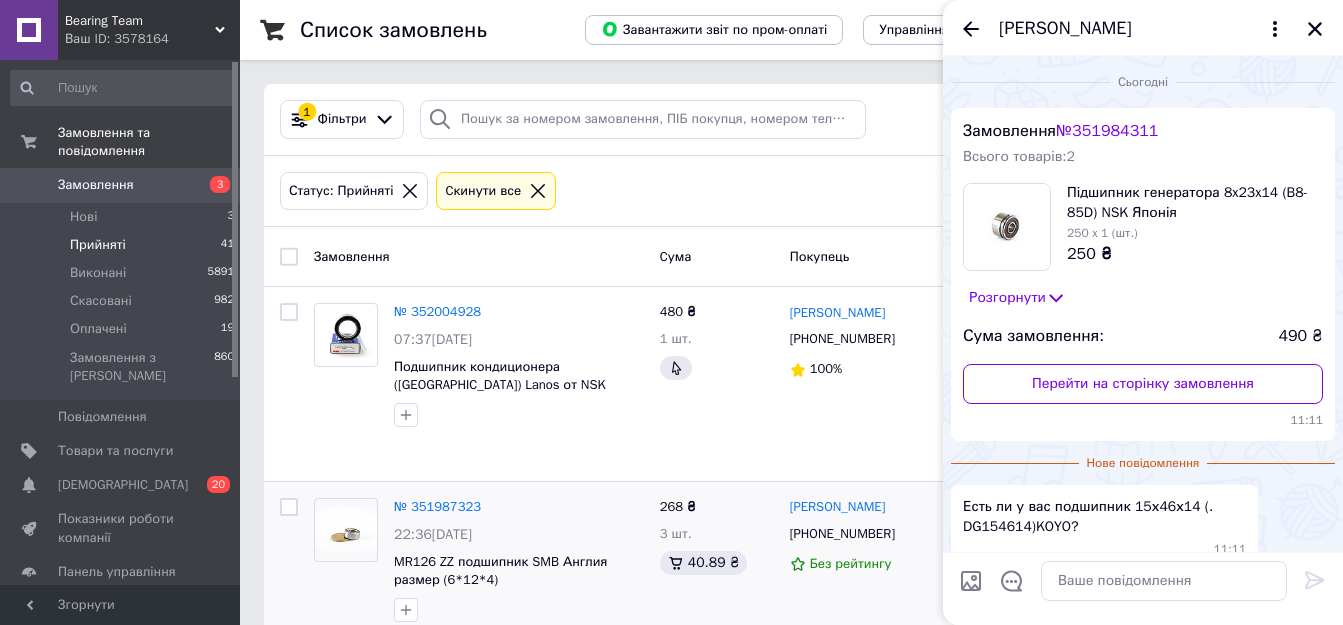 scroll, scrollTop: 99, scrollLeft: 0, axis: vertical 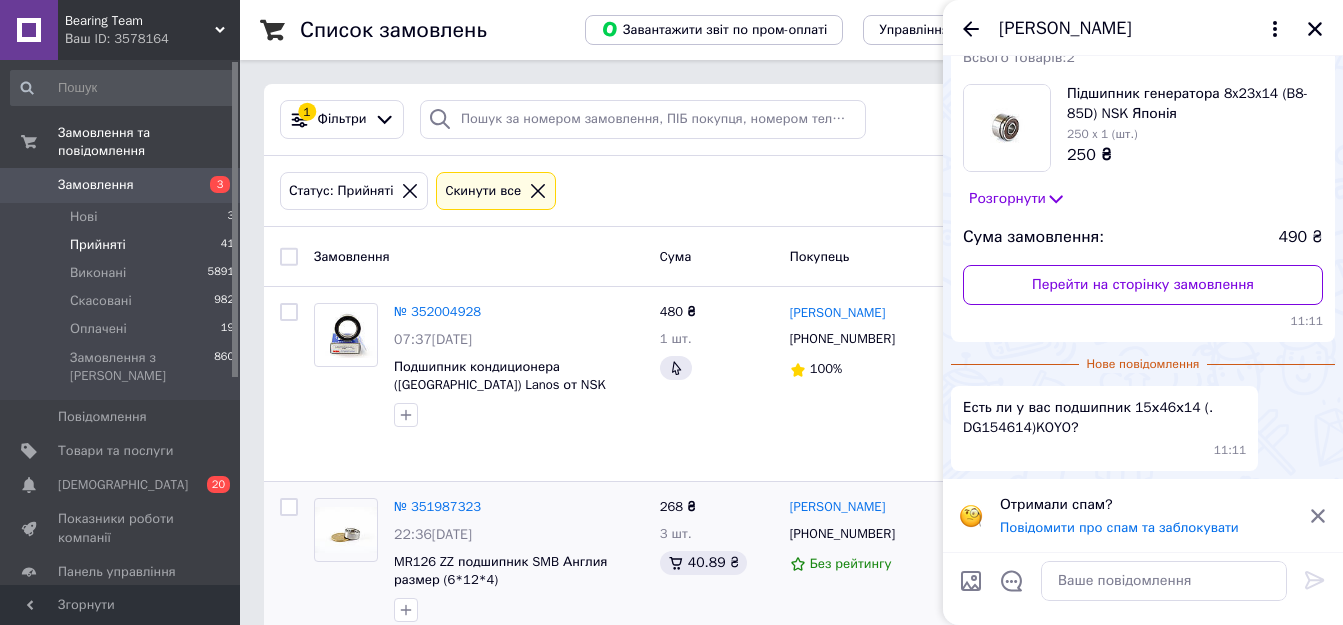 click 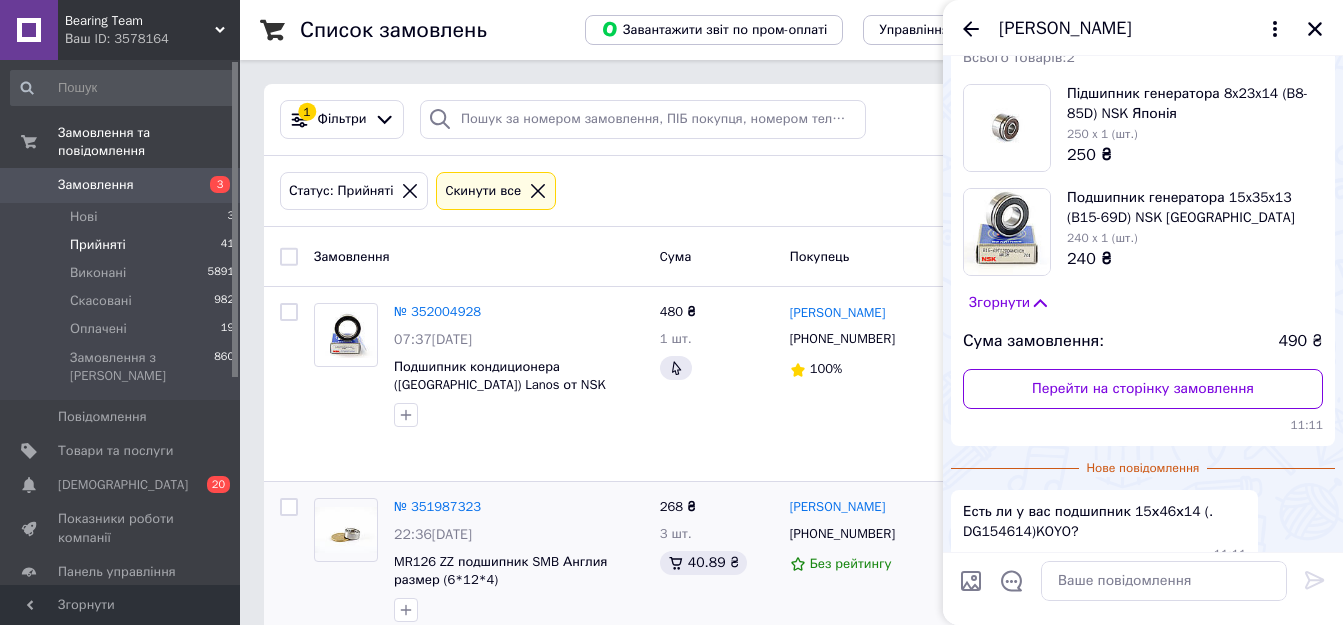 click 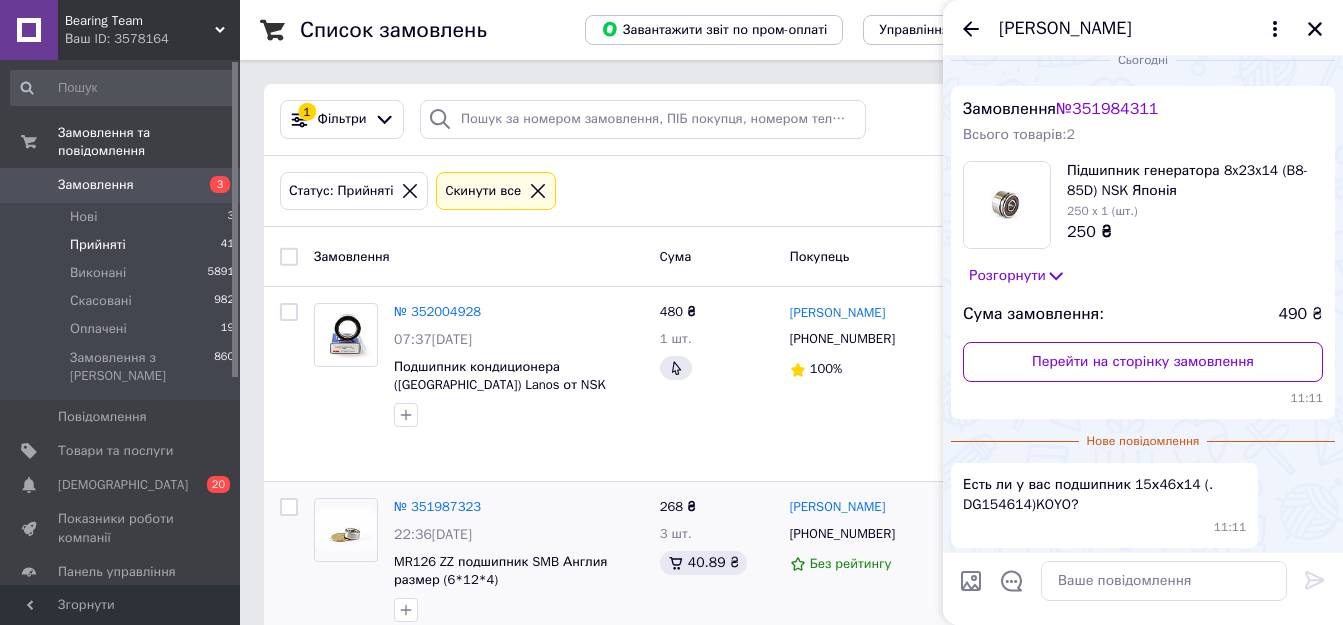 scroll, scrollTop: 0, scrollLeft: 0, axis: both 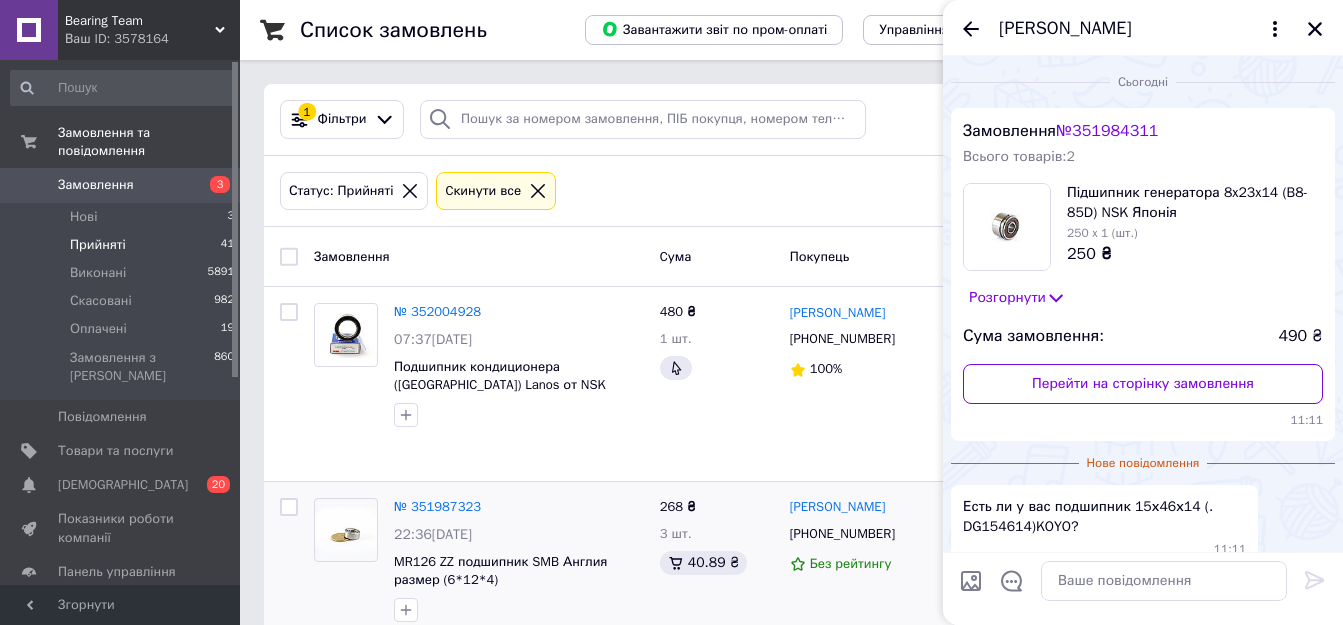 click on "Розгорнути" at bounding box center (1017, 298) 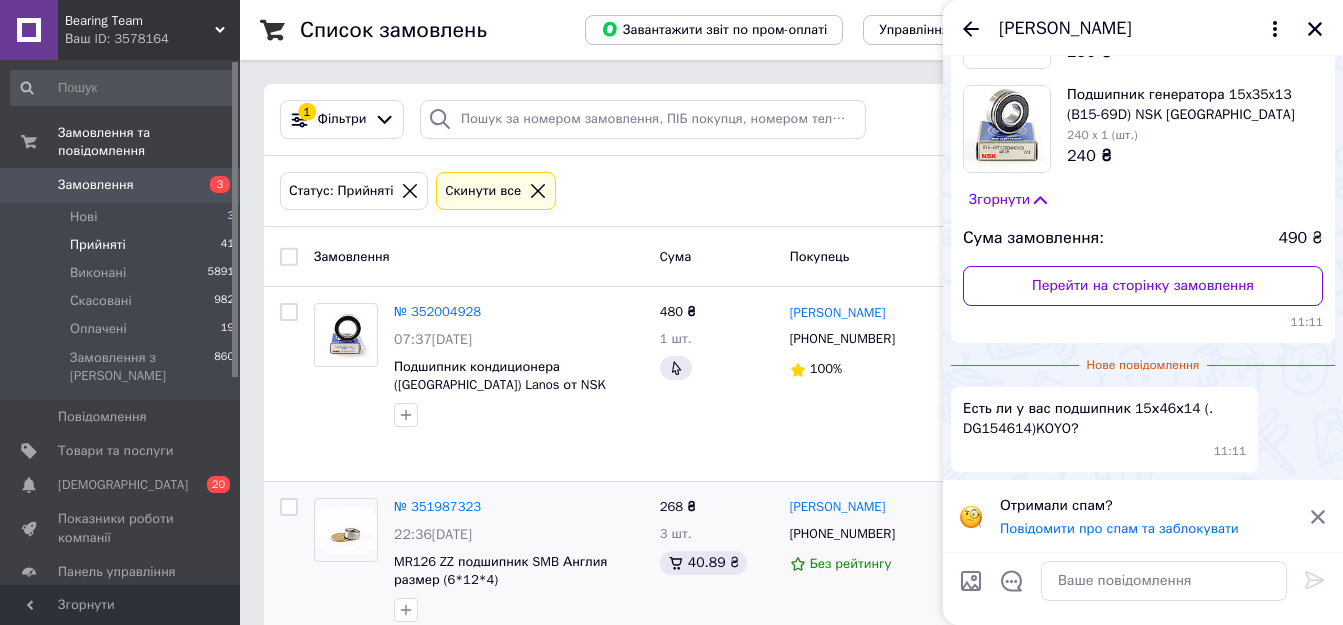 scroll, scrollTop: 203, scrollLeft: 0, axis: vertical 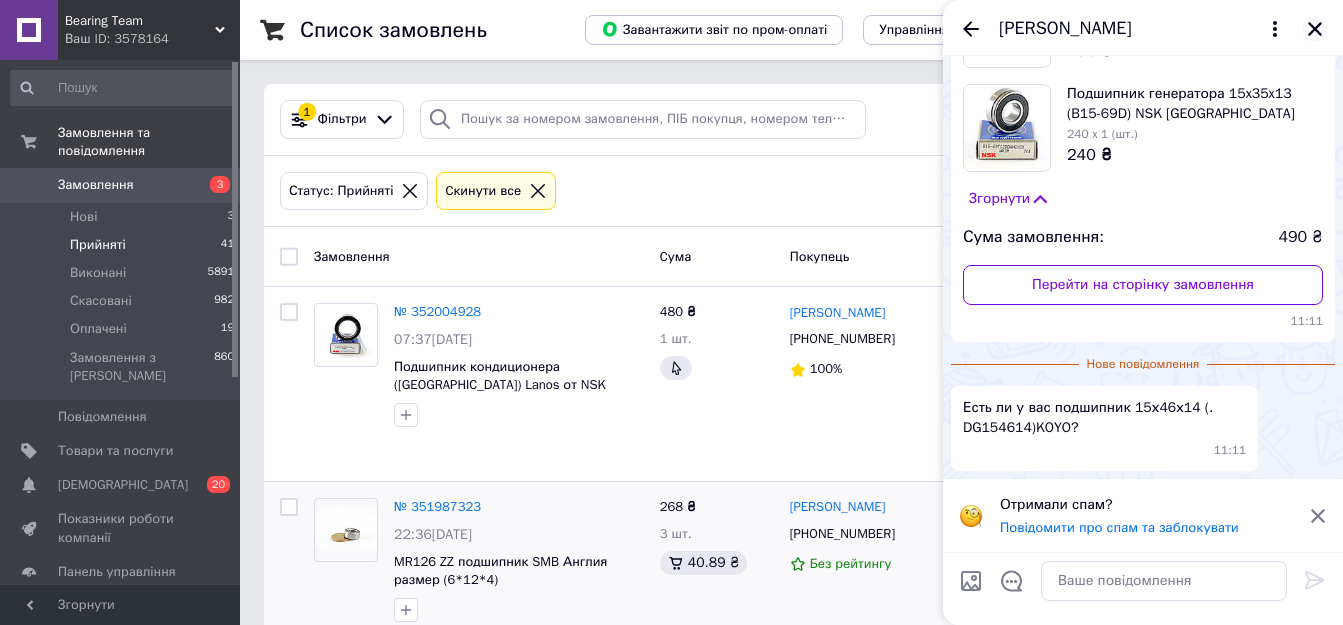 click 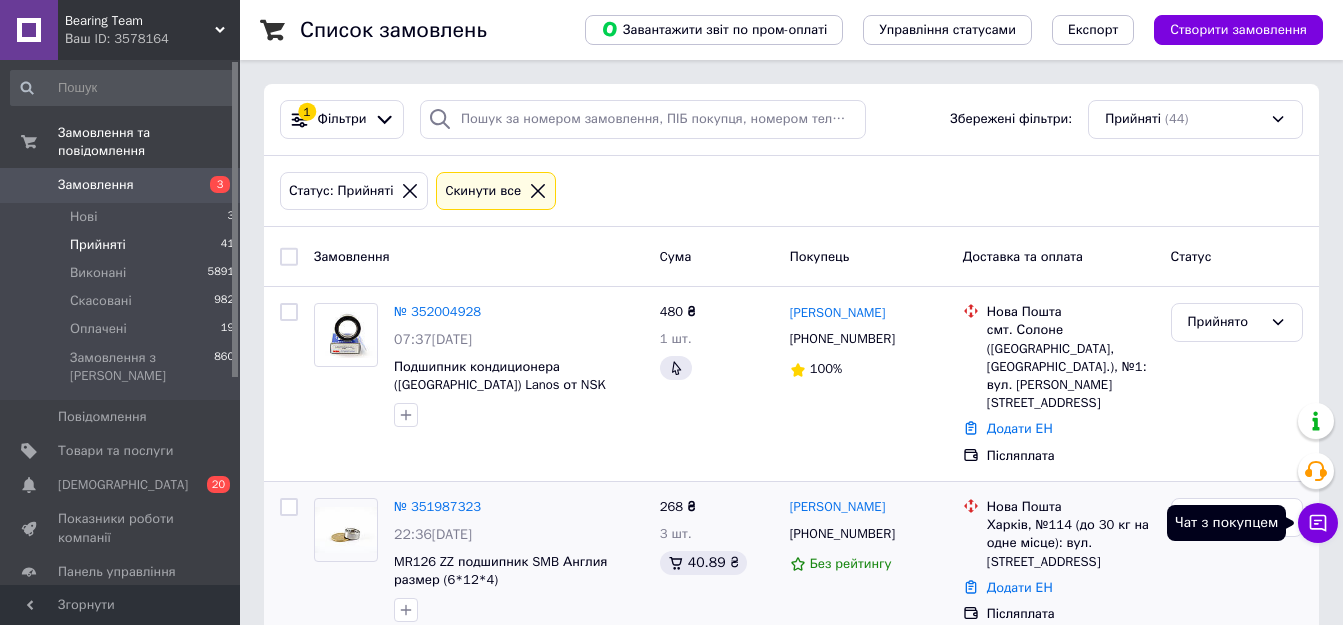 click 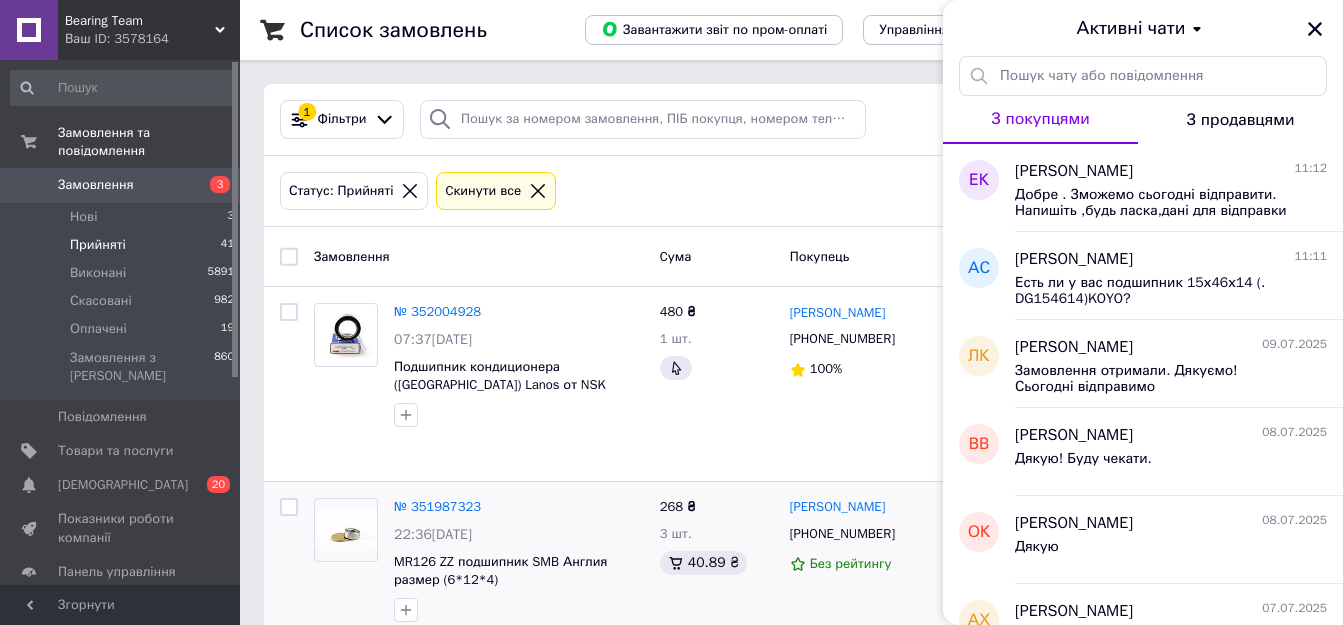 click 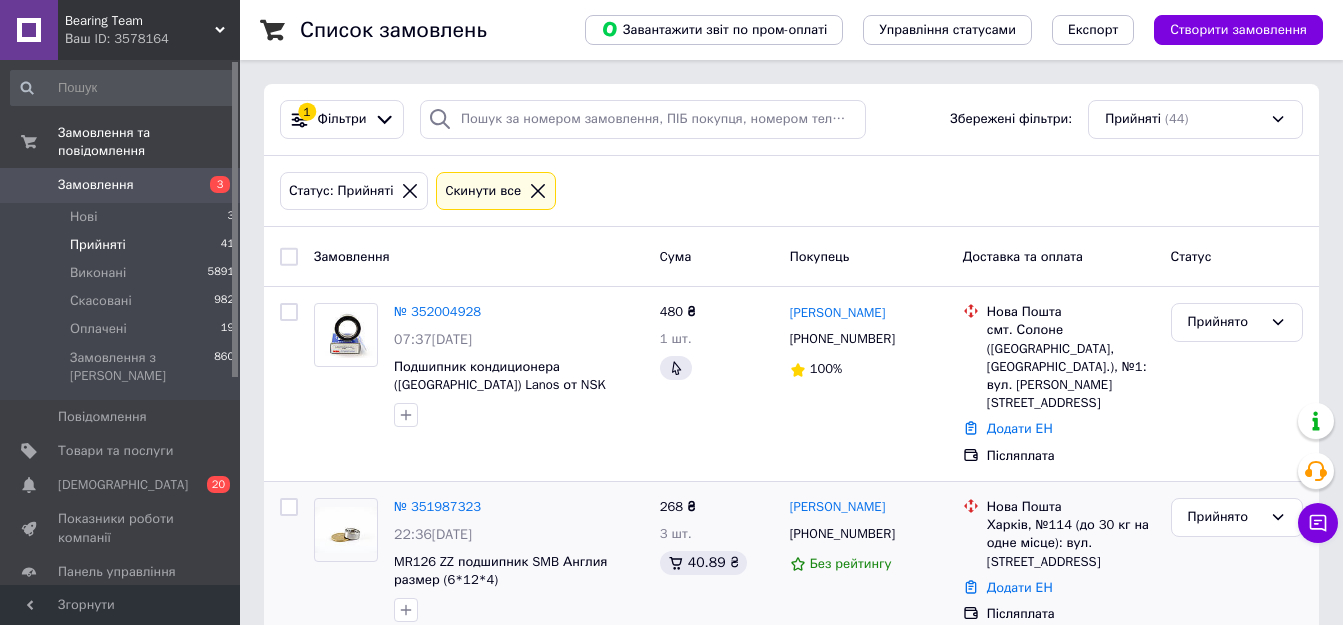 click 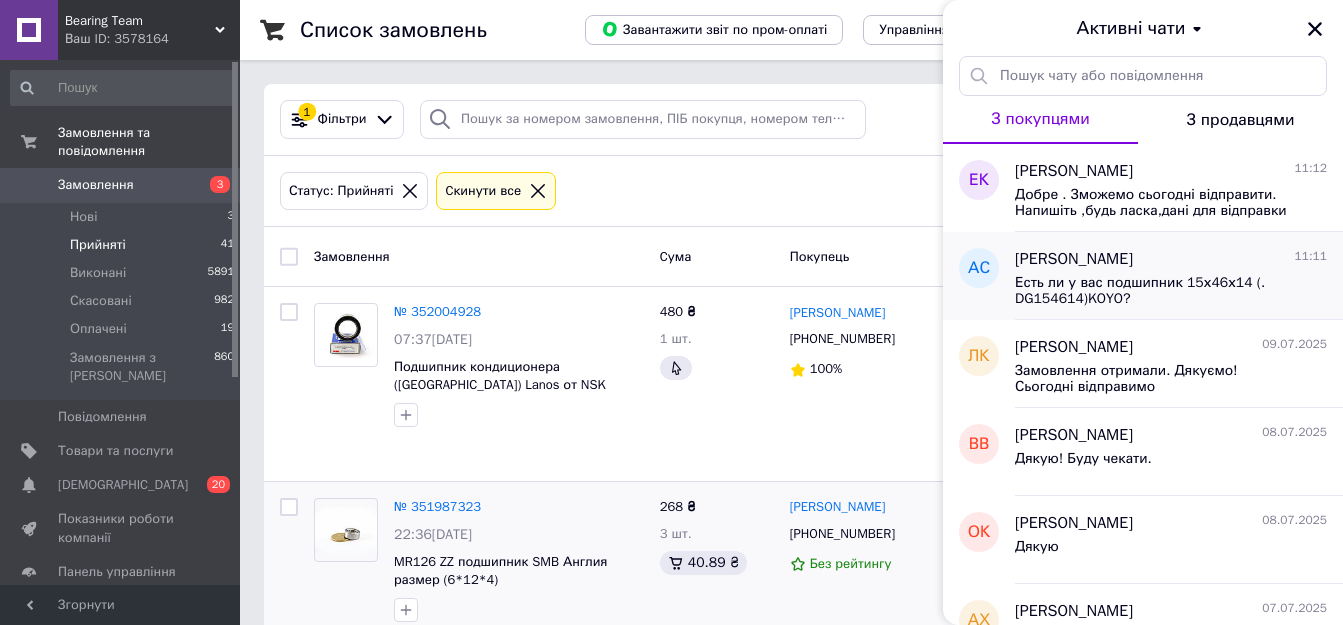 click on "Есть ли у вас подшипник 15х46х14 (. DG154614)KOYO?" at bounding box center [1157, 291] 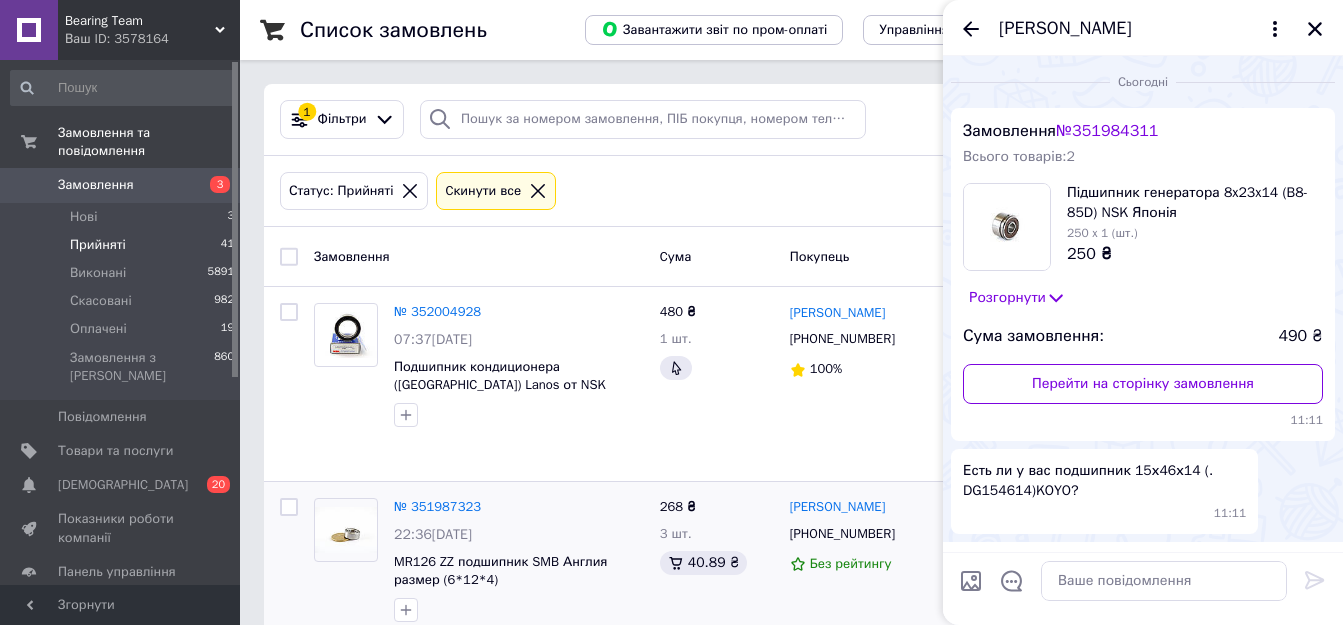 scroll, scrollTop: 63, scrollLeft: 0, axis: vertical 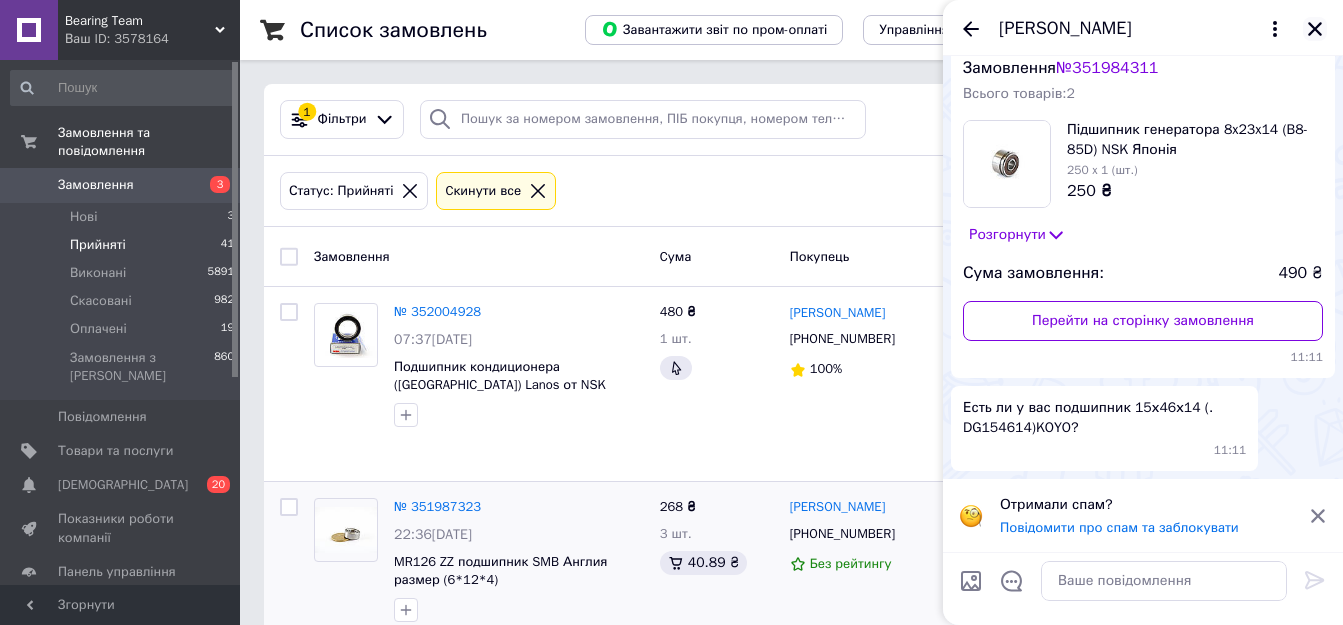 click 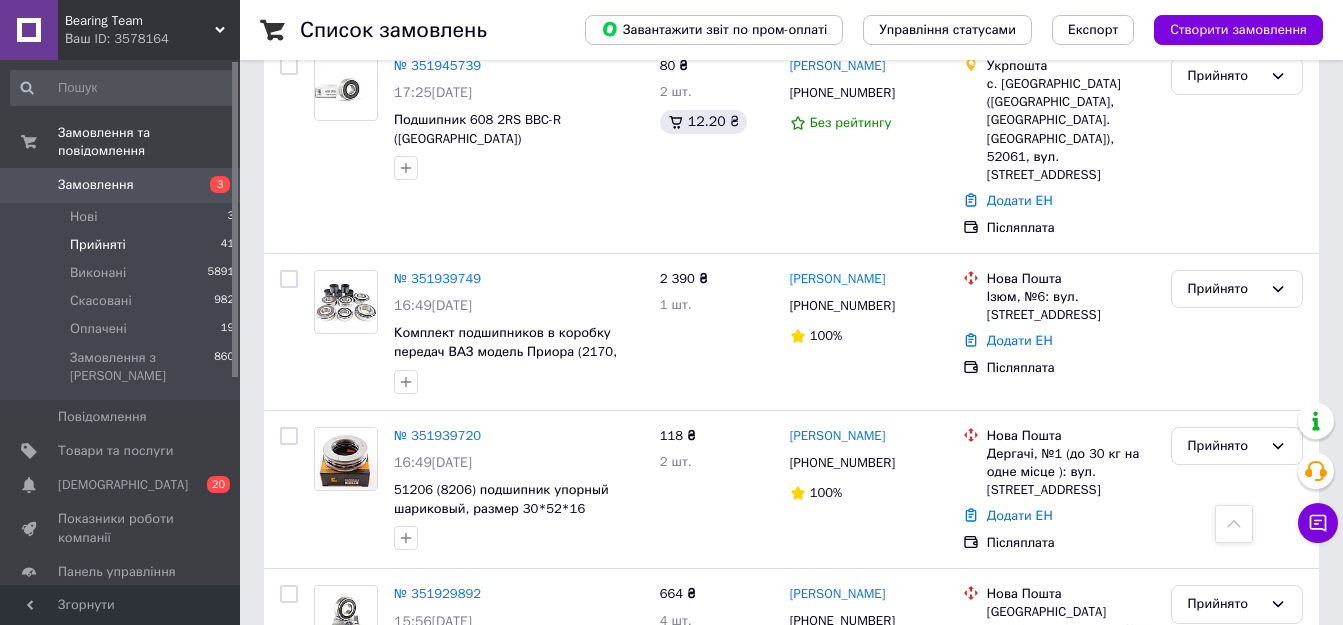 scroll, scrollTop: 800, scrollLeft: 0, axis: vertical 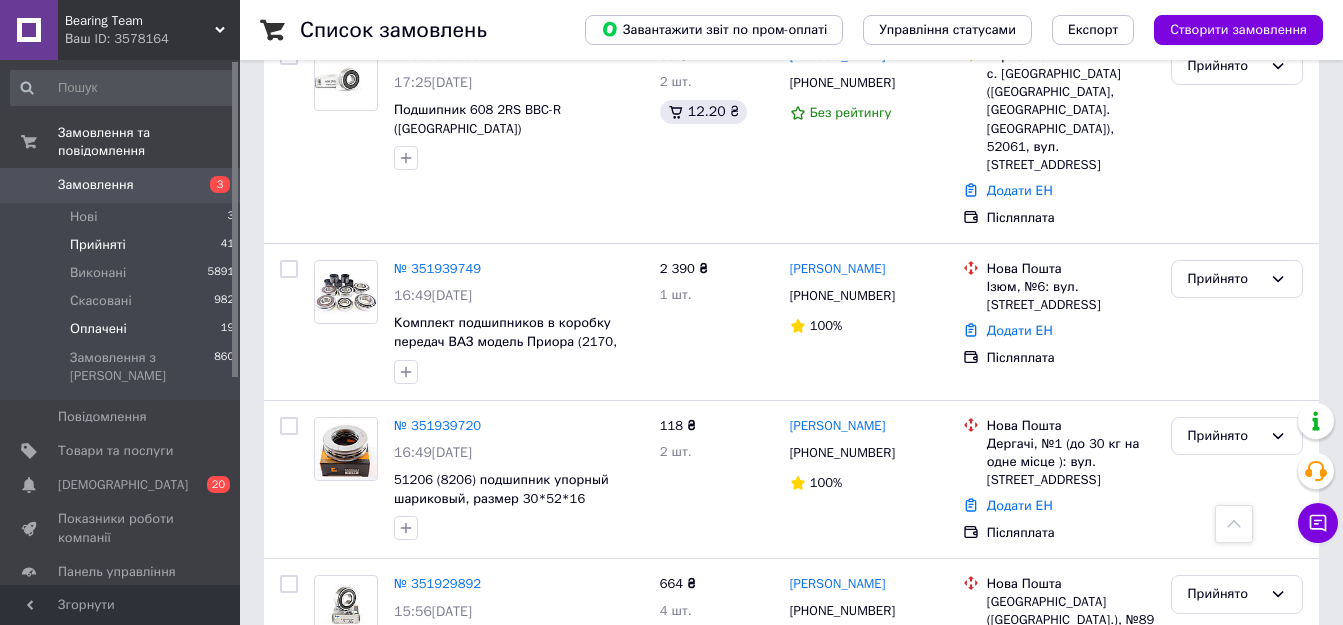 click on "Оплачені 19" at bounding box center (123, 329) 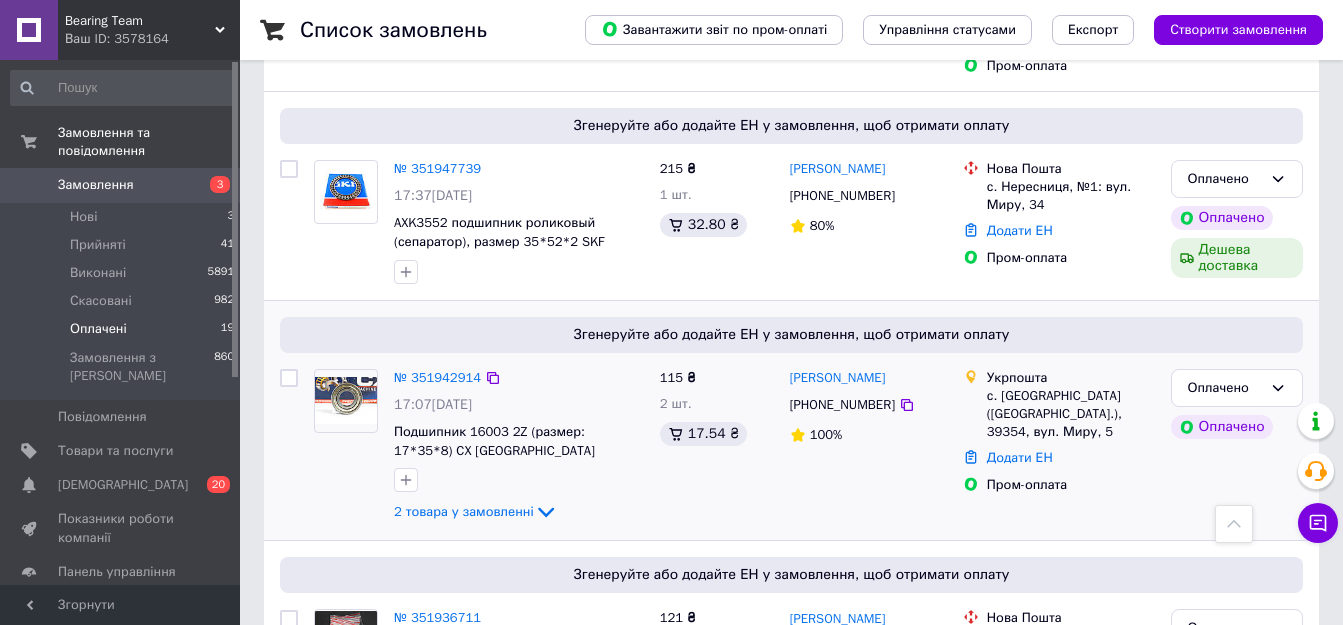 scroll, scrollTop: 1300, scrollLeft: 0, axis: vertical 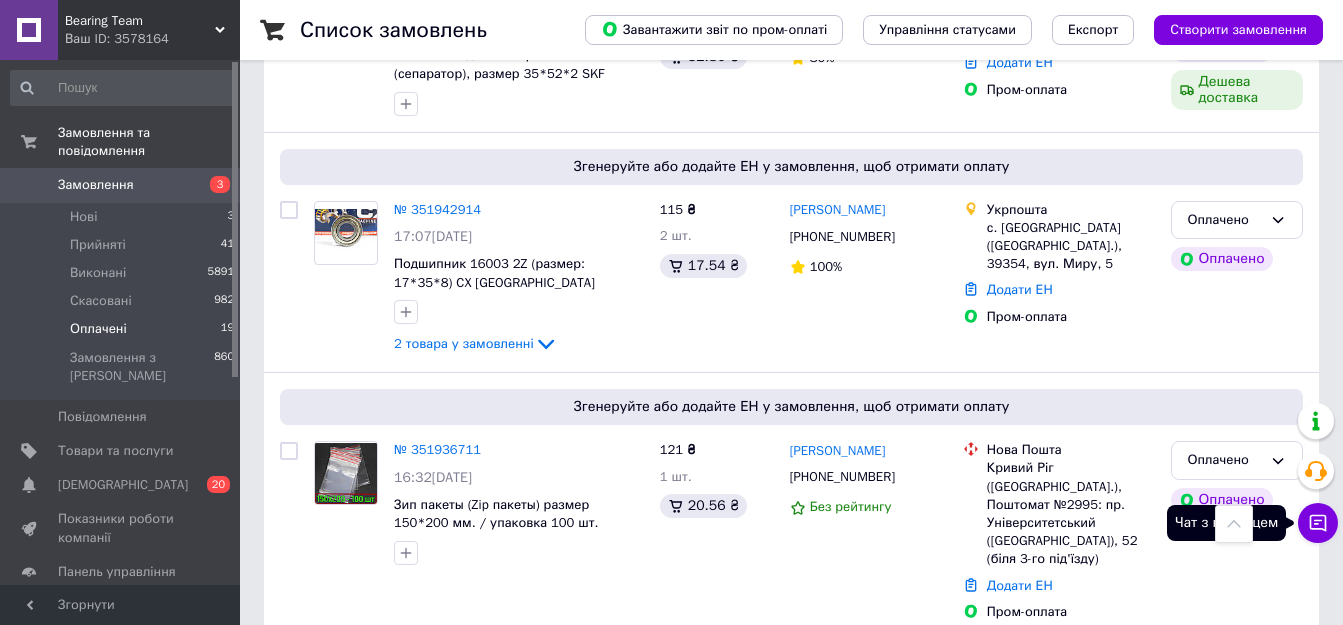 click 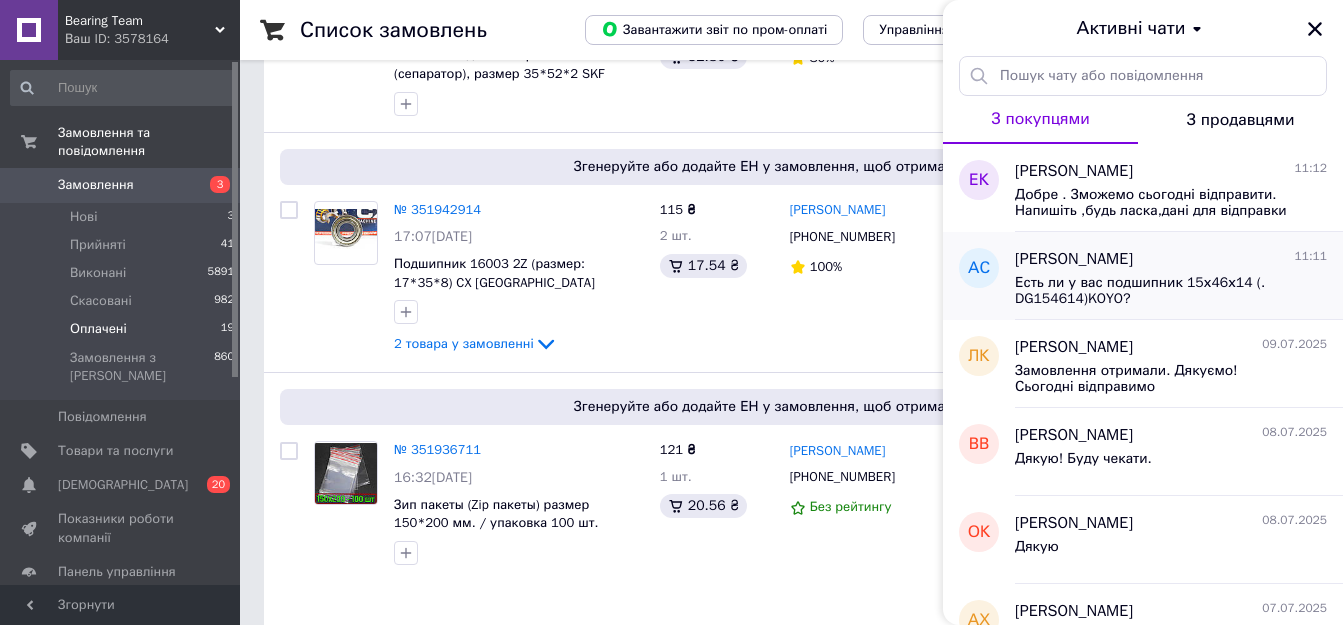 click on "Есть ли у вас подшипник 15х46х14 (. DG154614)KOYO?" at bounding box center [1157, 291] 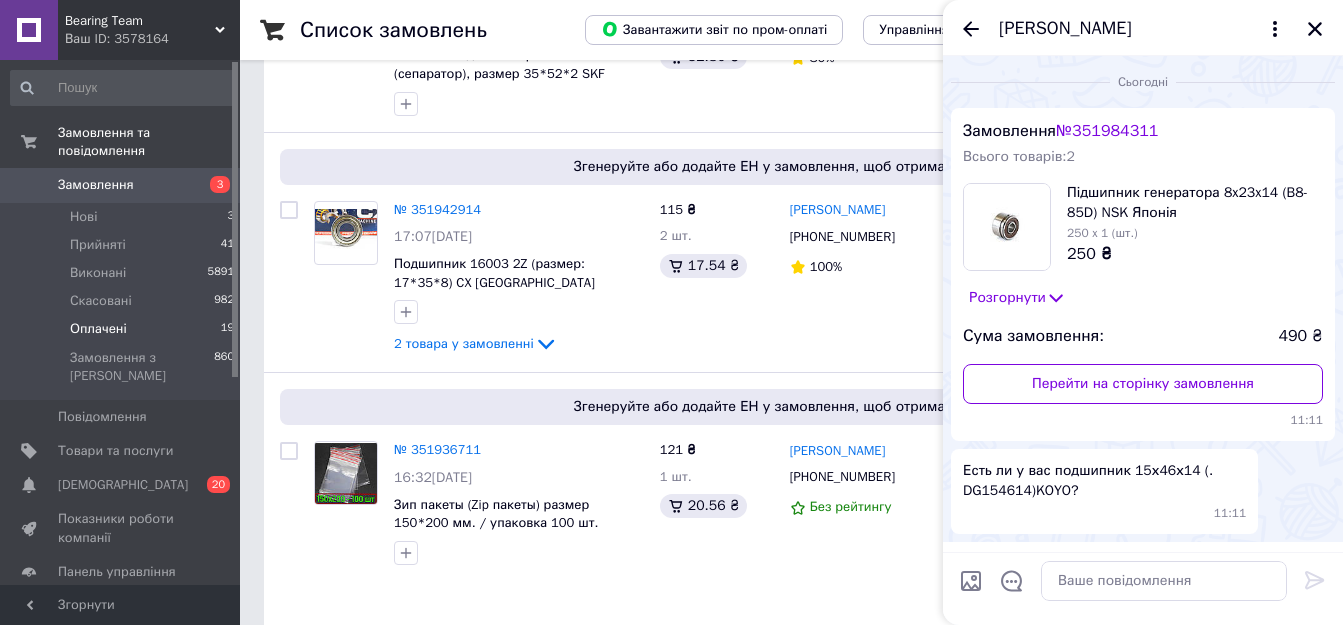 scroll, scrollTop: 63, scrollLeft: 0, axis: vertical 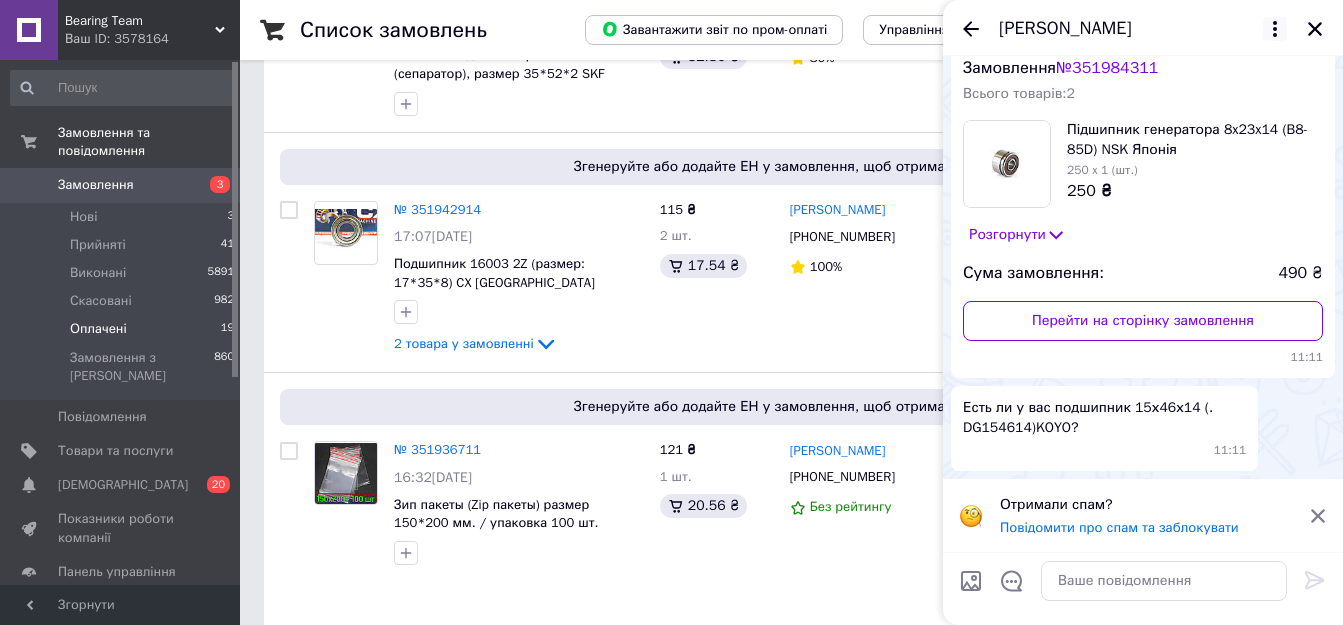 drag, startPoint x: 1318, startPoint y: 29, endPoint x: 1280, endPoint y: 23, distance: 38.470768 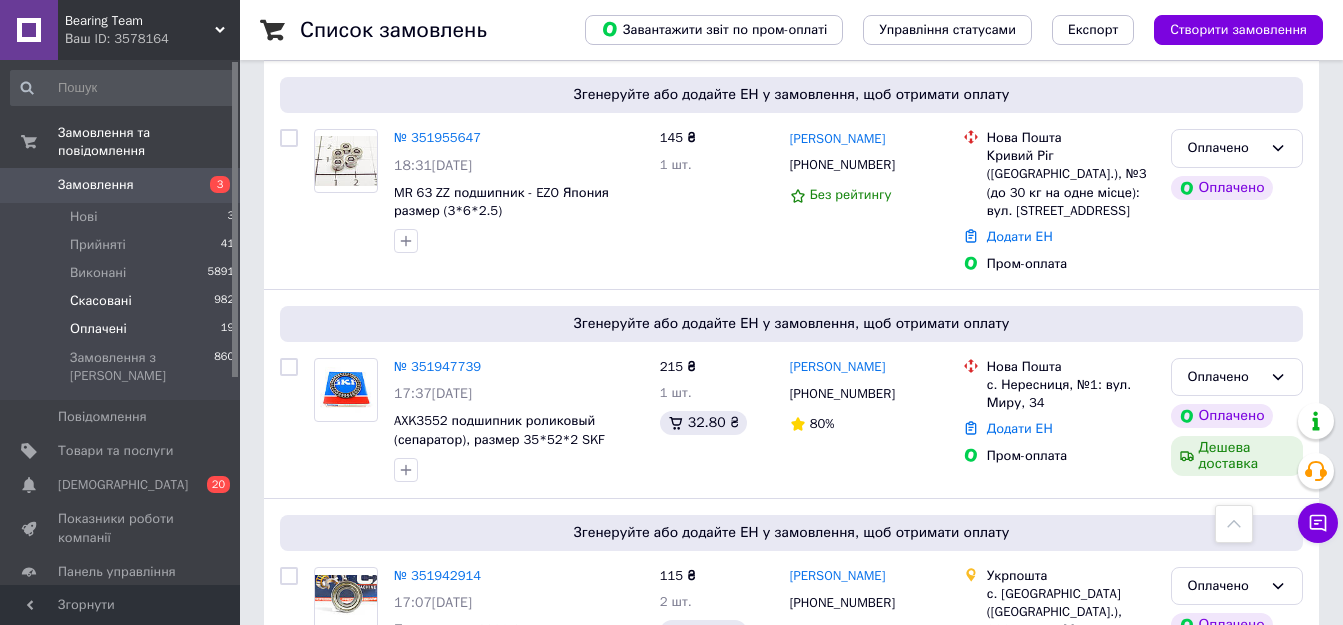 scroll, scrollTop: 900, scrollLeft: 0, axis: vertical 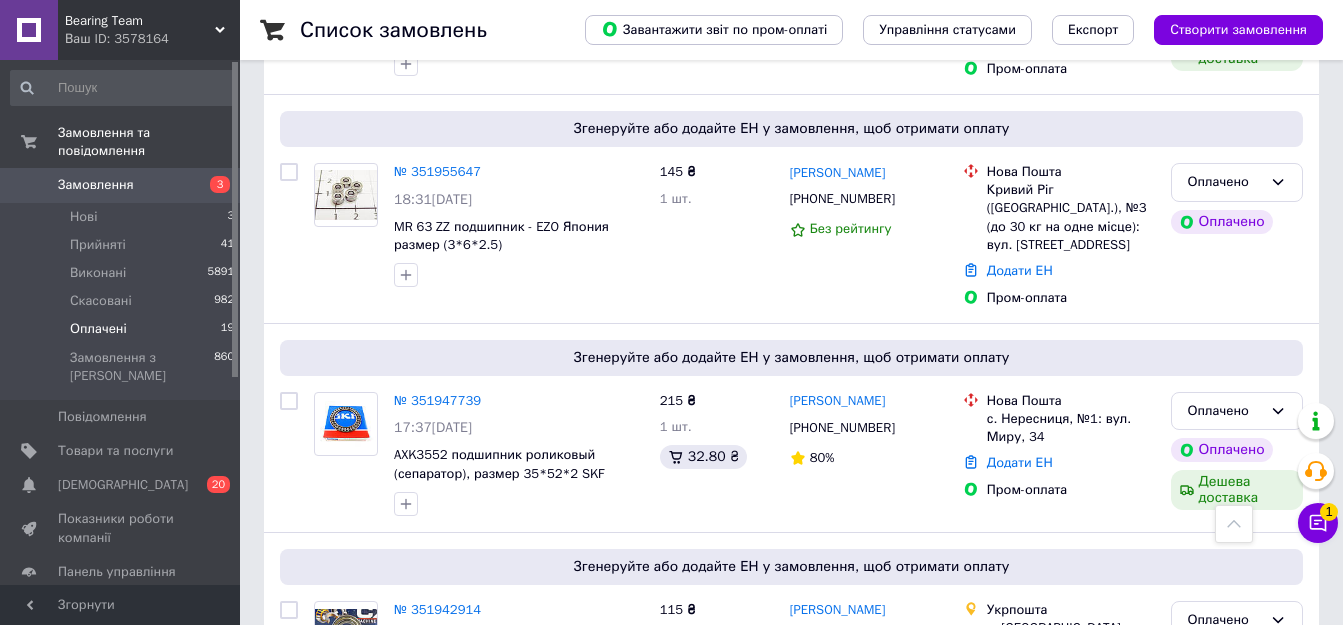 click 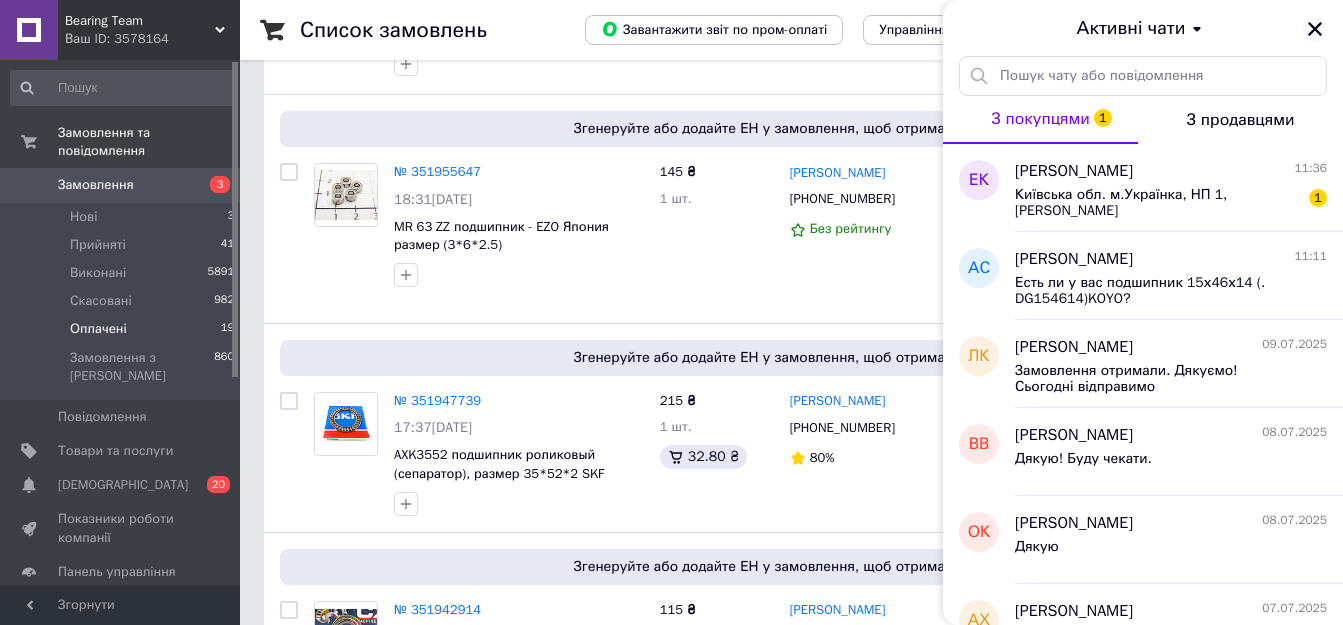 click 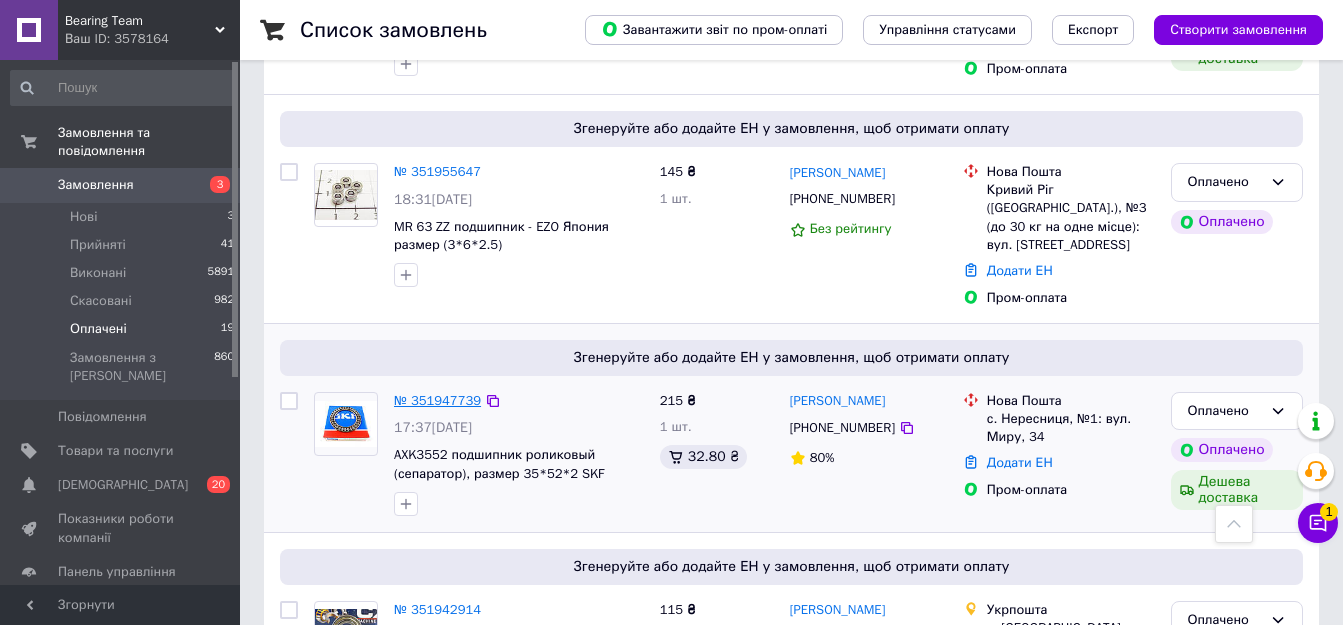 click on "№ 351947739" at bounding box center [437, 400] 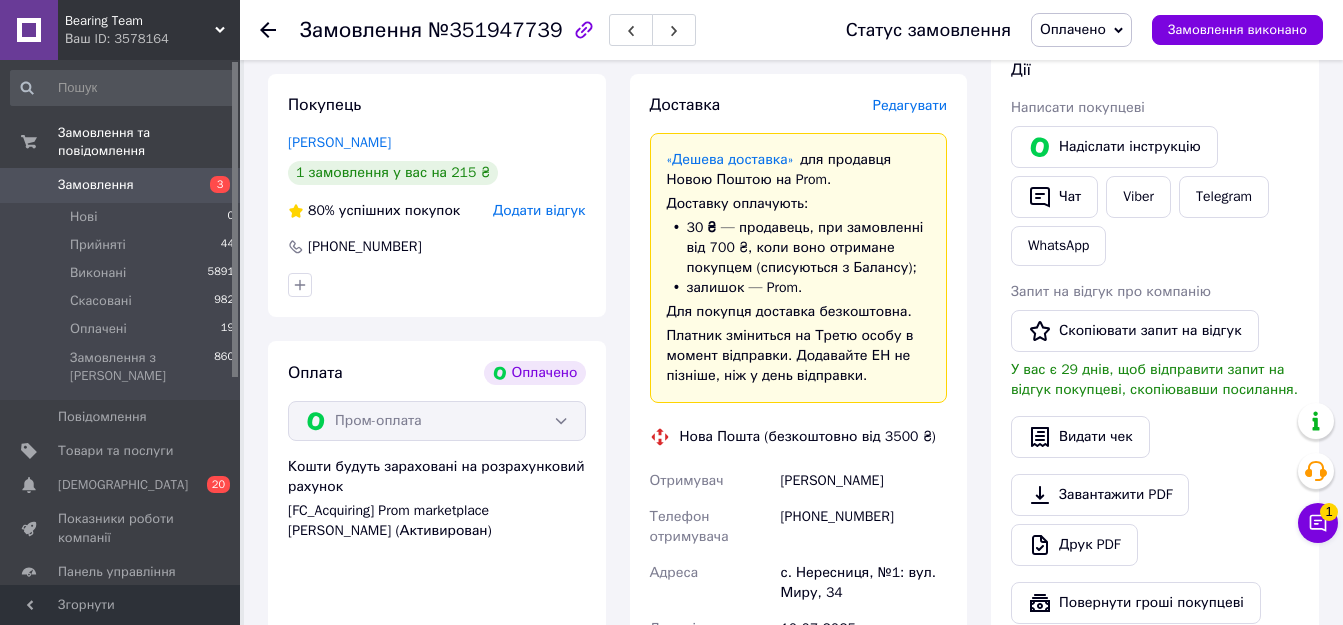 scroll, scrollTop: 500, scrollLeft: 0, axis: vertical 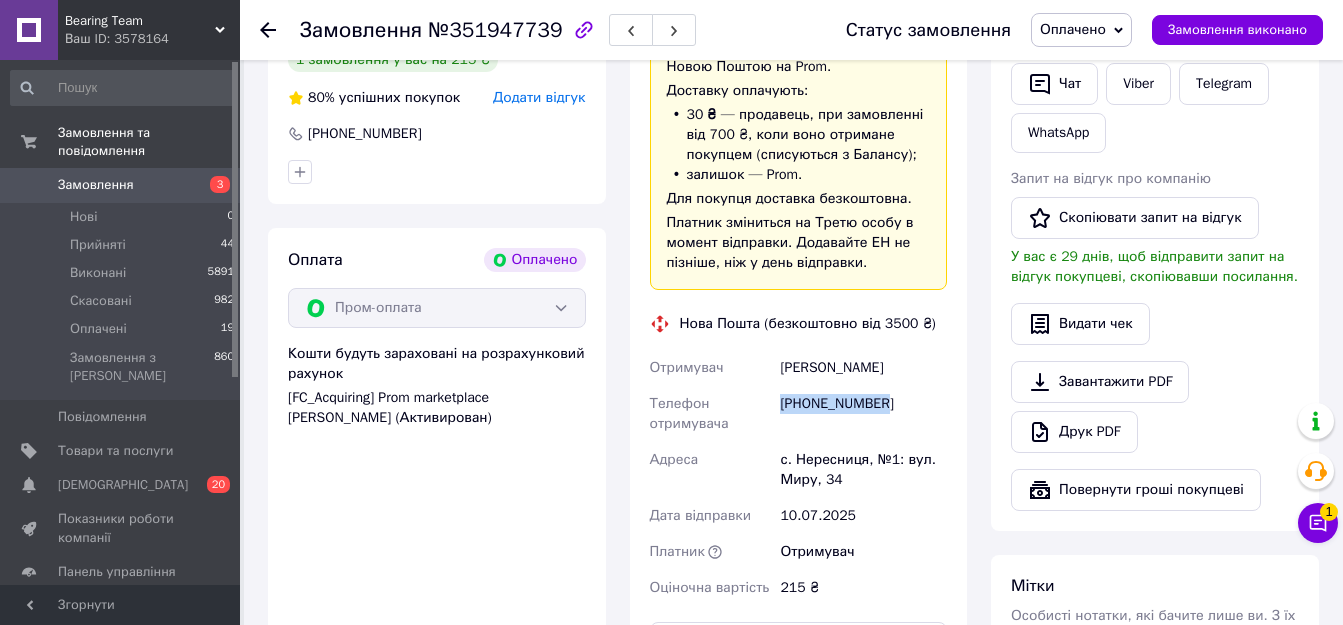 drag, startPoint x: 885, startPoint y: 402, endPoint x: 783, endPoint y: 409, distance: 102.239914 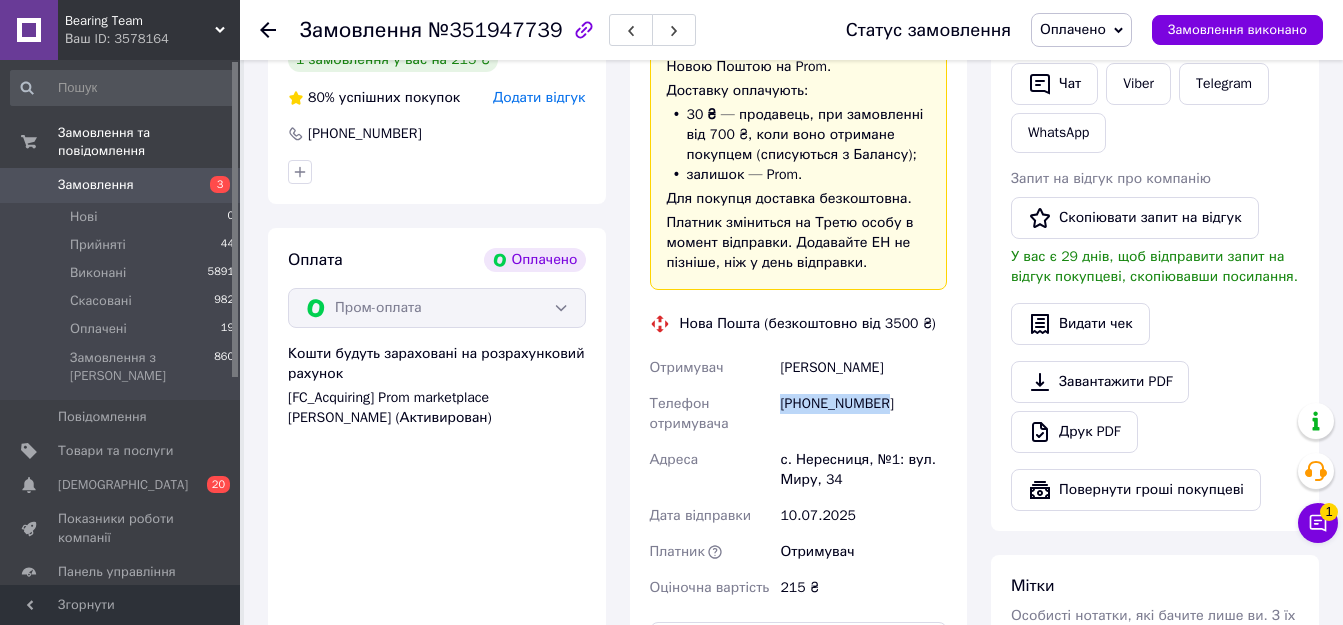 click on "+380965659610" at bounding box center (863, 414) 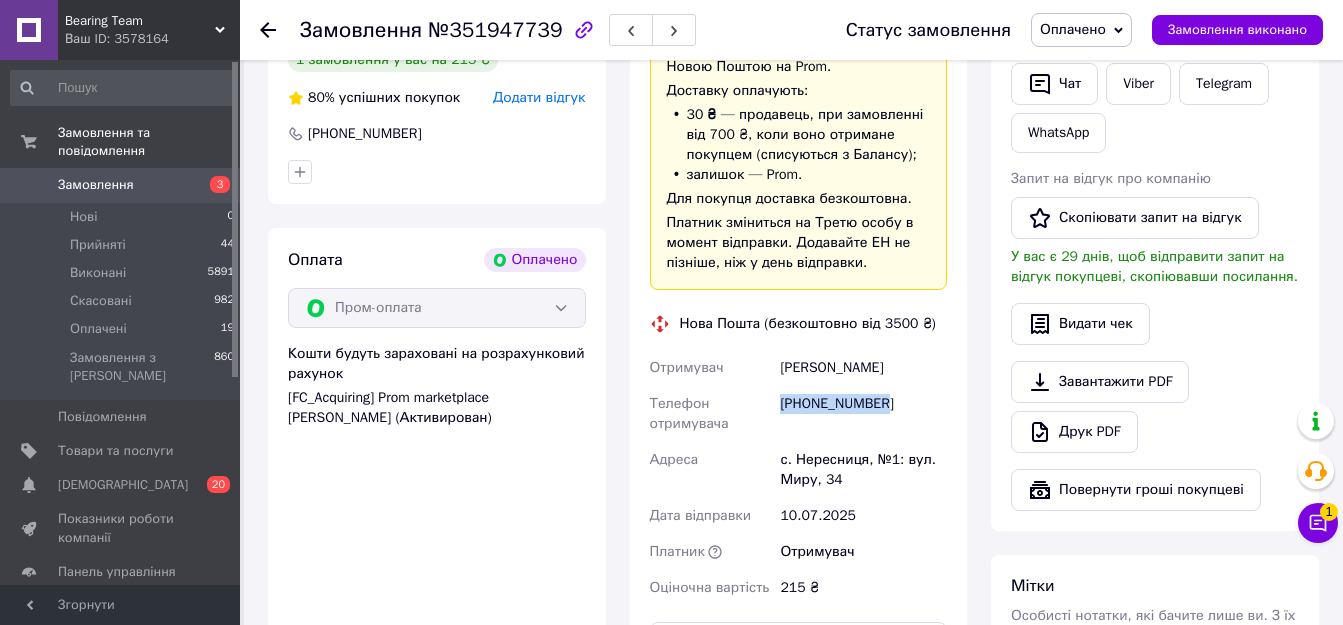 drag, startPoint x: 893, startPoint y: 365, endPoint x: 782, endPoint y: 365, distance: 111 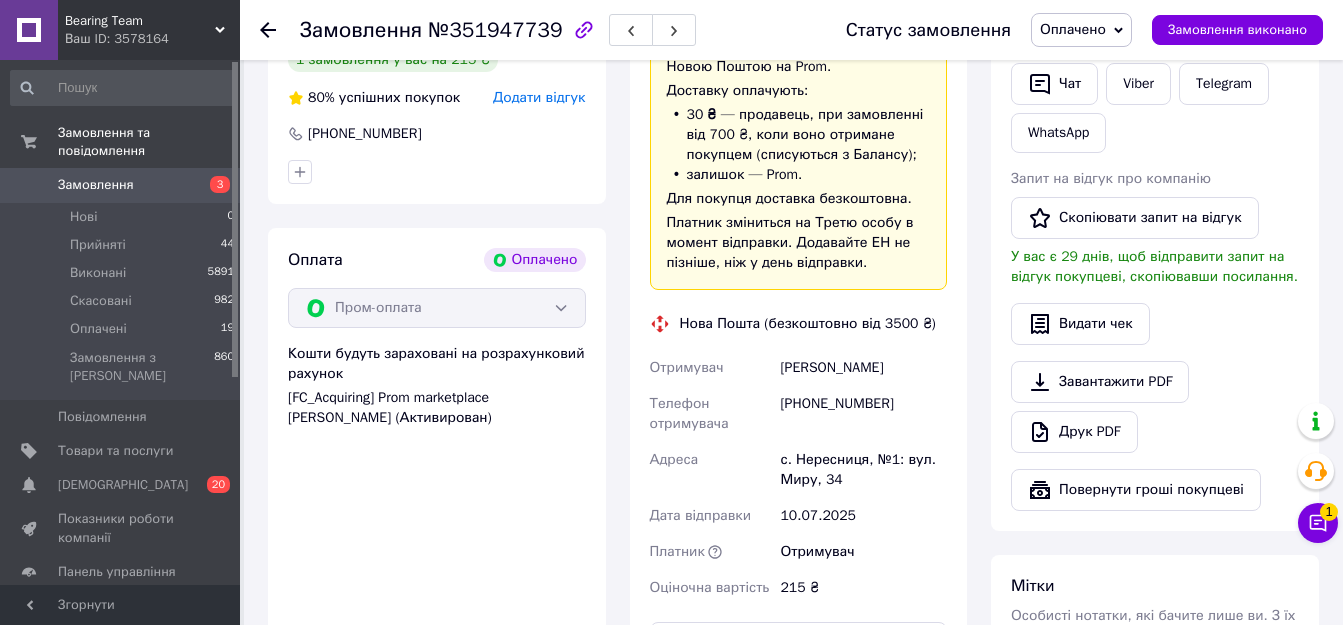 click on "с. Нересниця, №1: вул. Миру, 34" at bounding box center [863, 470] 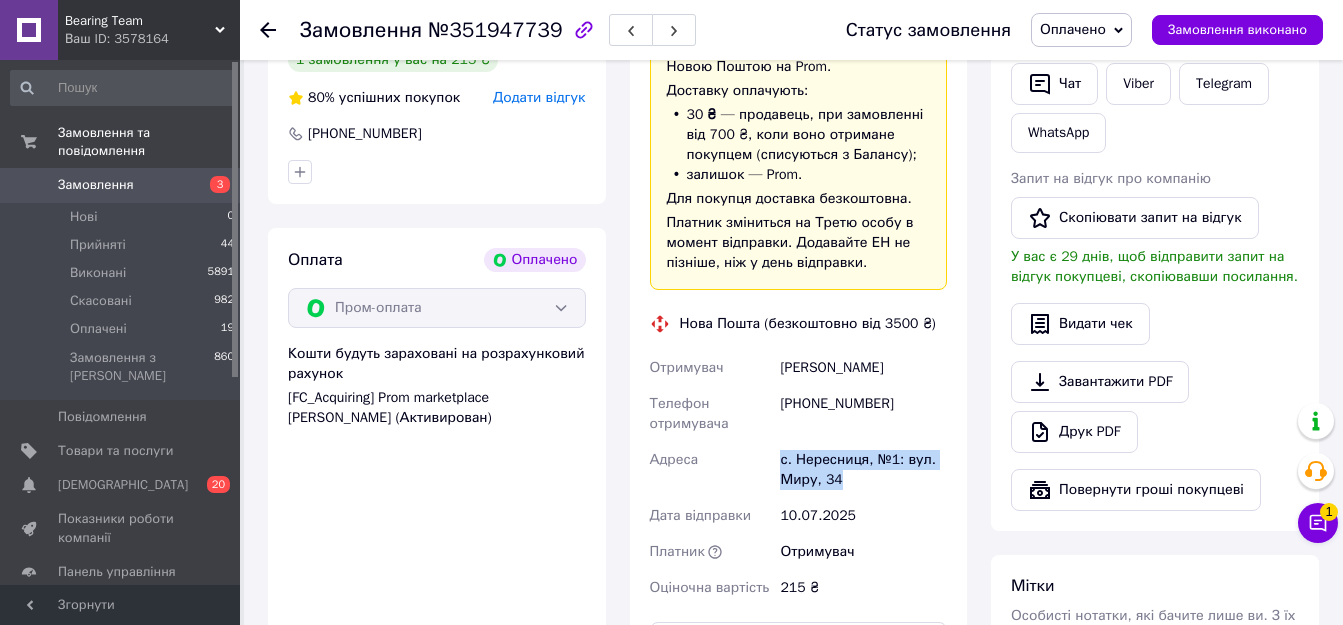 drag, startPoint x: 857, startPoint y: 480, endPoint x: 780, endPoint y: 468, distance: 77.92946 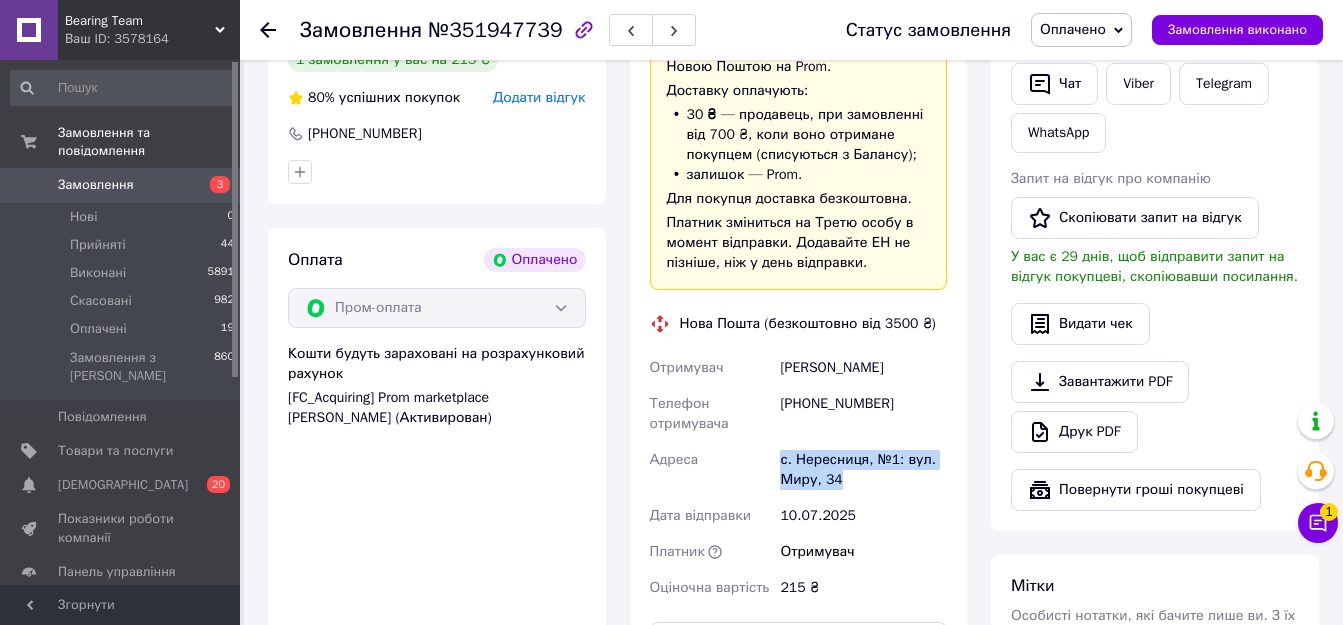 click on "с. Нересниця, №1: вул. Миру, 34" at bounding box center (863, 470) 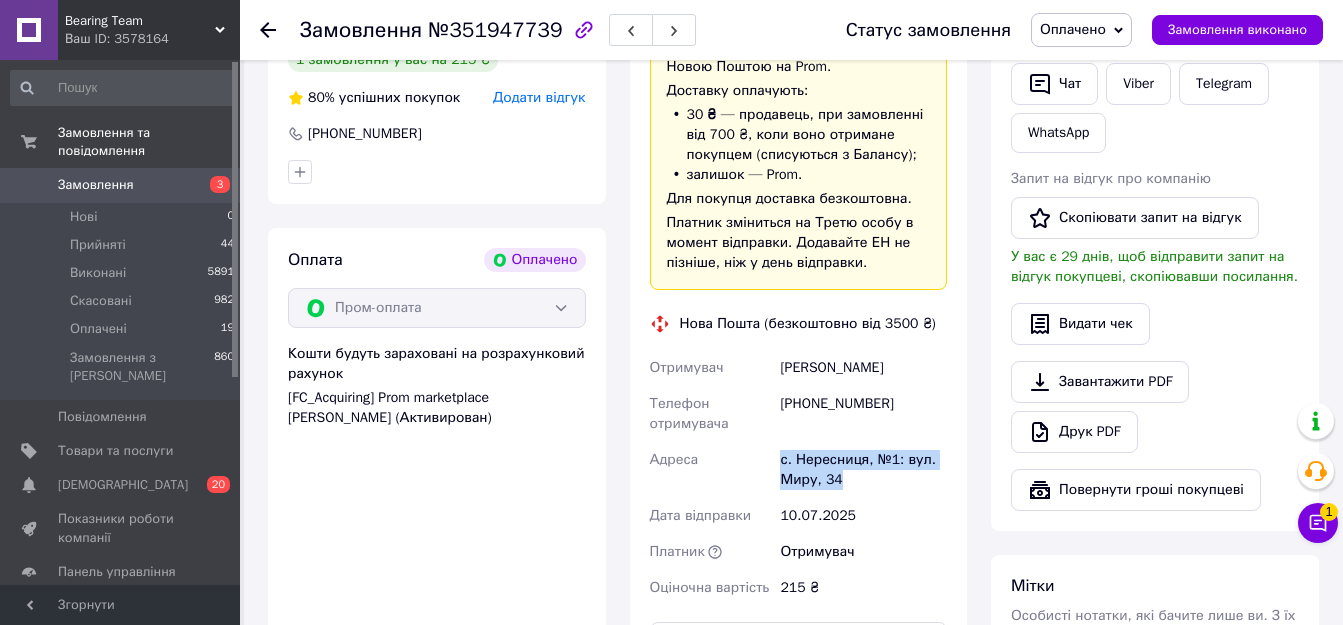 copy on "с. Нересниця, №1: вул. Миру, 34" 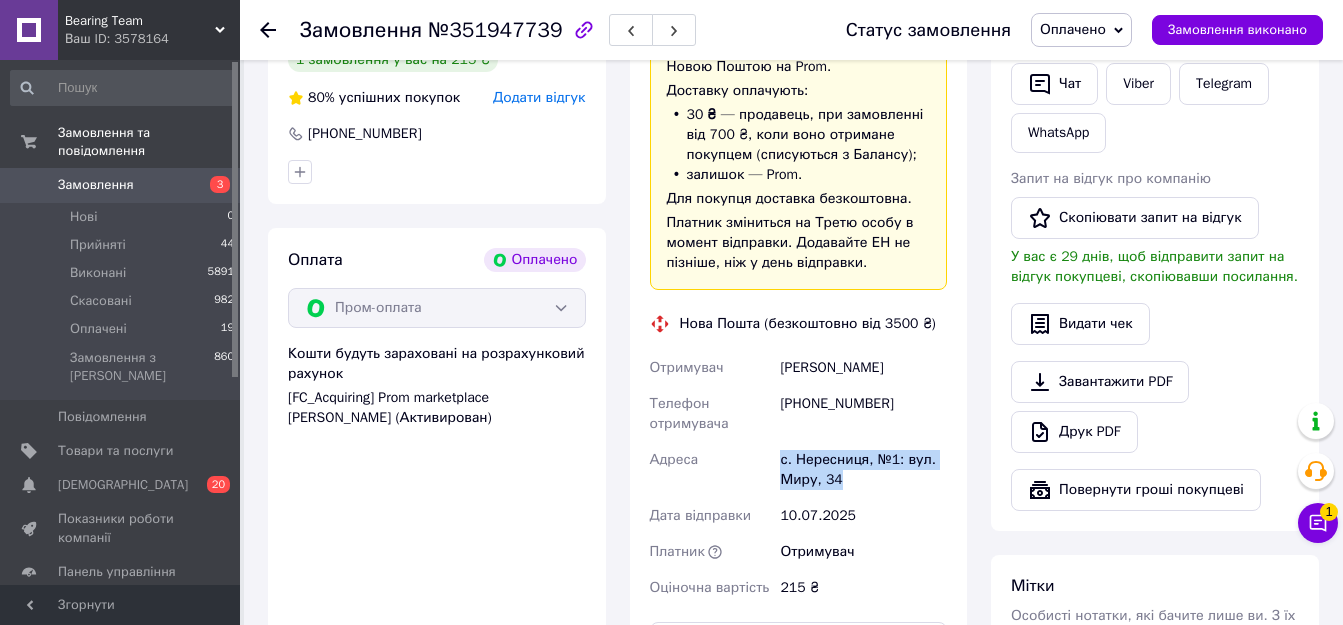 copy on "с. Нересниця, №1: вул. Миру, 34" 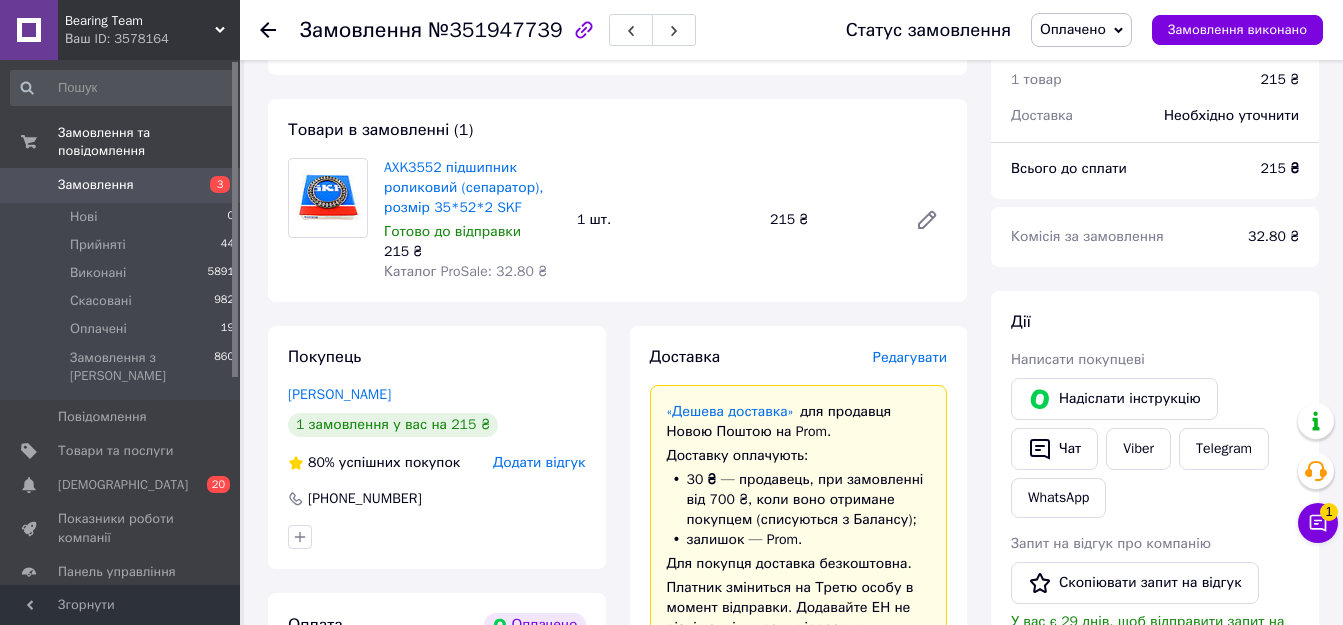 scroll, scrollTop: 100, scrollLeft: 0, axis: vertical 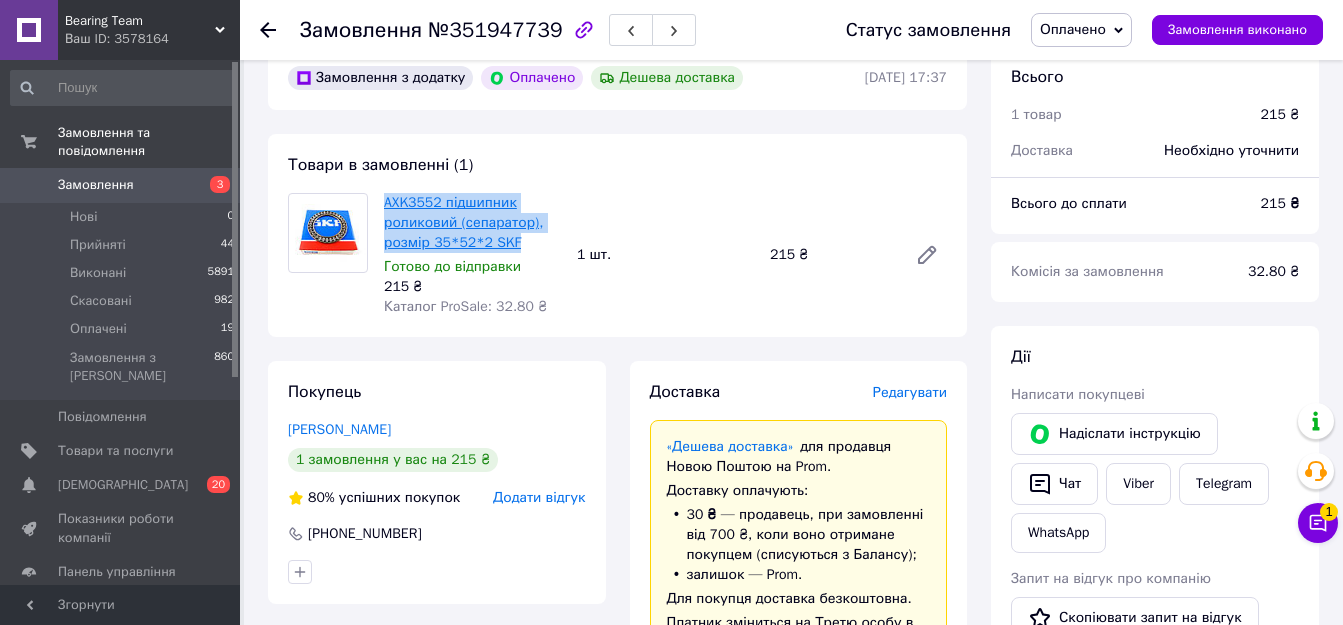 drag, startPoint x: 493, startPoint y: 241, endPoint x: 385, endPoint y: 205, distance: 113.841995 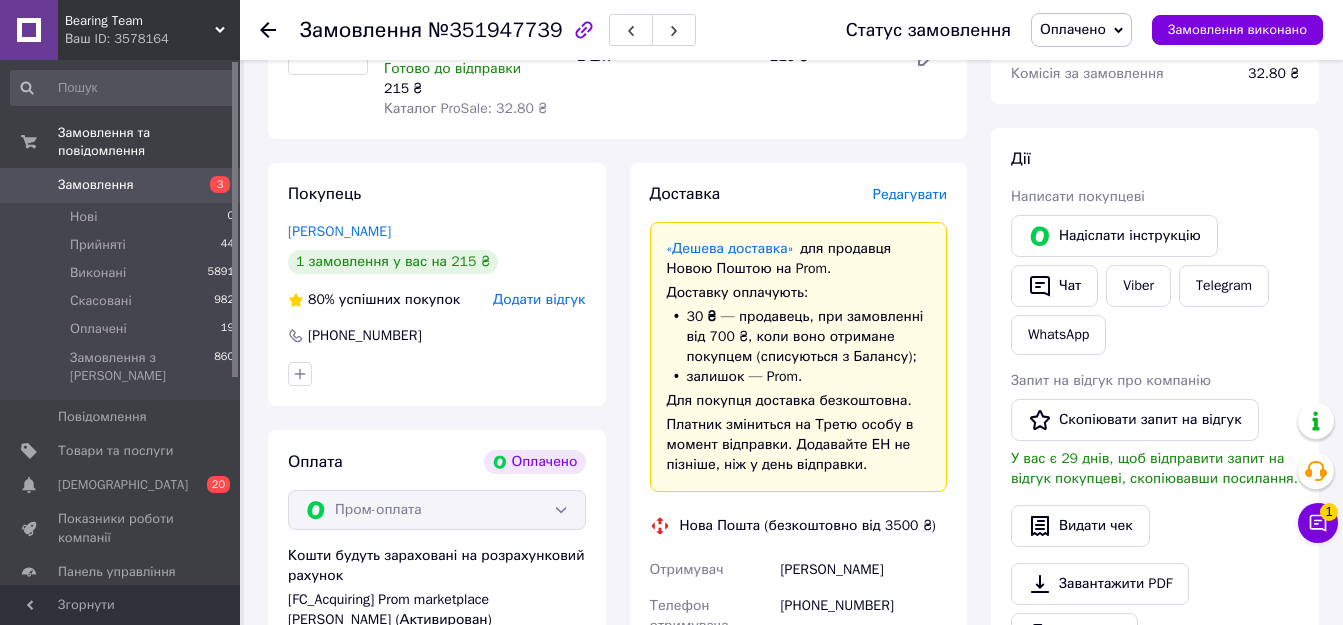 scroll, scrollTop: 500, scrollLeft: 0, axis: vertical 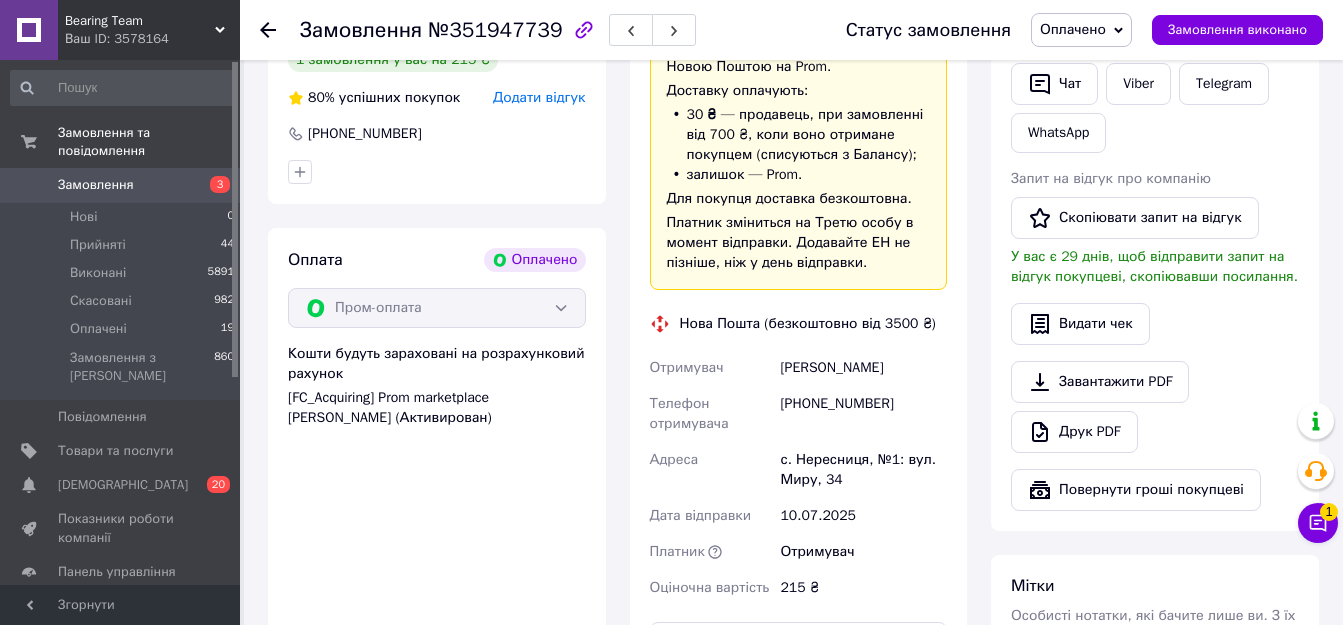 click on "с. Нересниця, №1: вул. Миру, 34" at bounding box center (863, 470) 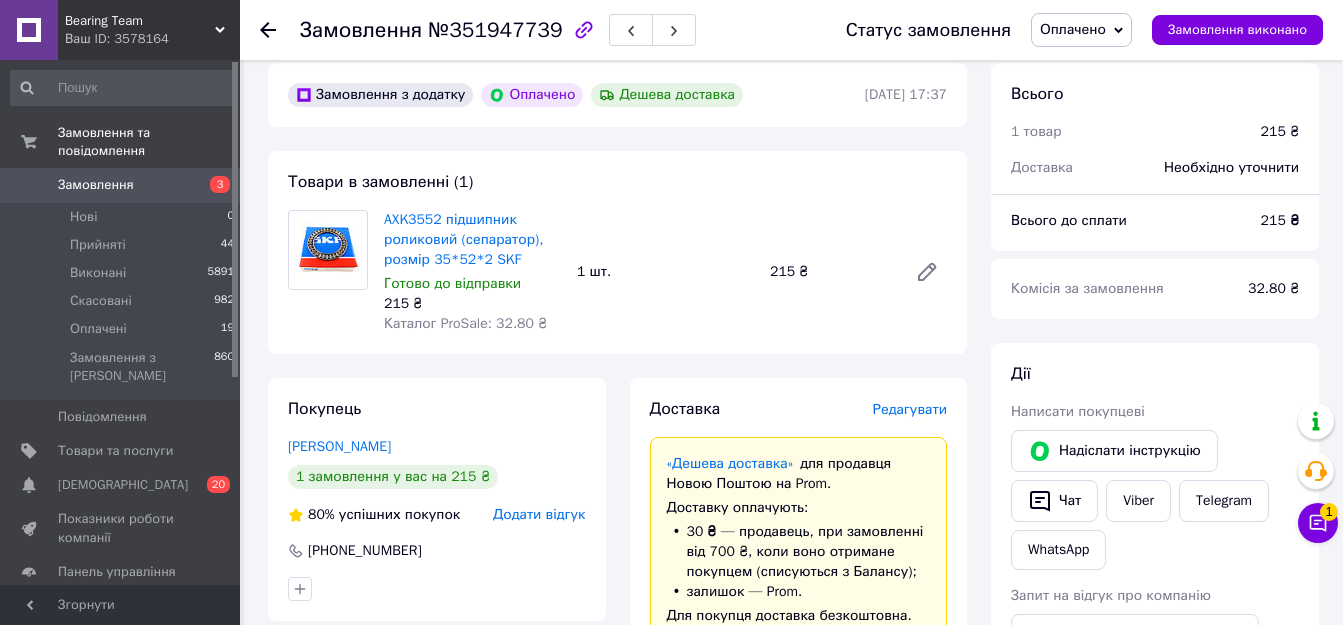 scroll, scrollTop: 0, scrollLeft: 0, axis: both 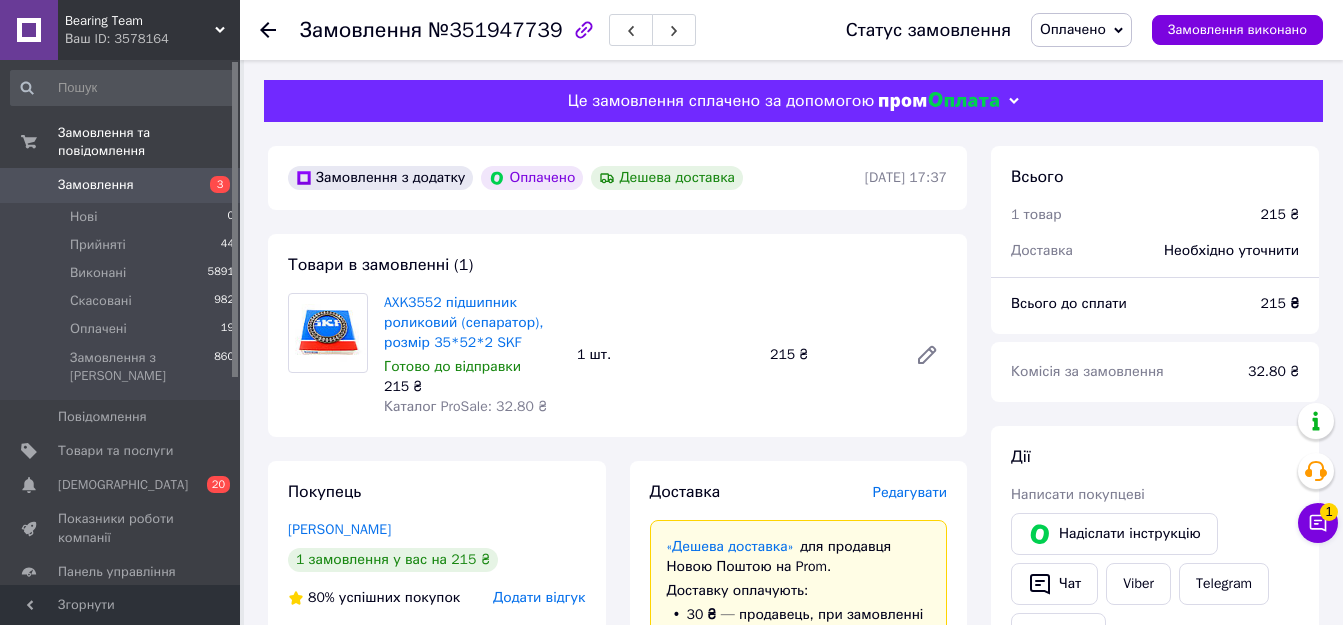 click on "Замовлення №351947739 Статус замовлення Оплачено Прийнято Виконано Скасовано Замовлення виконано" at bounding box center [791, 30] 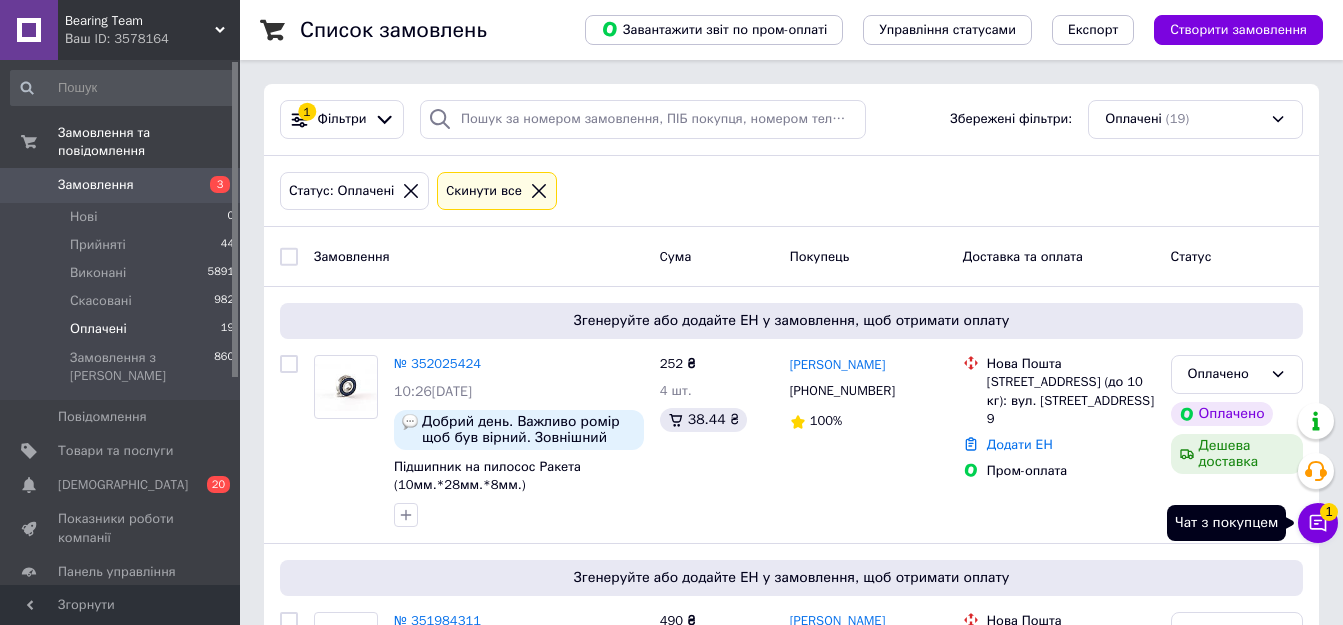click on "Чат з покупцем 1" at bounding box center [1318, 523] 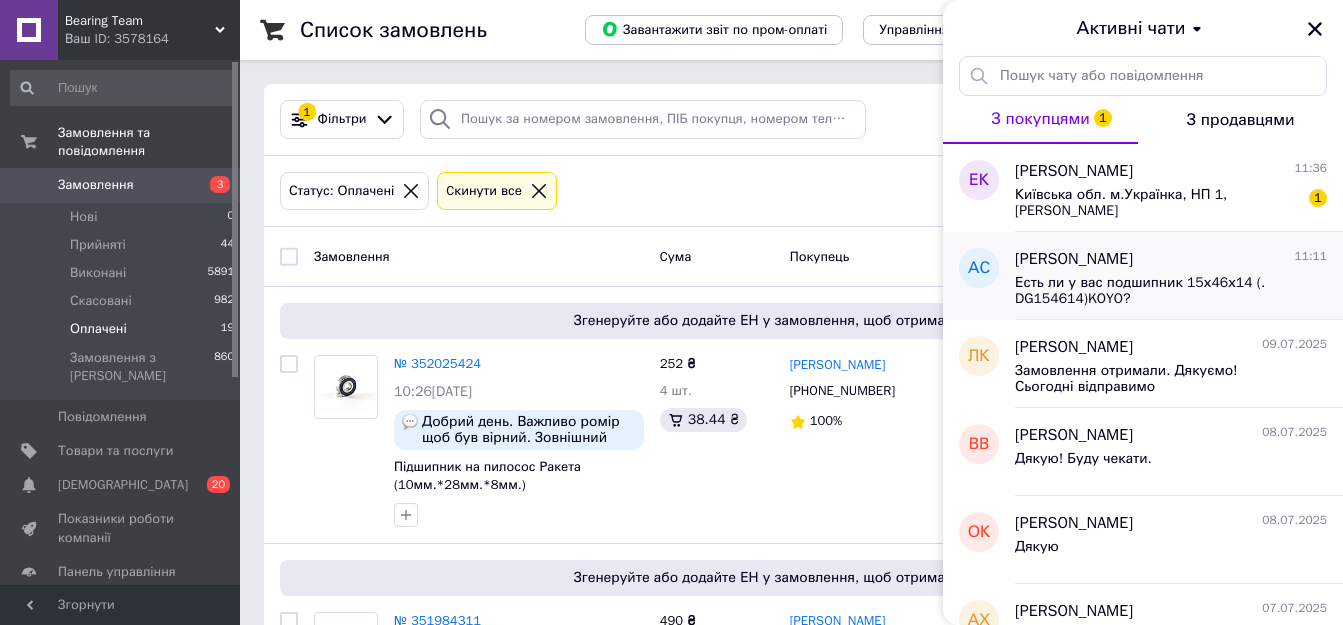 click on "Есть ли у вас подшипник 15х46х14 (. DG154614)KOYO?" at bounding box center (1157, 291) 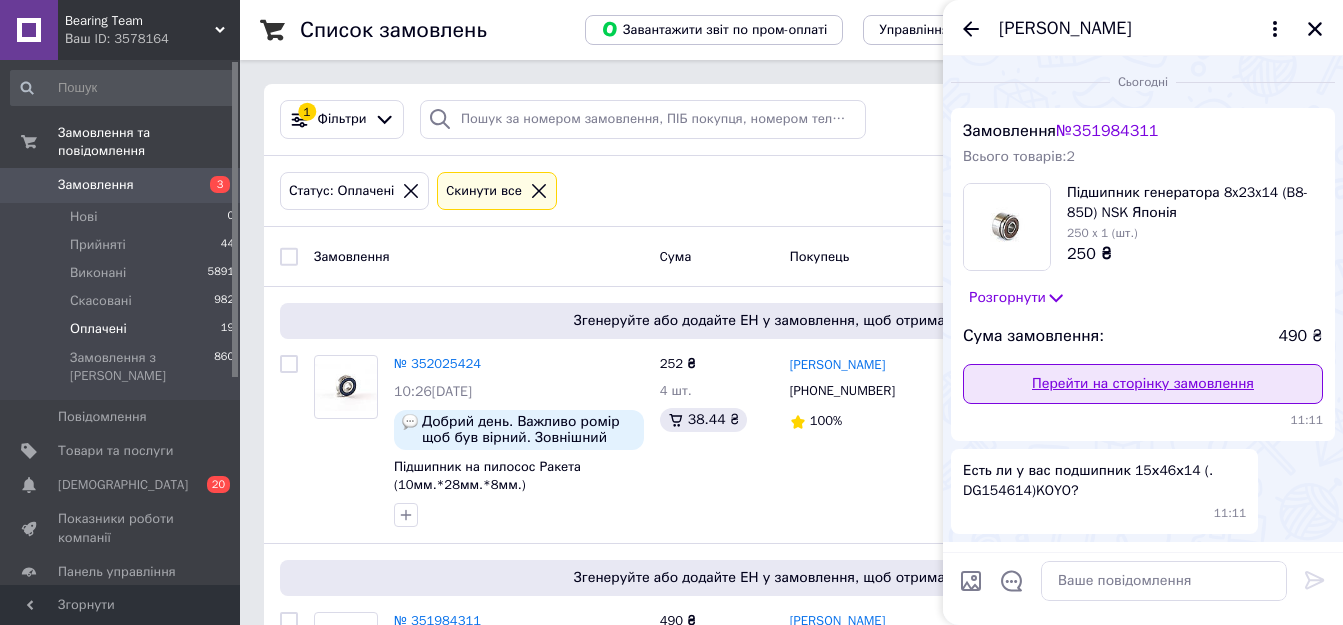scroll, scrollTop: 63, scrollLeft: 0, axis: vertical 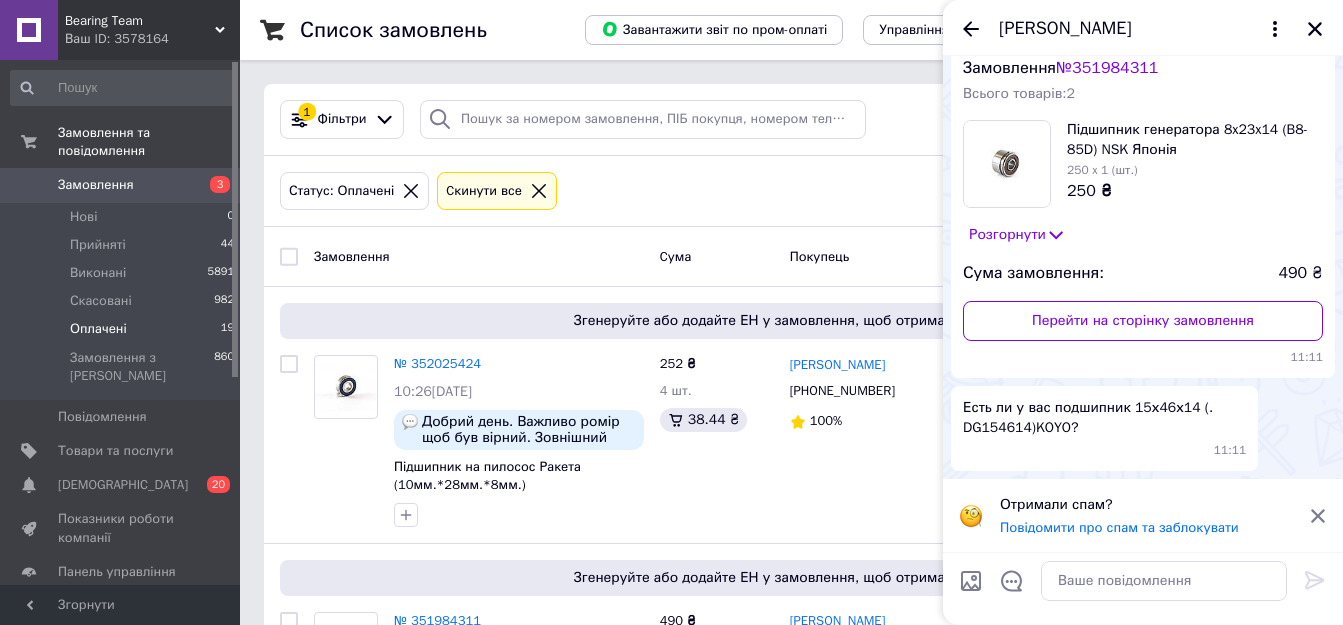click on "Розгорнути" at bounding box center (1017, 235) 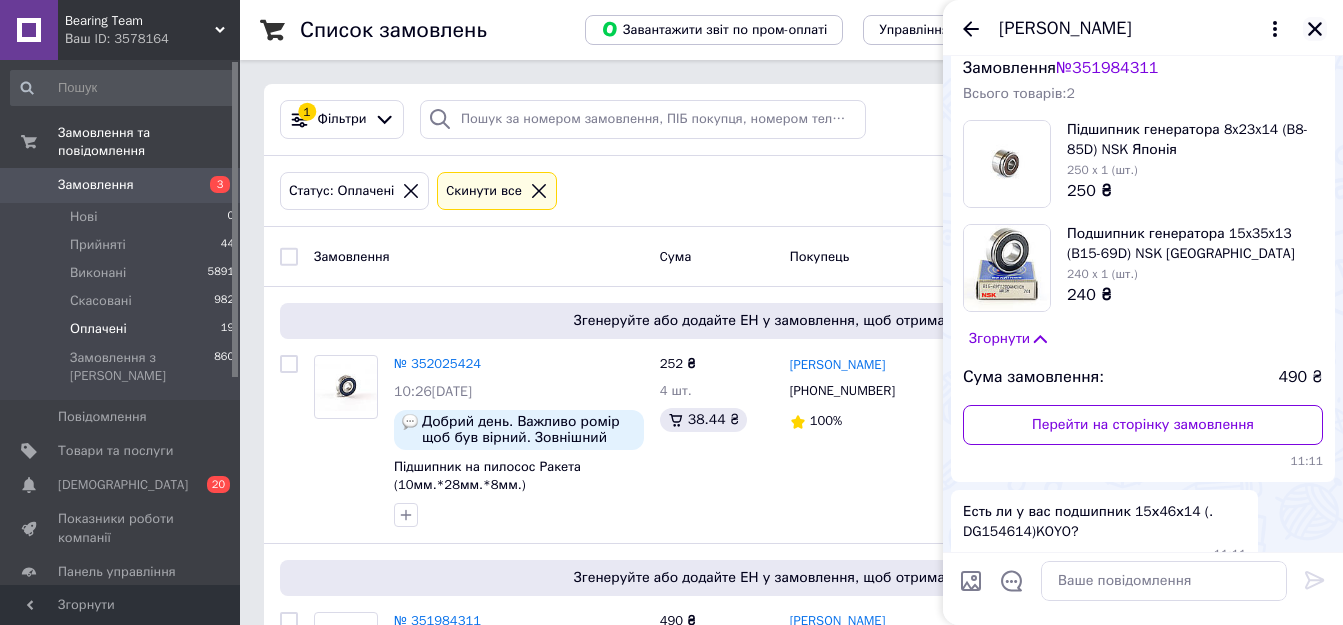 click 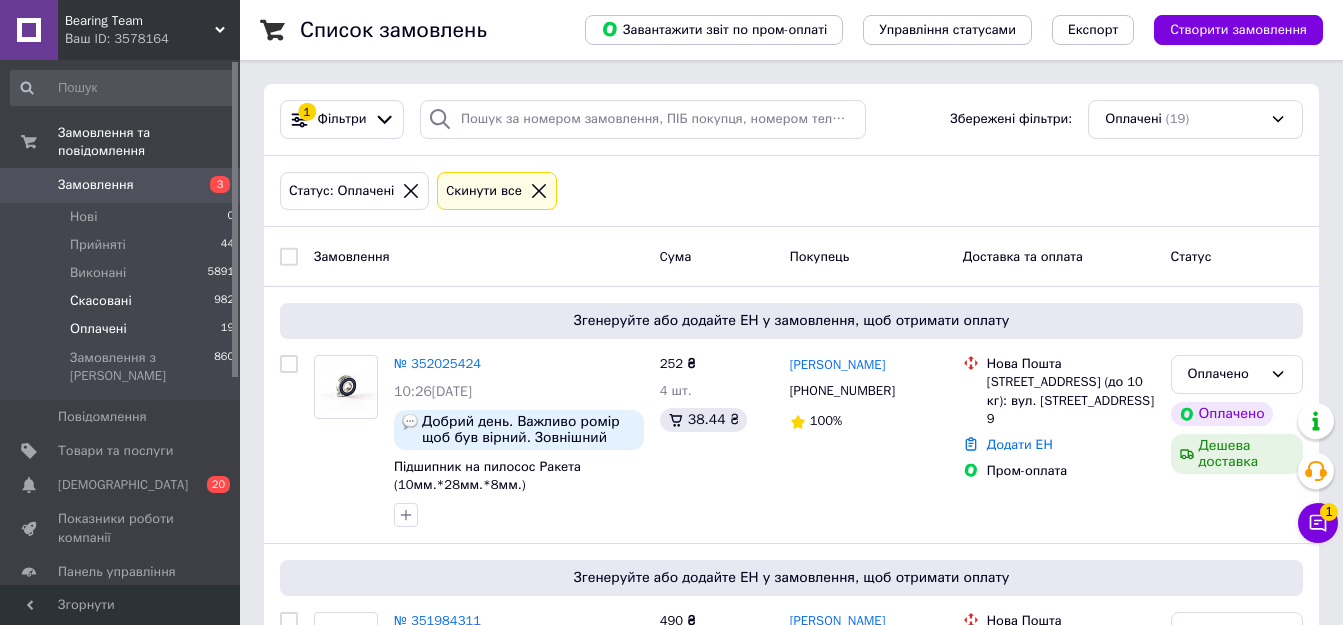 click on "Скасовані 982" at bounding box center [123, 301] 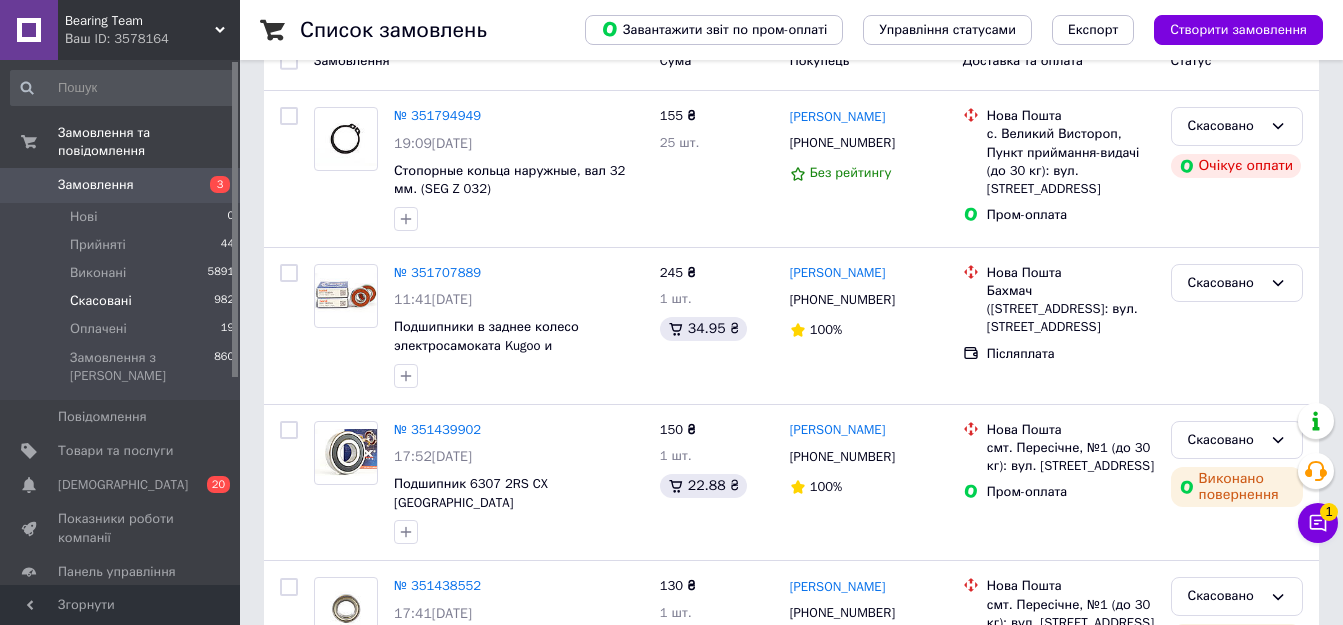 scroll, scrollTop: 200, scrollLeft: 0, axis: vertical 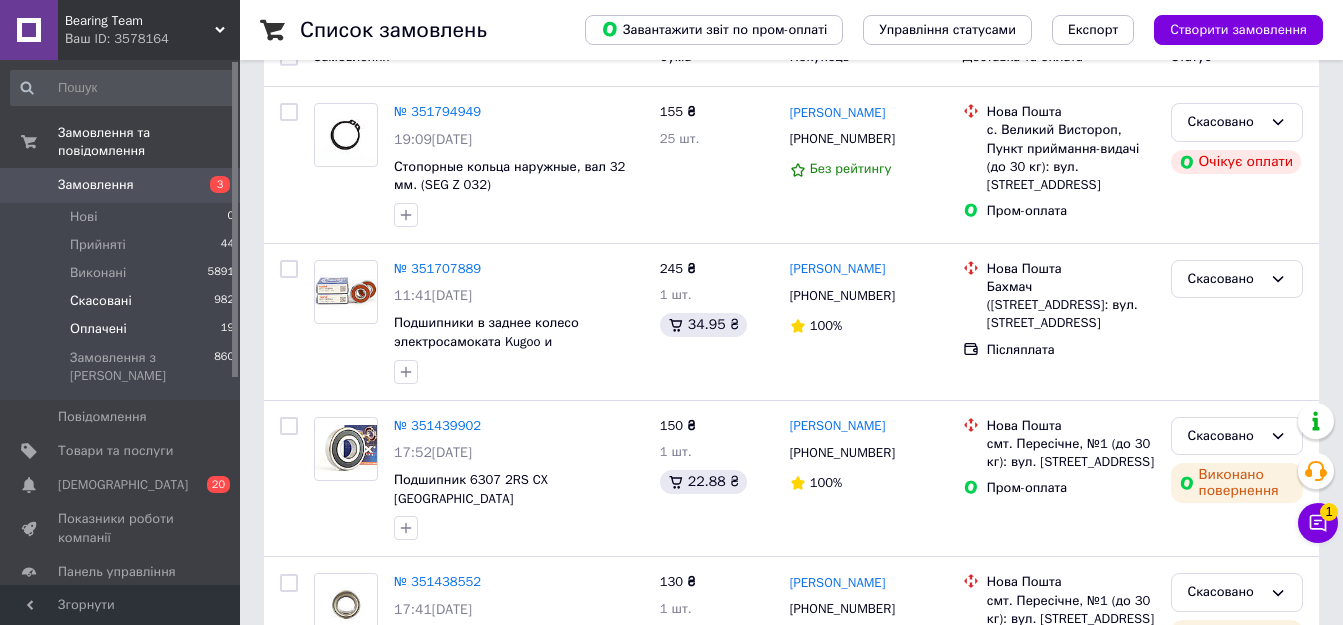 click on "Оплачені 19" at bounding box center [123, 329] 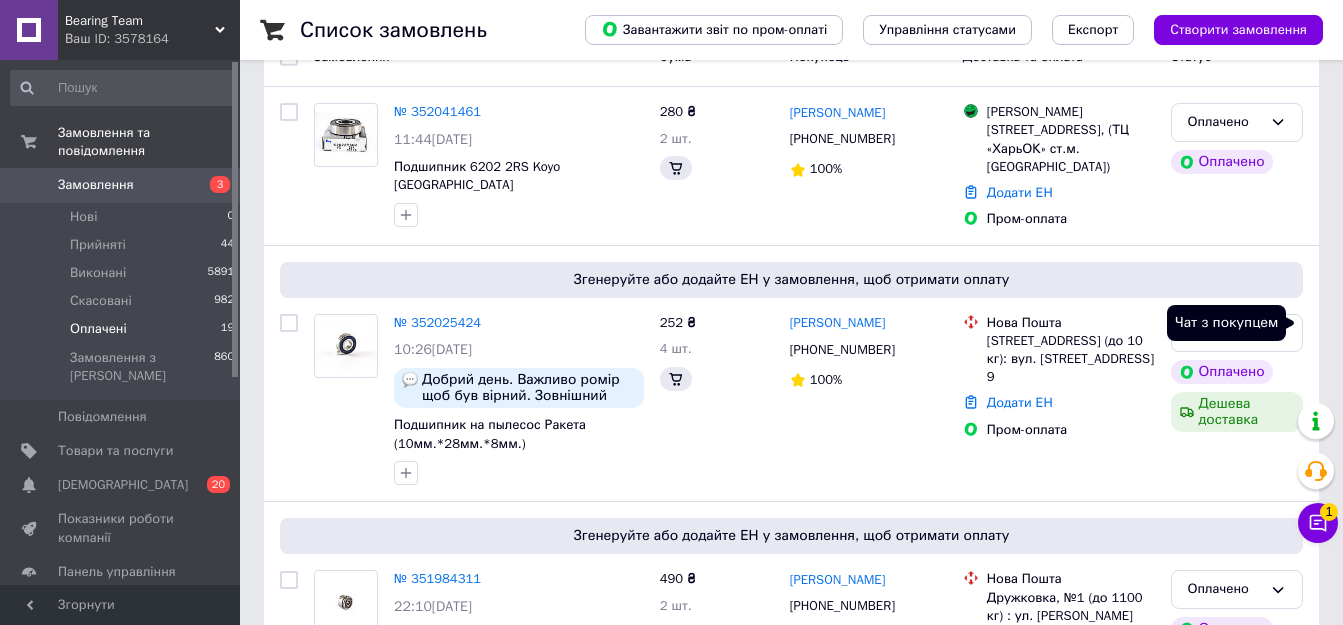 scroll, scrollTop: 0, scrollLeft: 0, axis: both 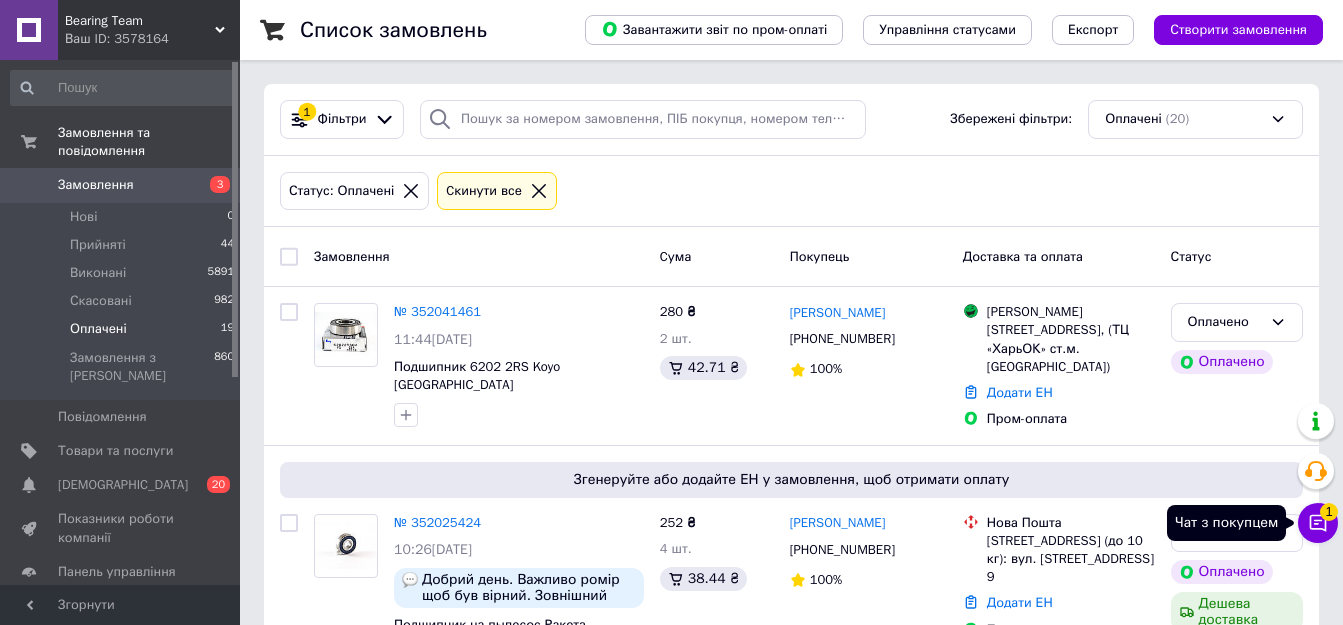 click 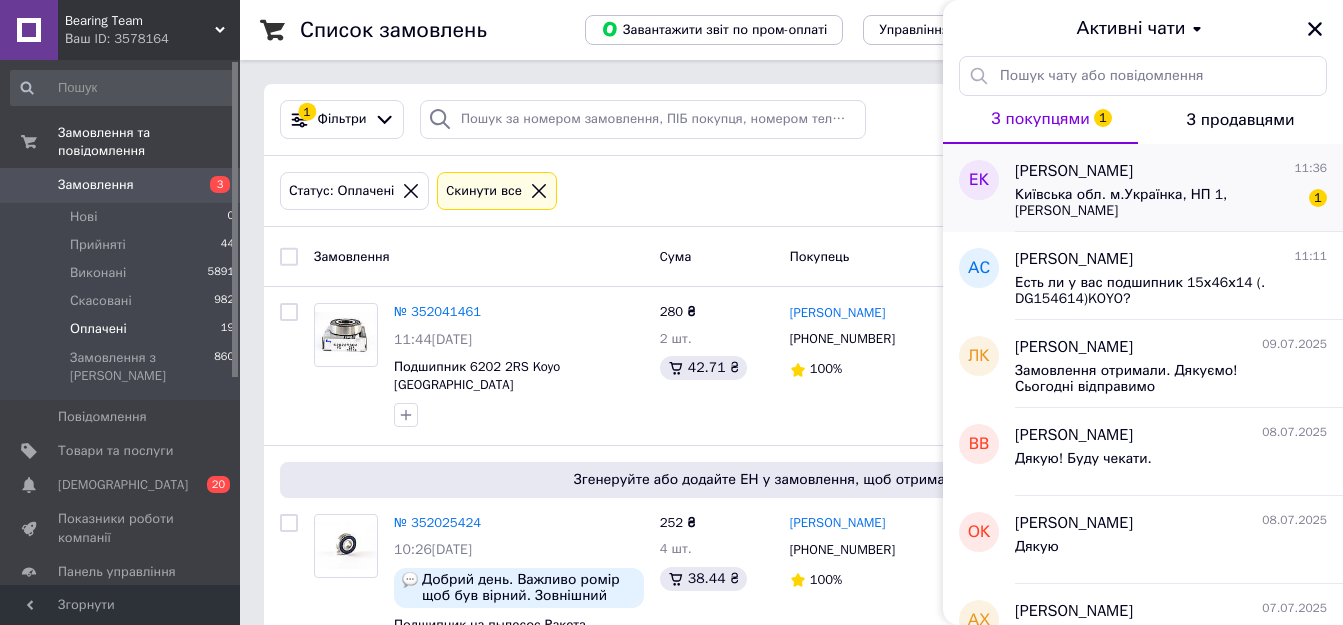 click on "Київська обл. м.Українка, НП 1, Кохановський Євген" at bounding box center (1157, 203) 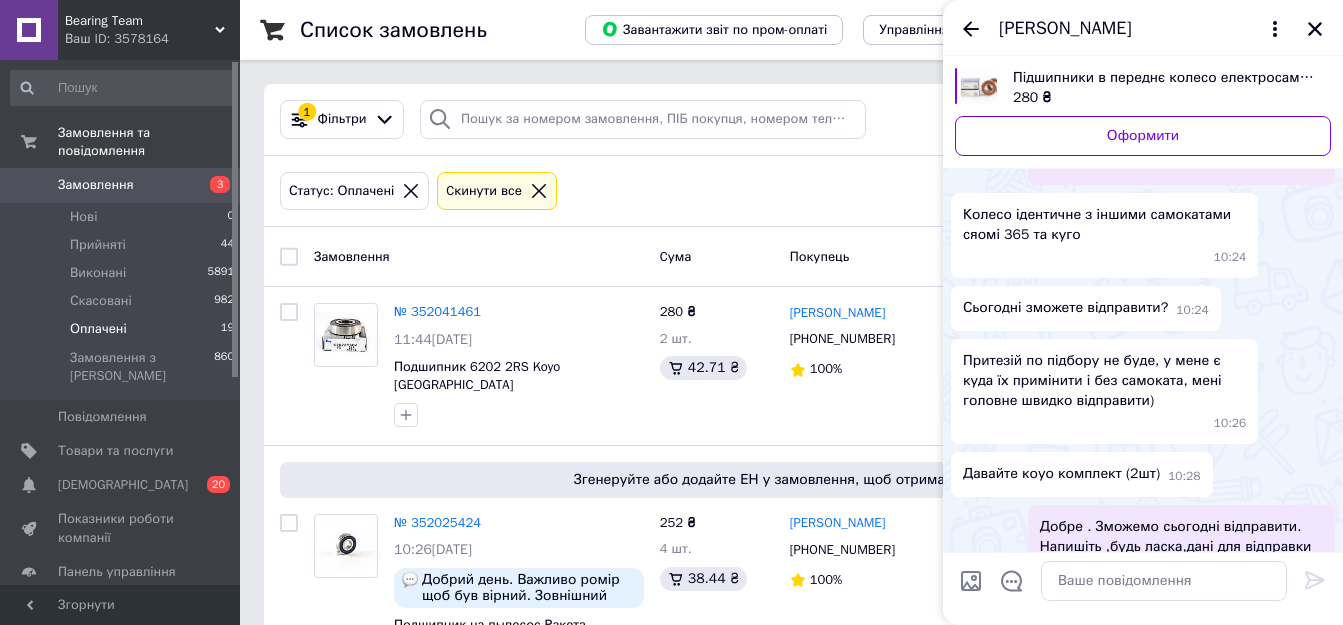 scroll, scrollTop: 943, scrollLeft: 0, axis: vertical 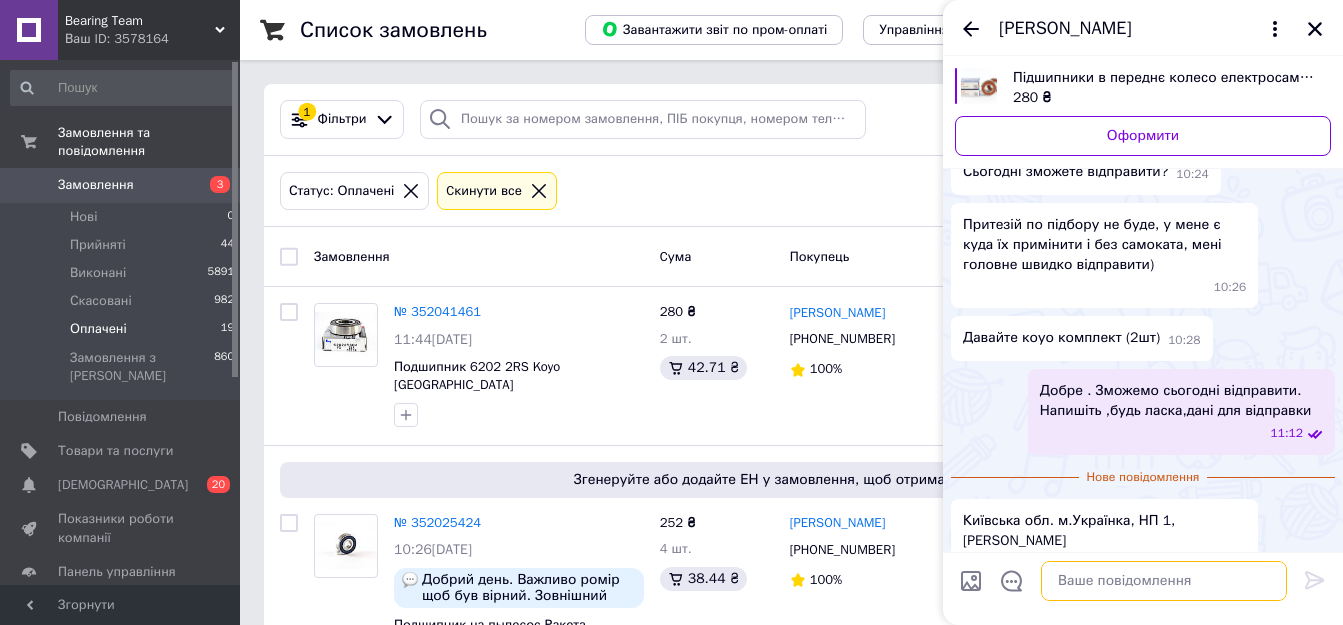 click at bounding box center (1164, 581) 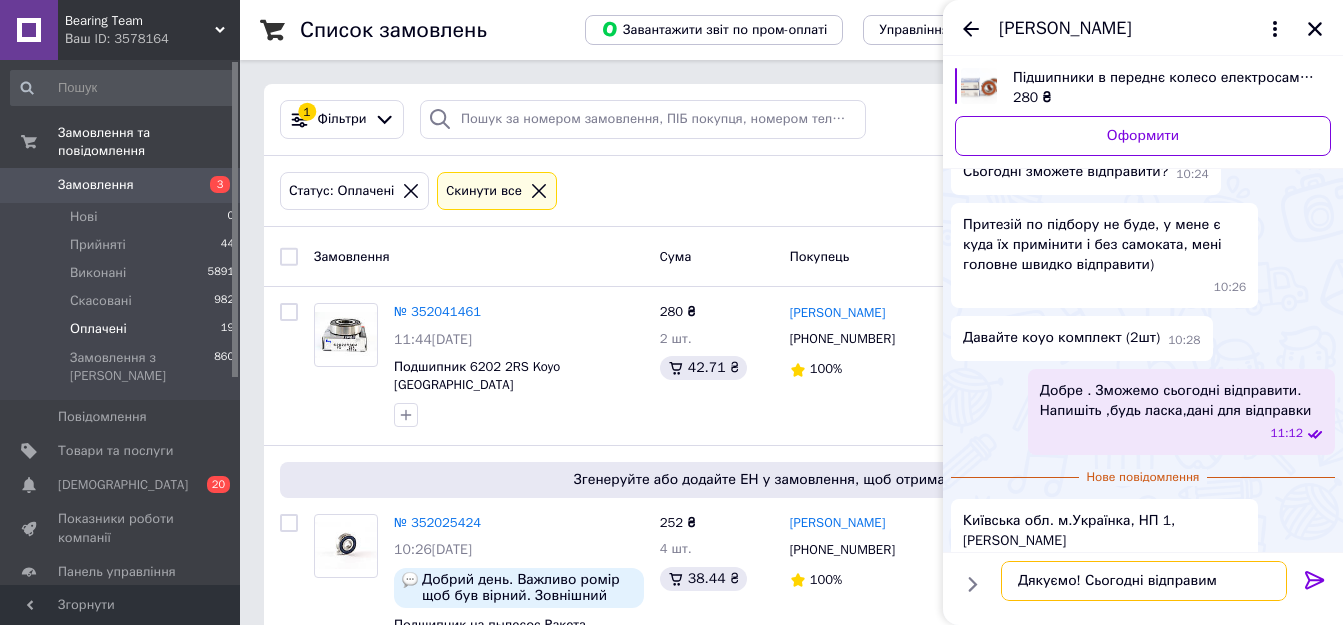 type on "Дякуємо! Сьогодні відправимо" 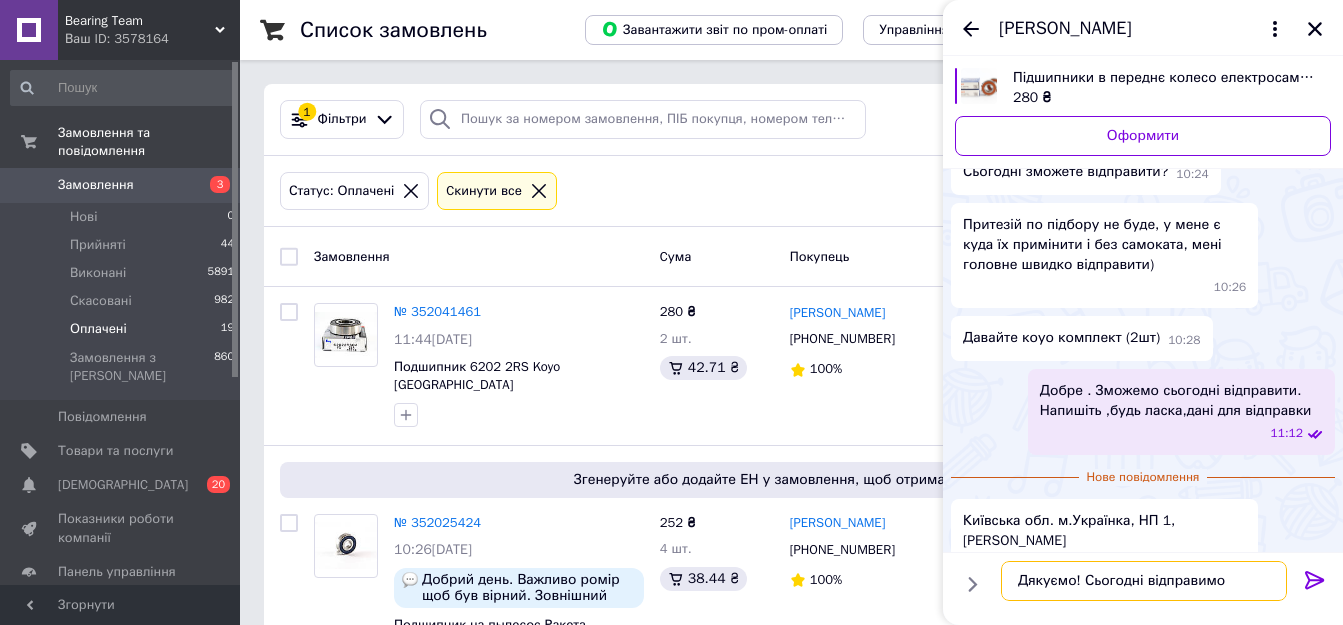 type 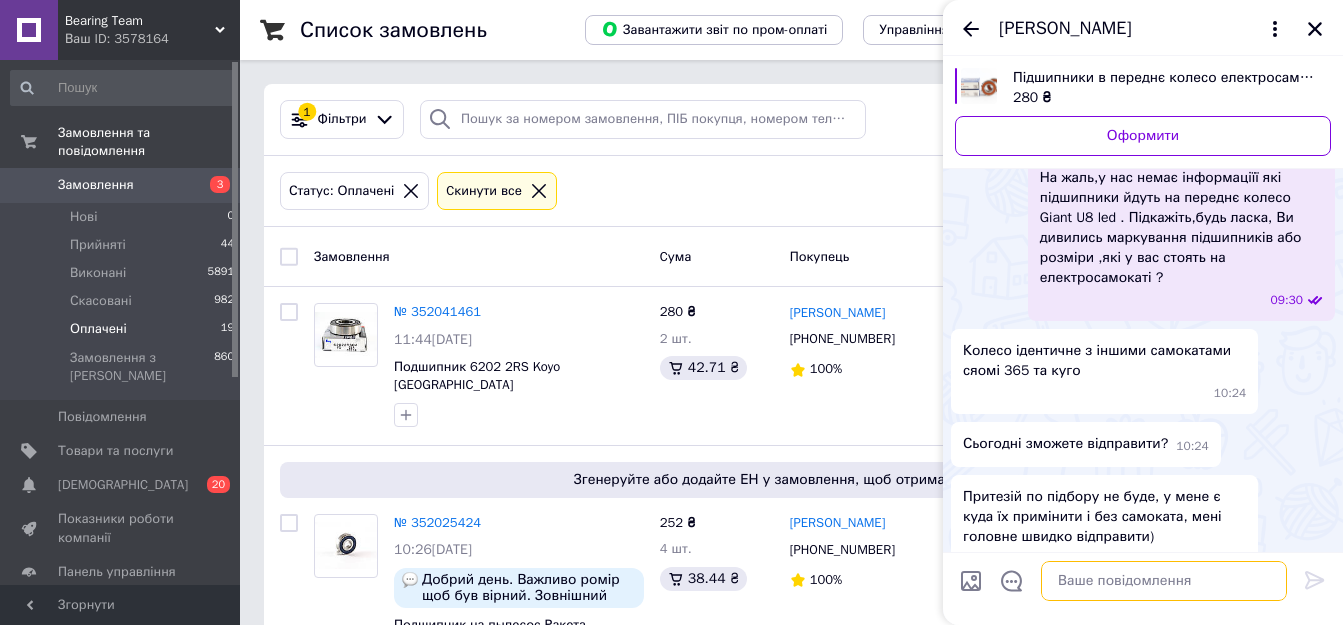 scroll, scrollTop: 660, scrollLeft: 0, axis: vertical 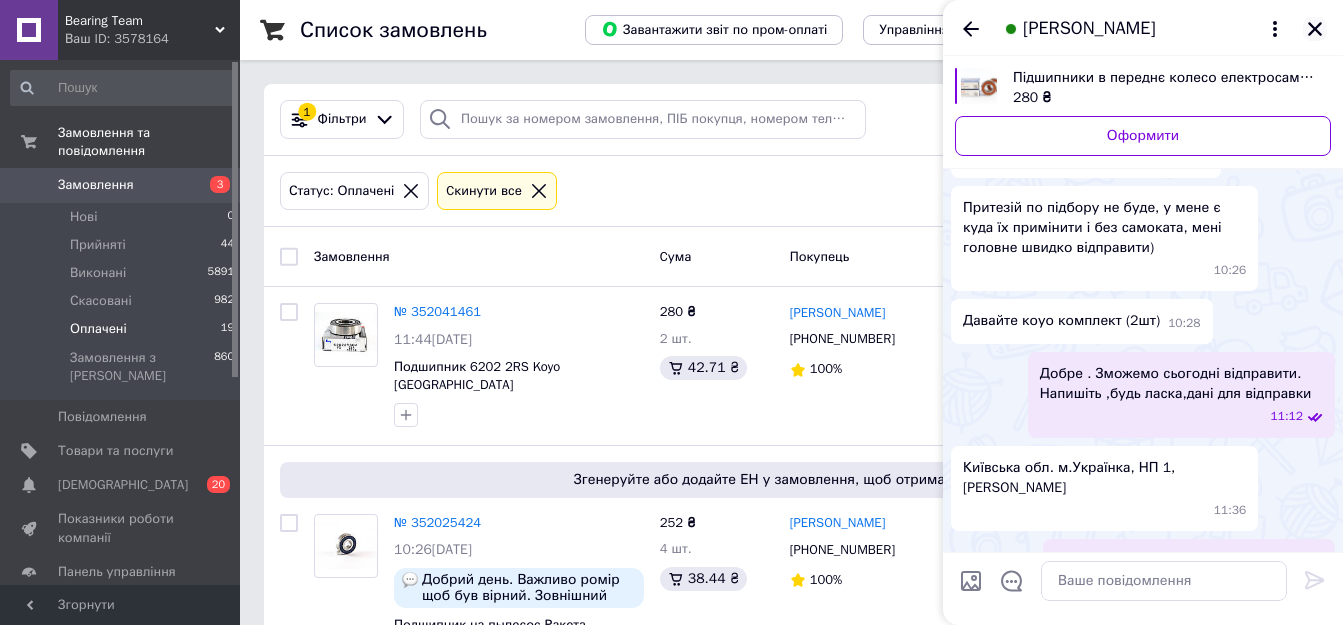 click 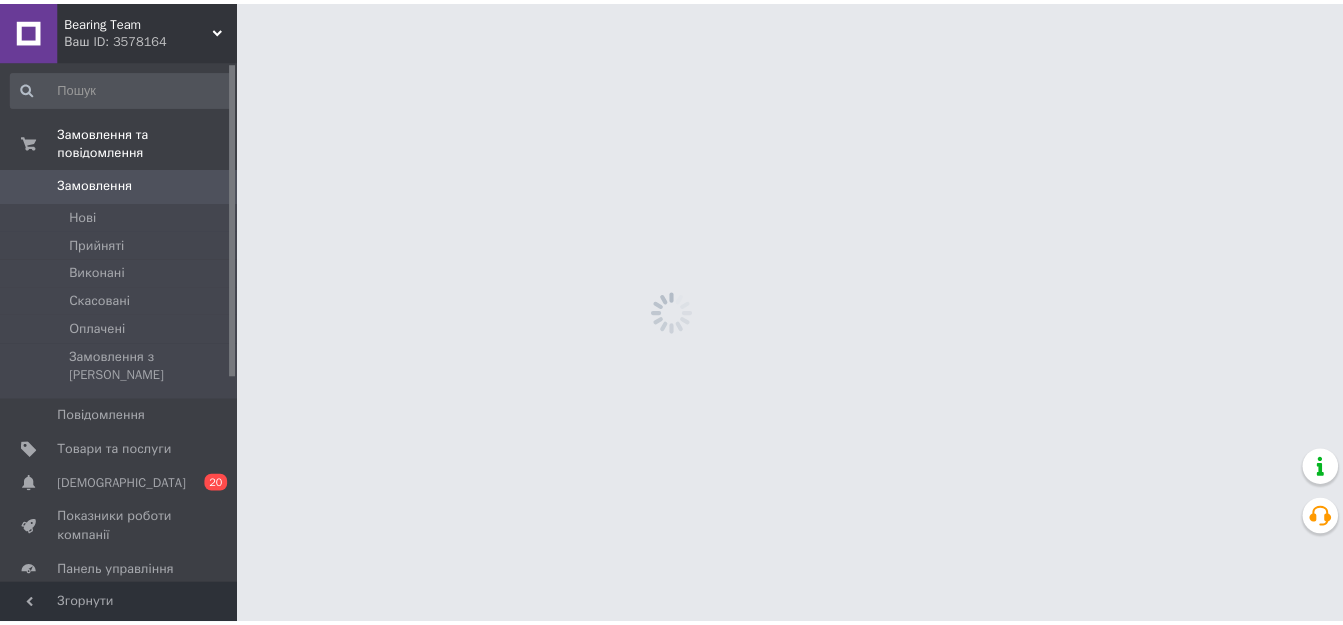 scroll, scrollTop: 0, scrollLeft: 0, axis: both 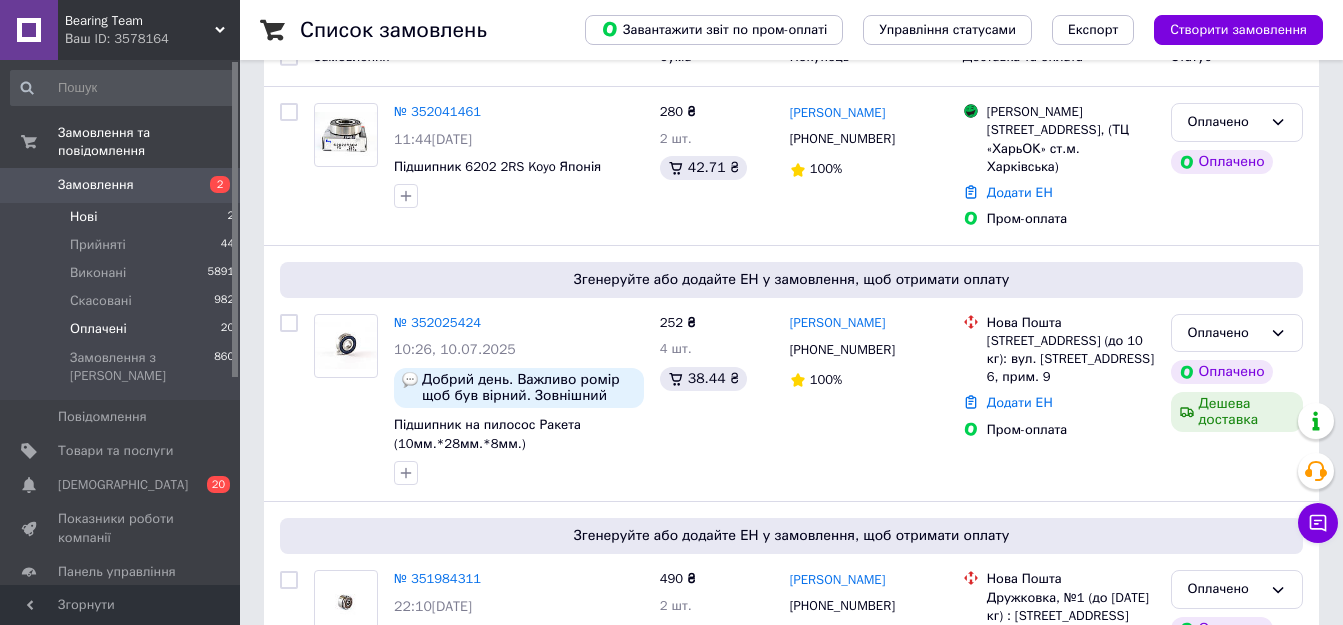 click on "Нові 2" at bounding box center [123, 217] 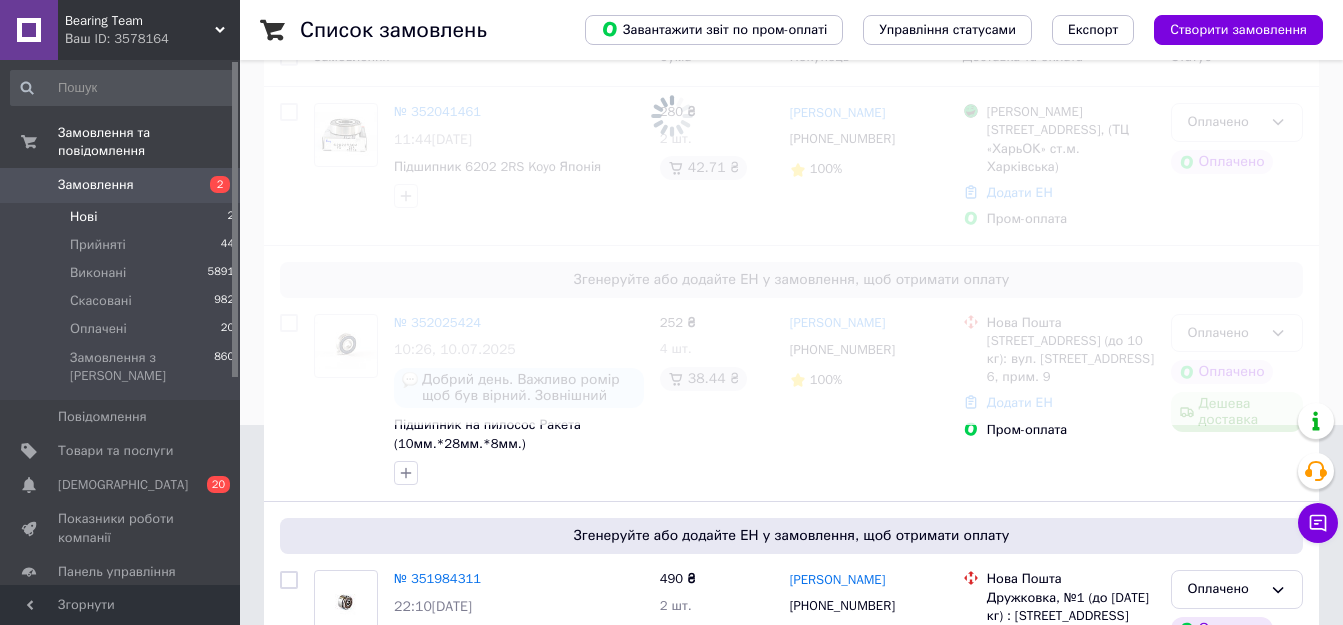 scroll, scrollTop: 0, scrollLeft: 0, axis: both 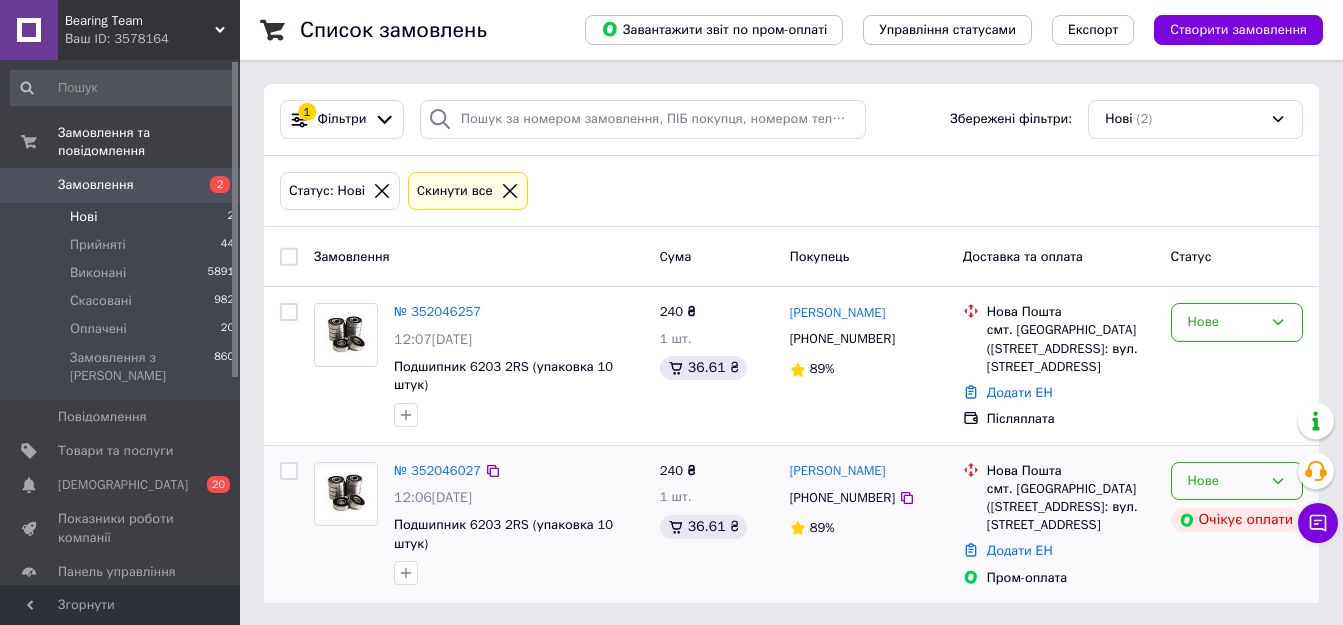 click on "Нове" at bounding box center [1225, 481] 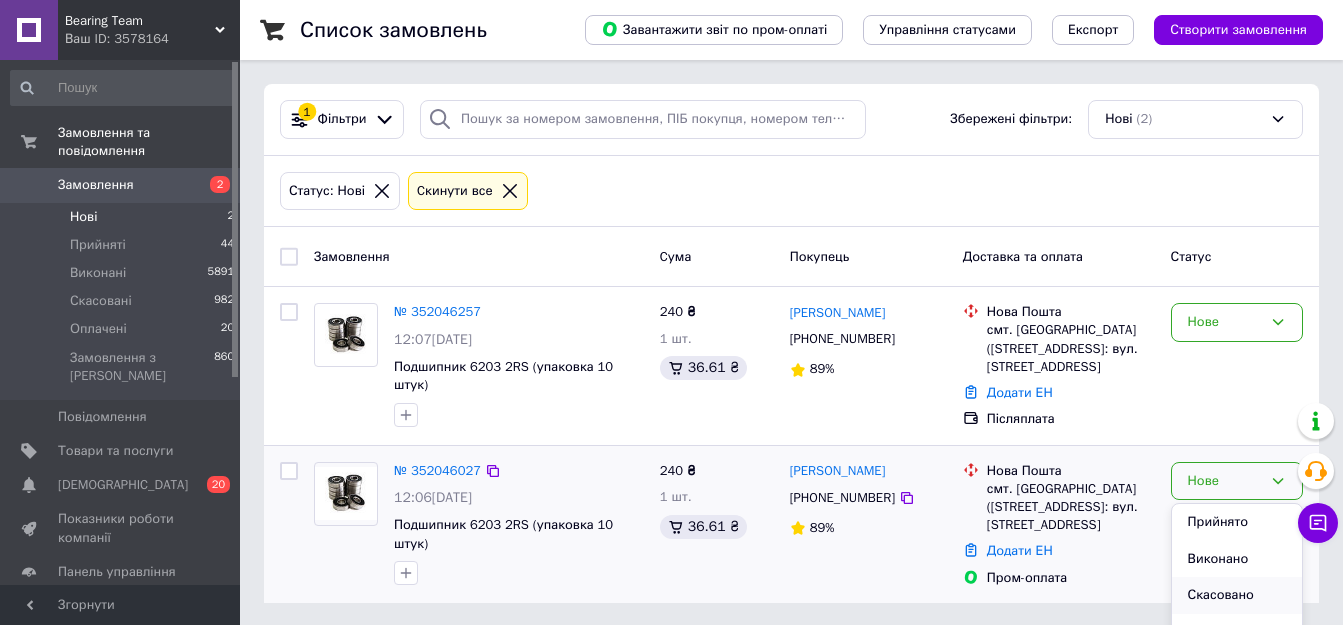 click on "Скасовано" at bounding box center (1237, 595) 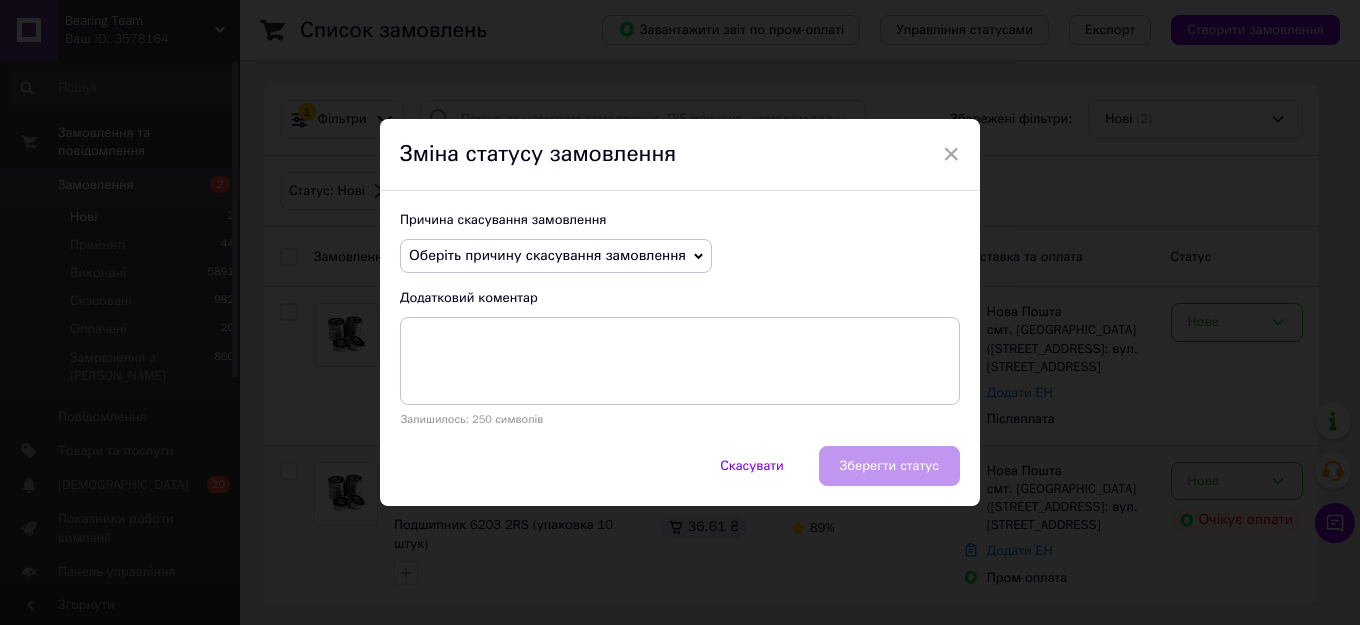 click on "Причина скасування замовлення Оберіть причину скасування замовлення Немає в наявності Немає різновиду товару Оплата не надійшла На прохання покупця Замовлення-дублікат Не виходить додзвонитися Інше Додатковий коментар Залишилось: 250 символів" at bounding box center [680, 318] 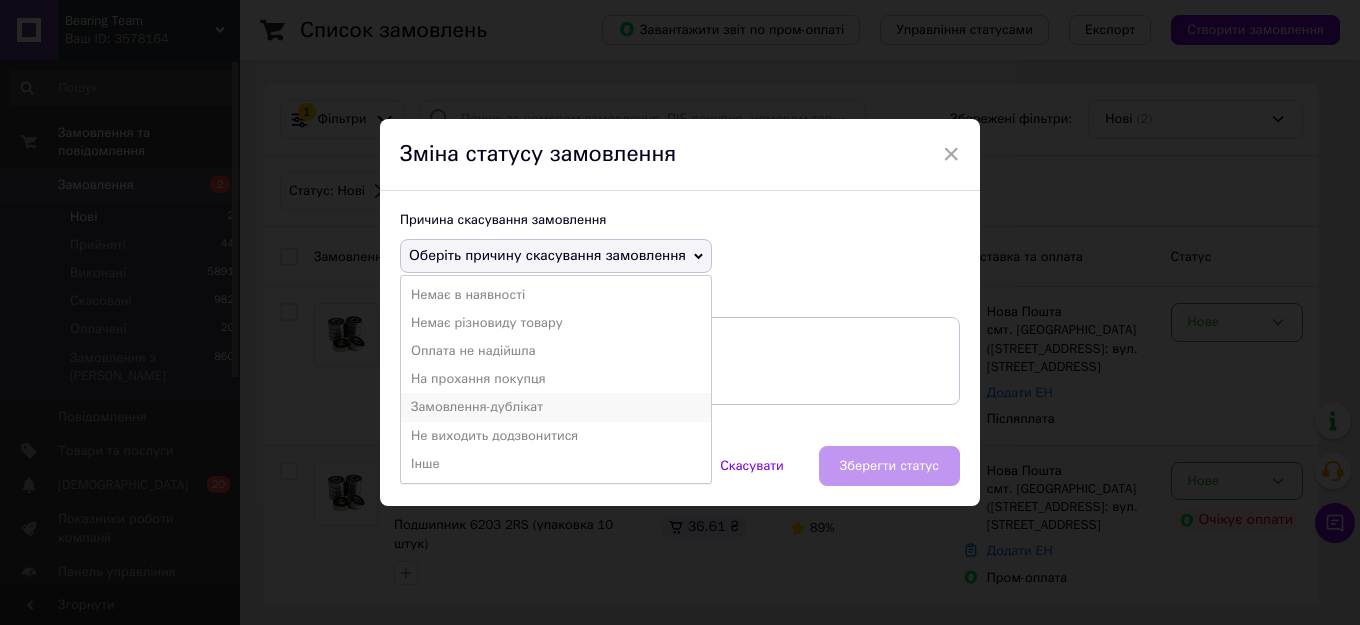 click on "Замовлення-дублікат" at bounding box center (556, 407) 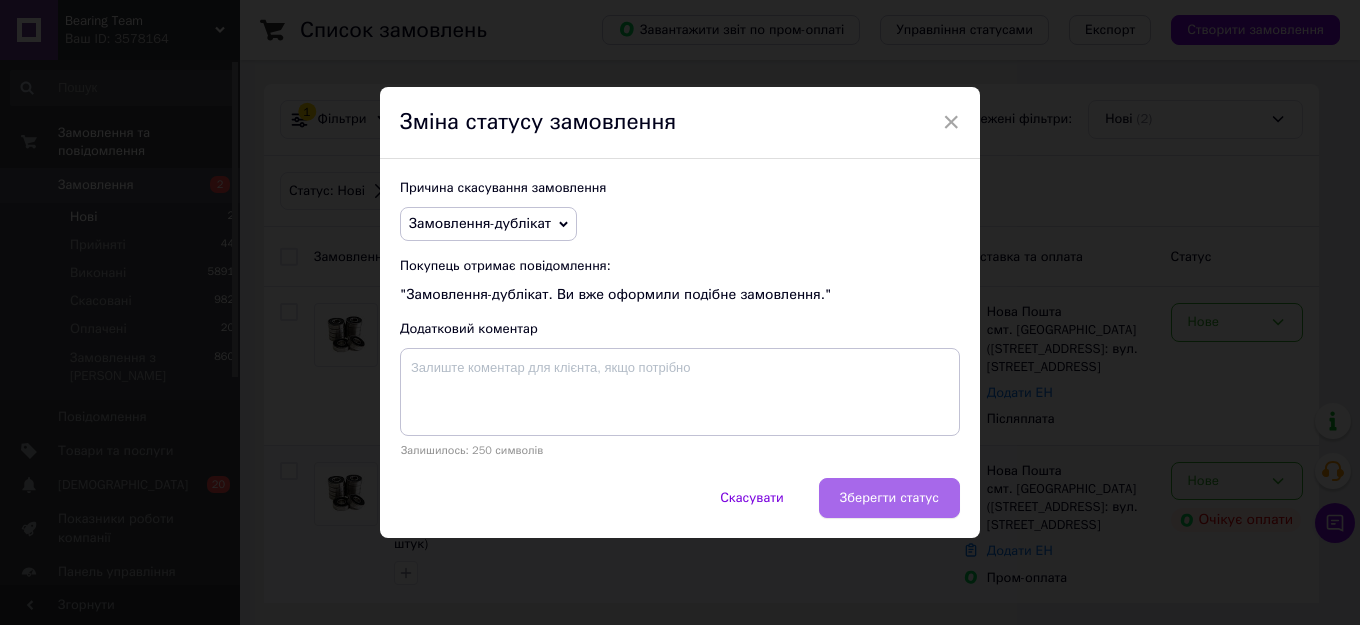 click on "Зберегти статус" at bounding box center [889, 498] 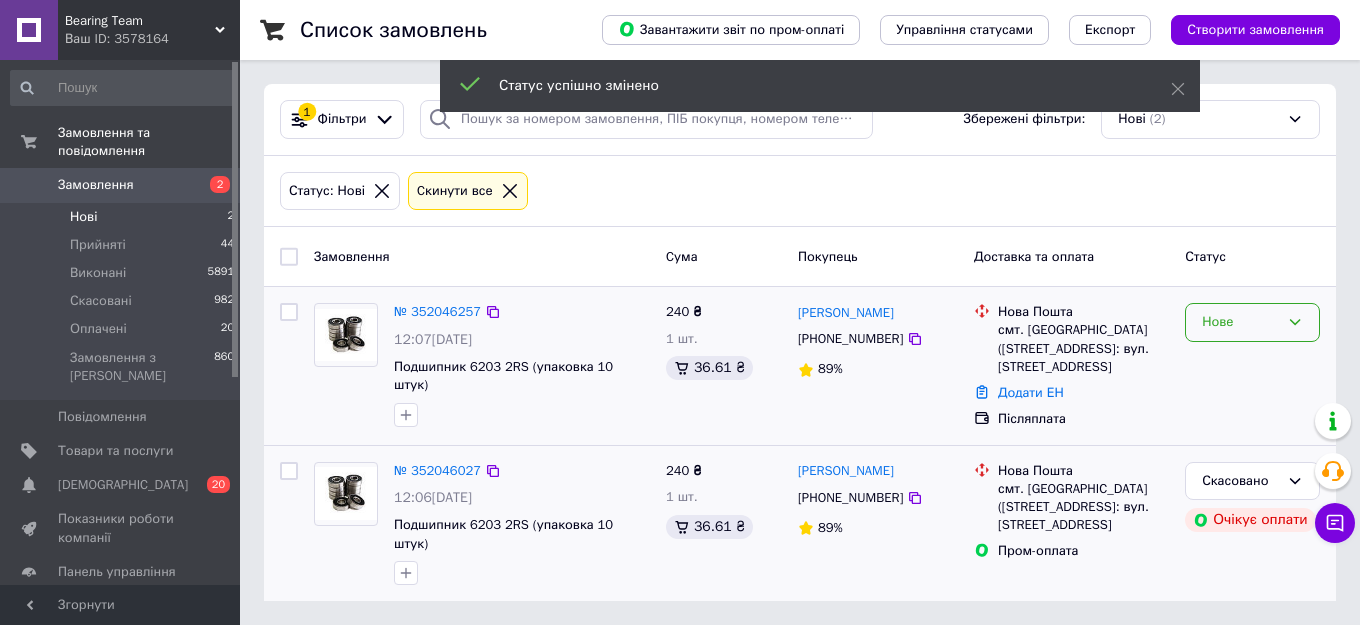 click on "Нове" at bounding box center (1240, 322) 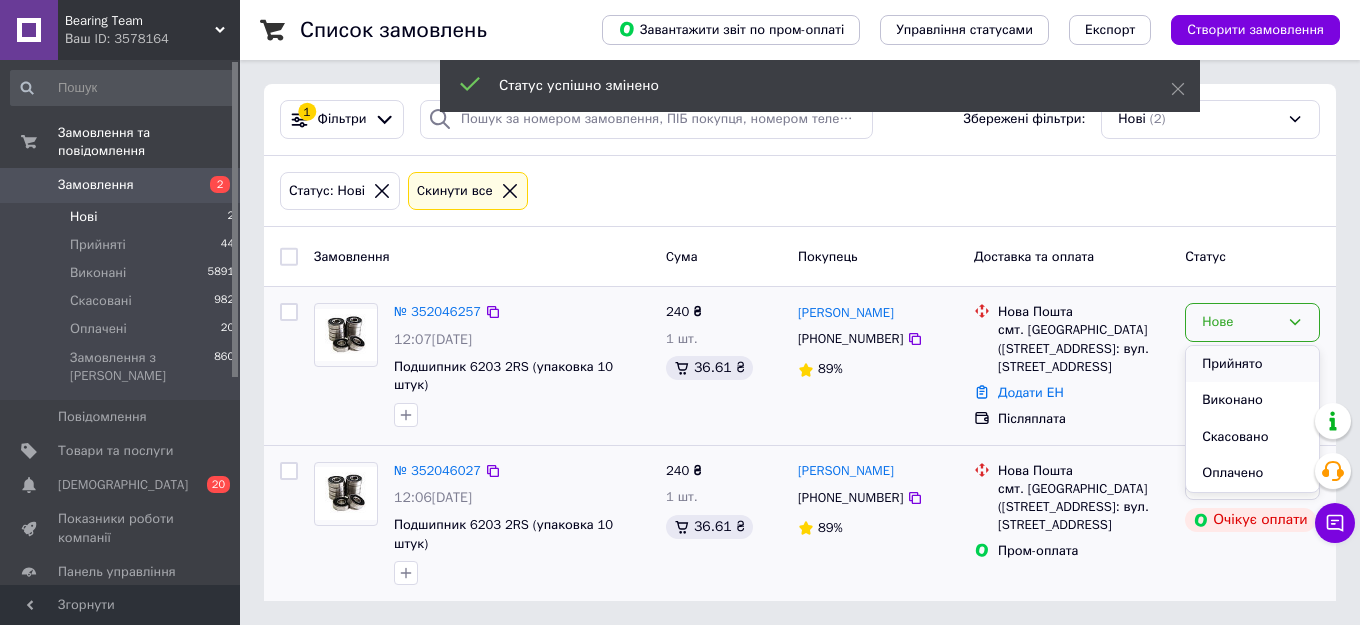 click on "Прийнято" at bounding box center (1252, 364) 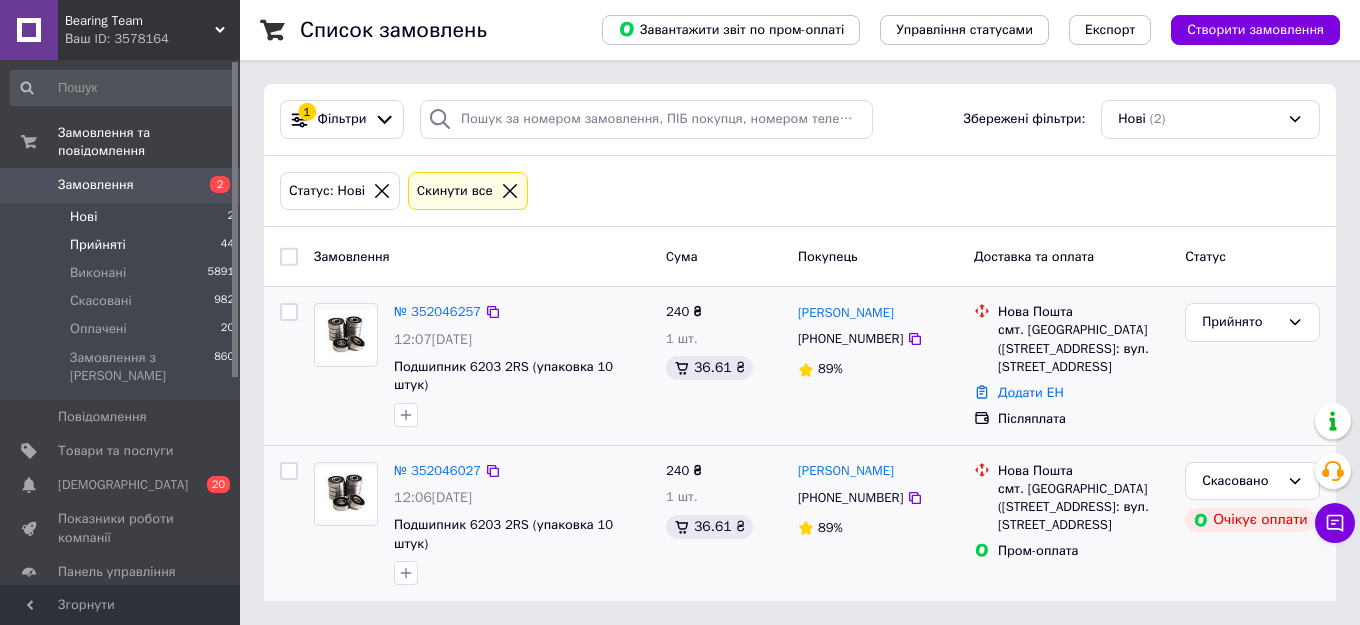 click on "Прийняті 44" at bounding box center [123, 245] 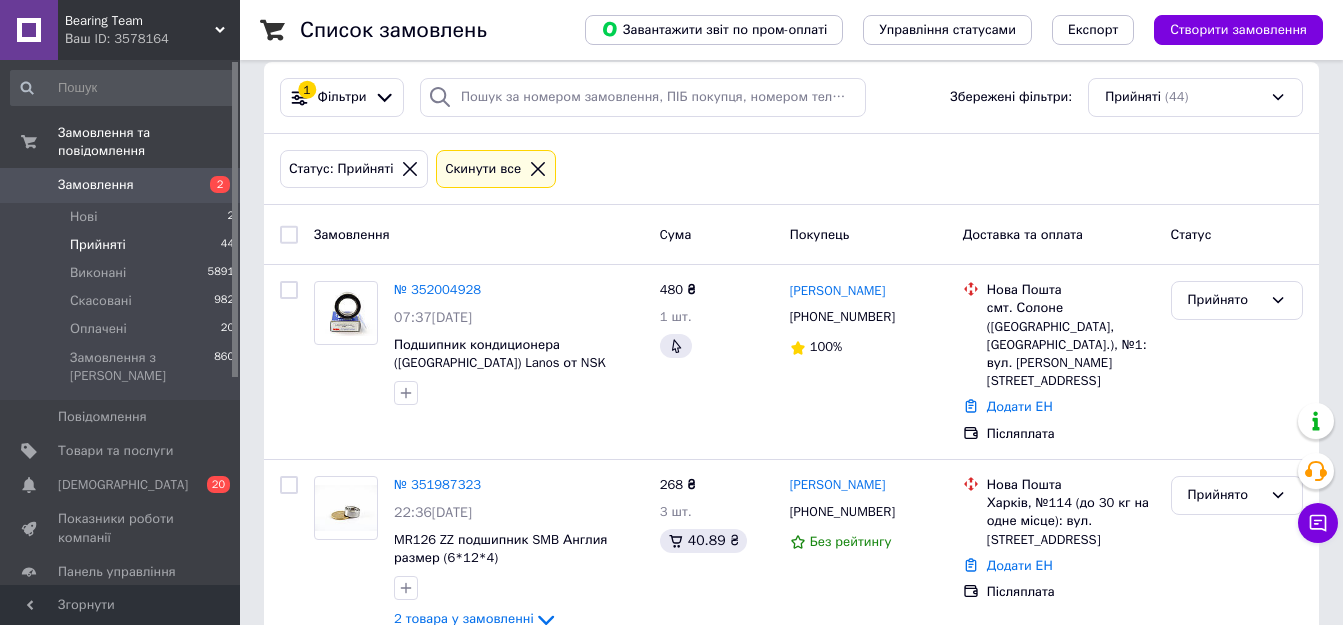 scroll, scrollTop: 0, scrollLeft: 0, axis: both 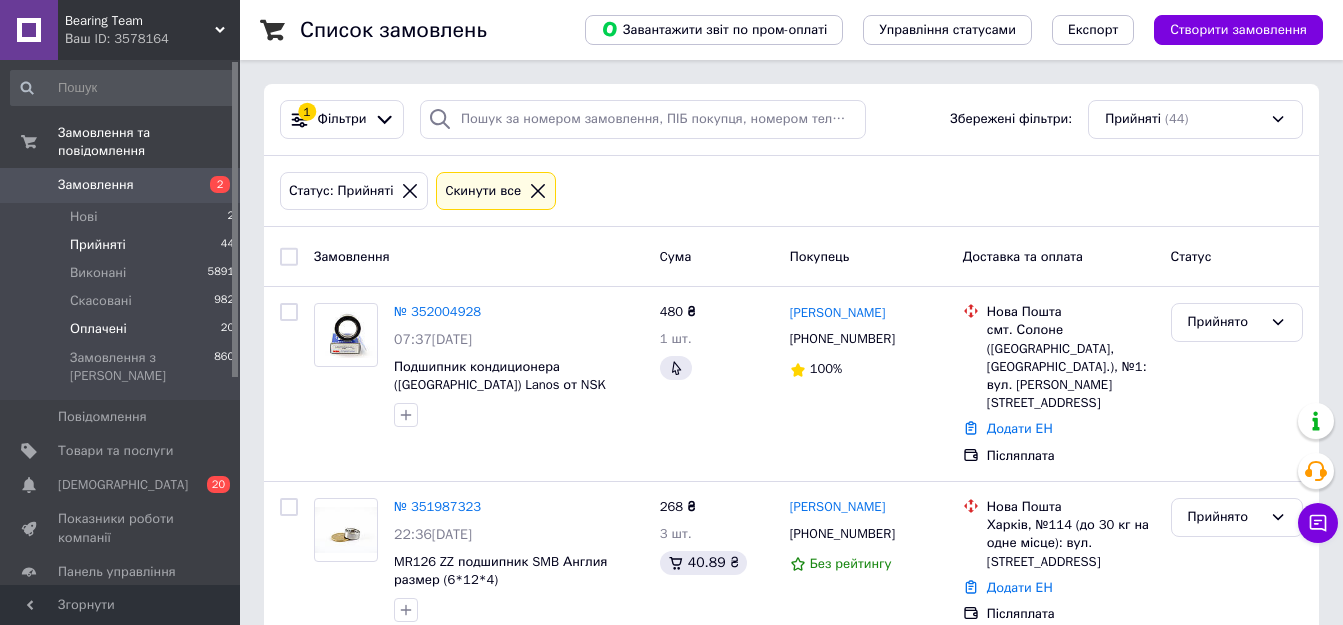 click on "Оплачені 20" at bounding box center [123, 329] 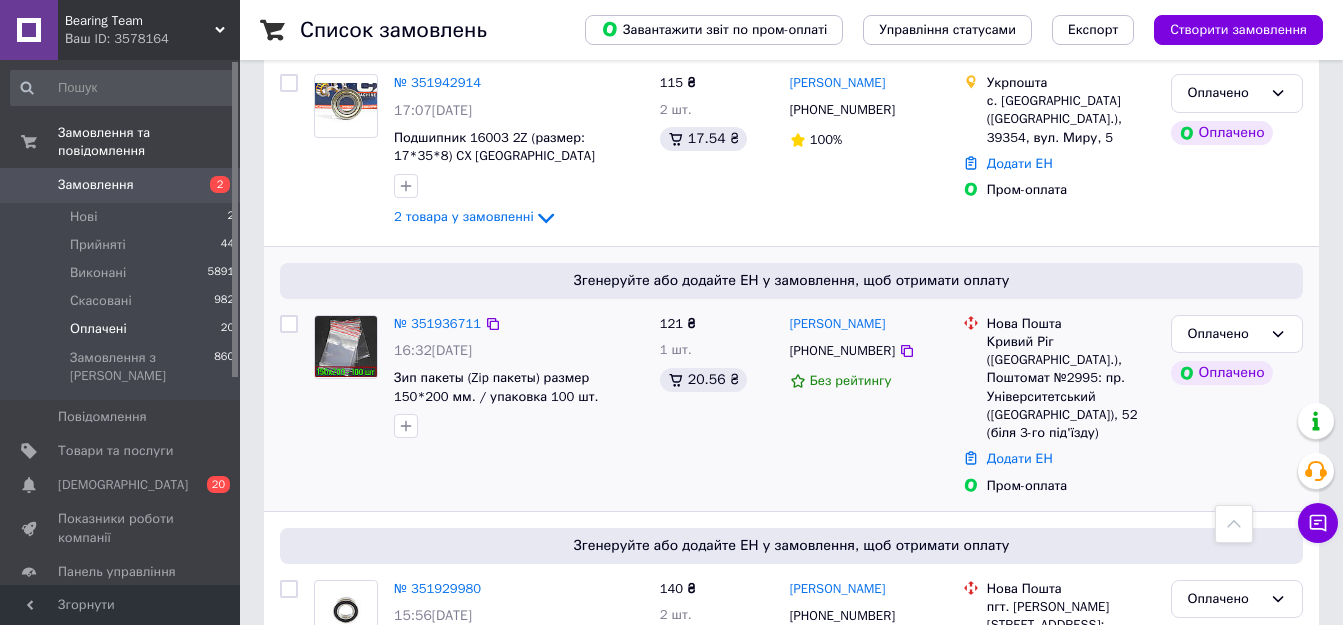 scroll, scrollTop: 1600, scrollLeft: 0, axis: vertical 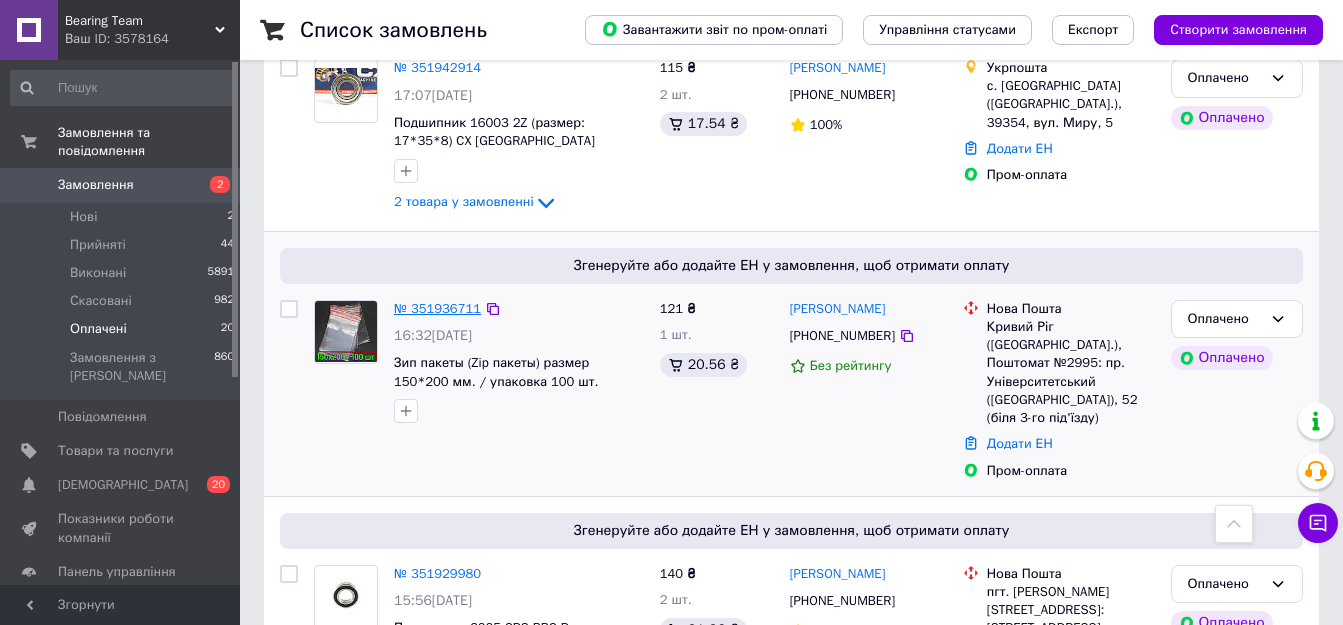 click on "№ 351936711" at bounding box center (437, 308) 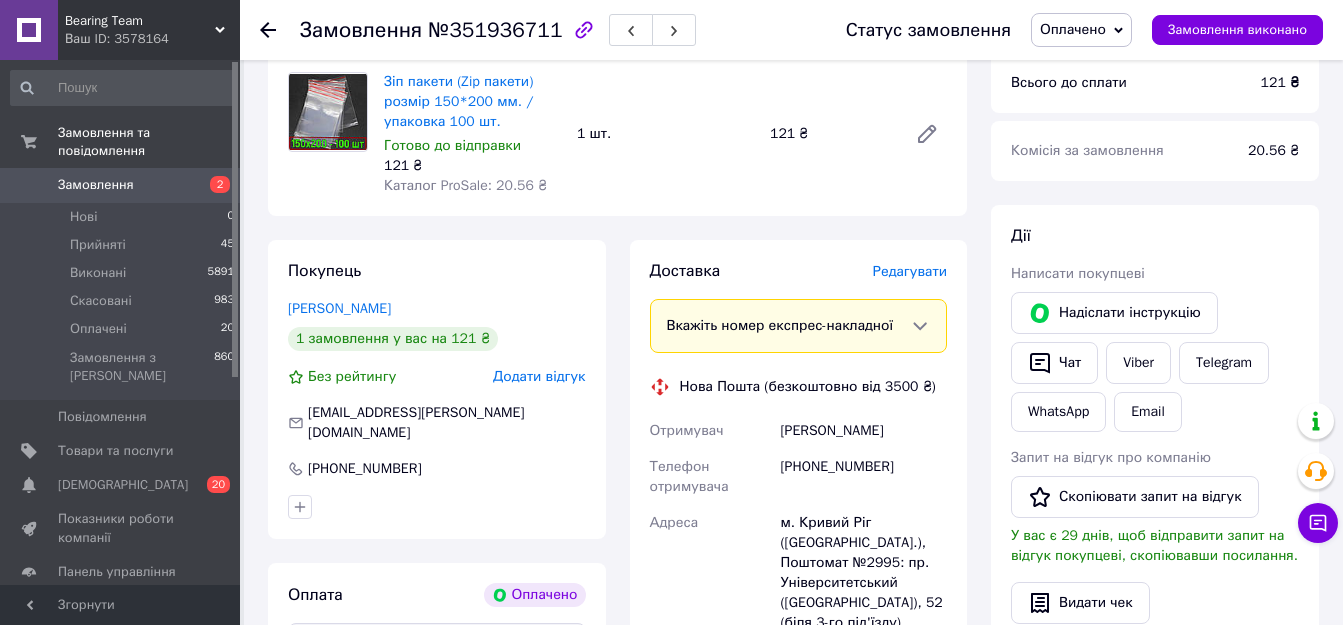scroll, scrollTop: 200, scrollLeft: 0, axis: vertical 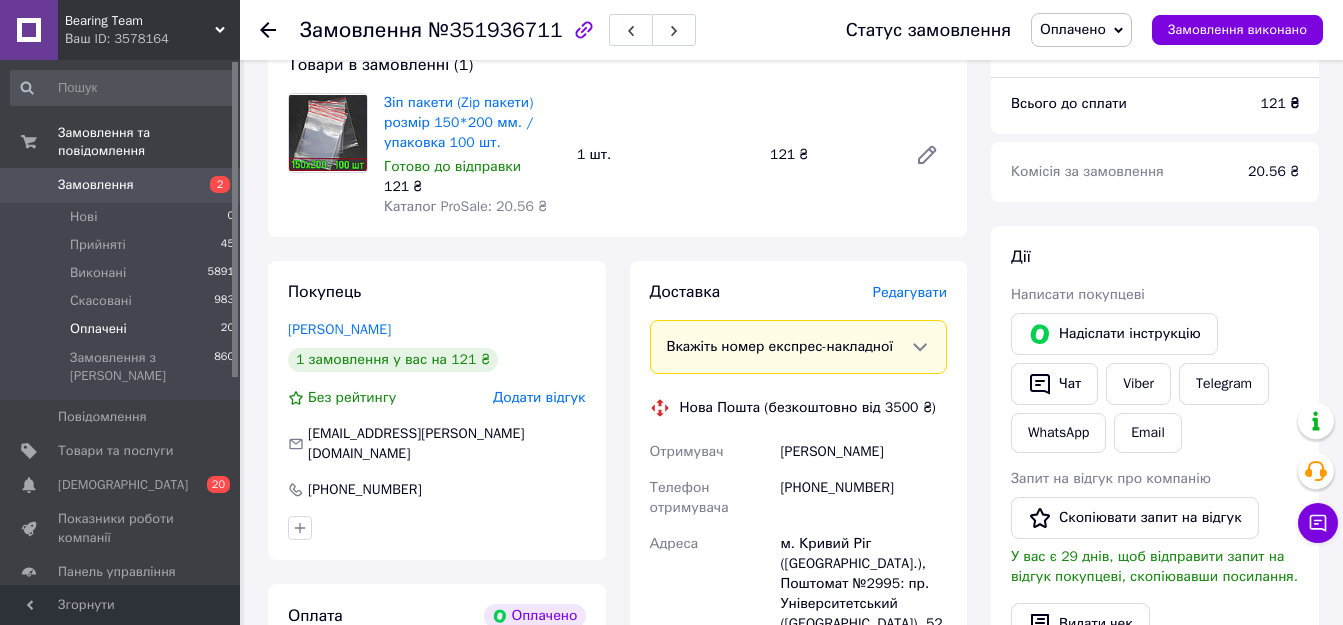 click on "Оплачені 20" at bounding box center [123, 329] 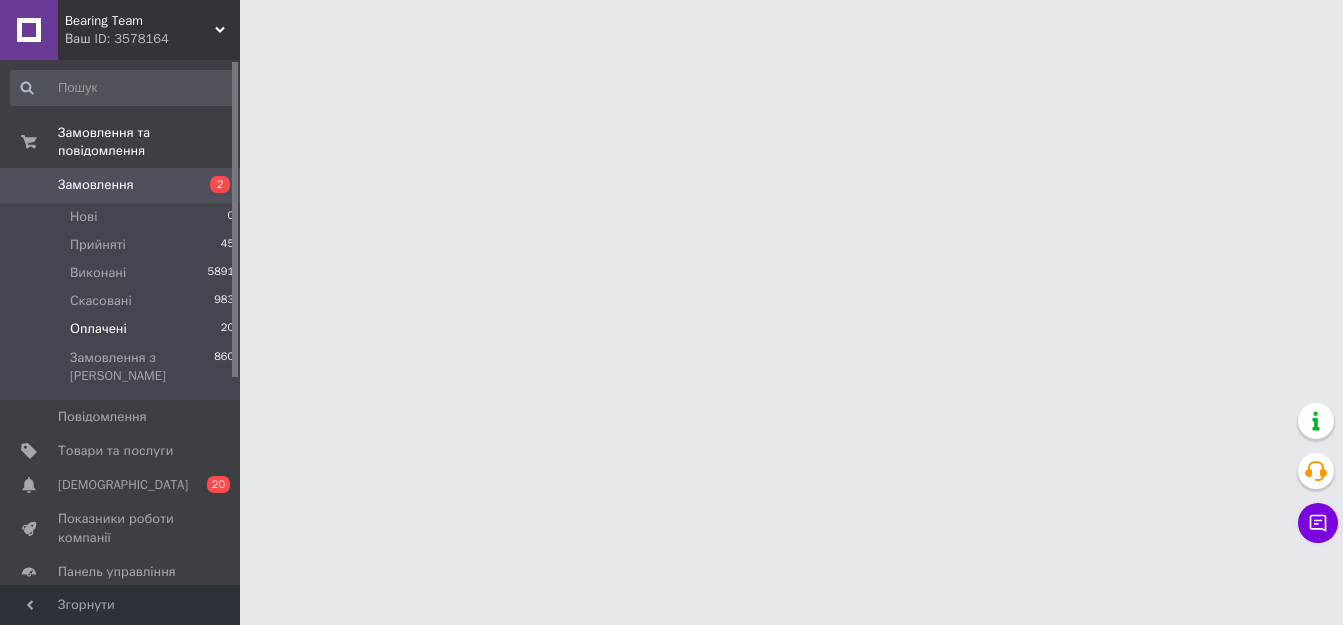 scroll, scrollTop: 0, scrollLeft: 0, axis: both 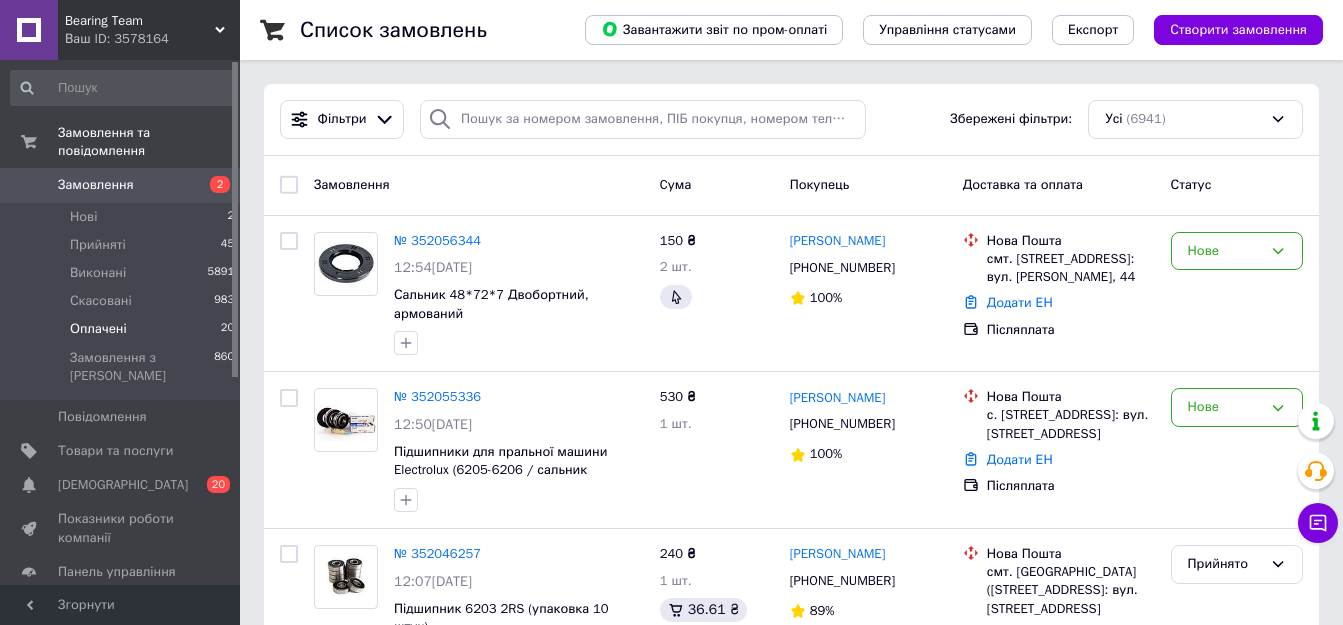 click on "Оплачені 20" at bounding box center (123, 329) 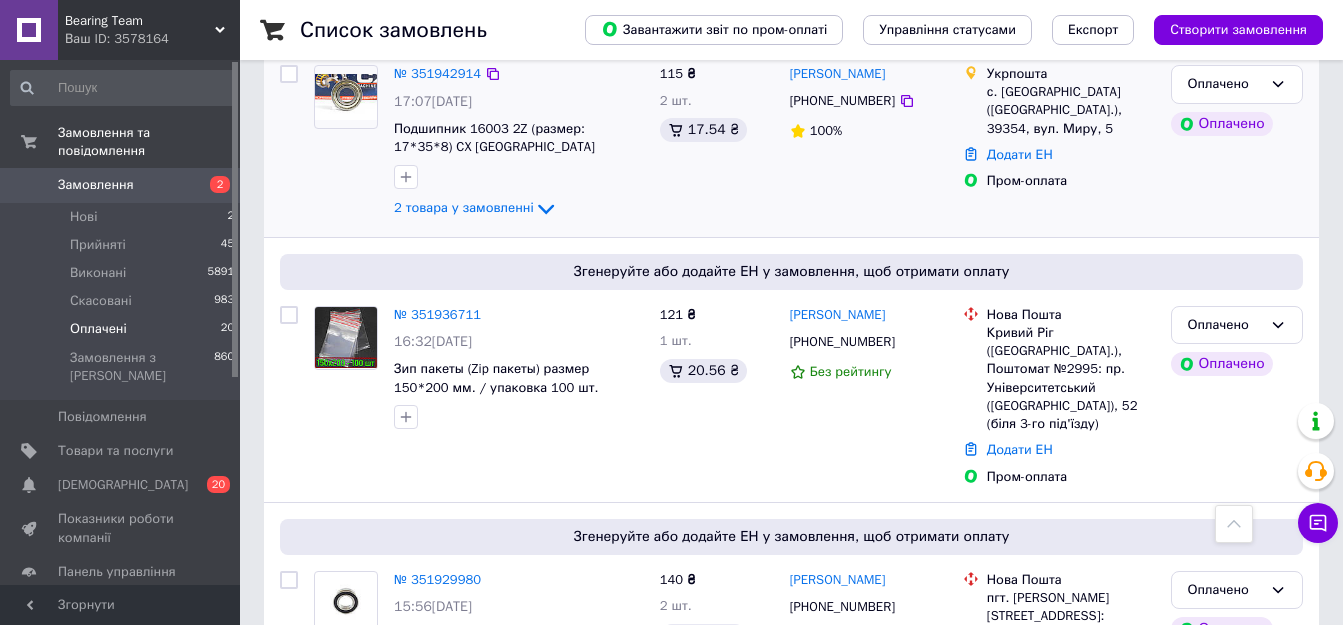 scroll, scrollTop: 1400, scrollLeft: 0, axis: vertical 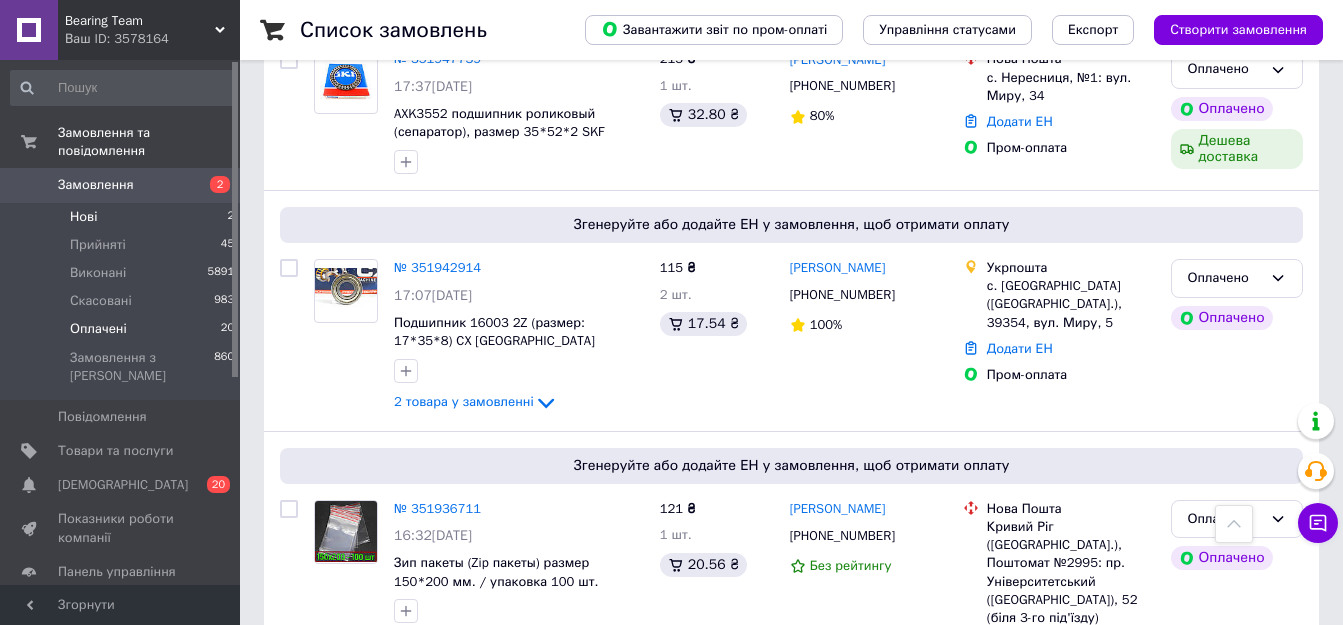 click on "Нові 2" at bounding box center [123, 217] 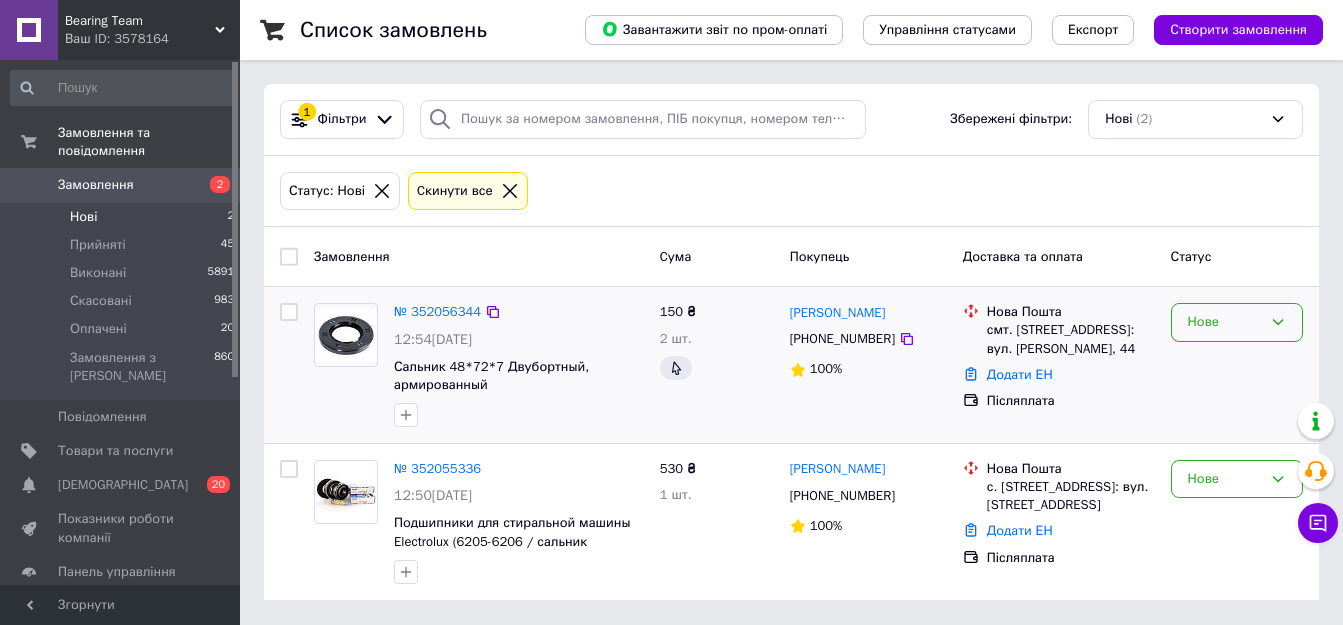 scroll, scrollTop: 0, scrollLeft: 0, axis: both 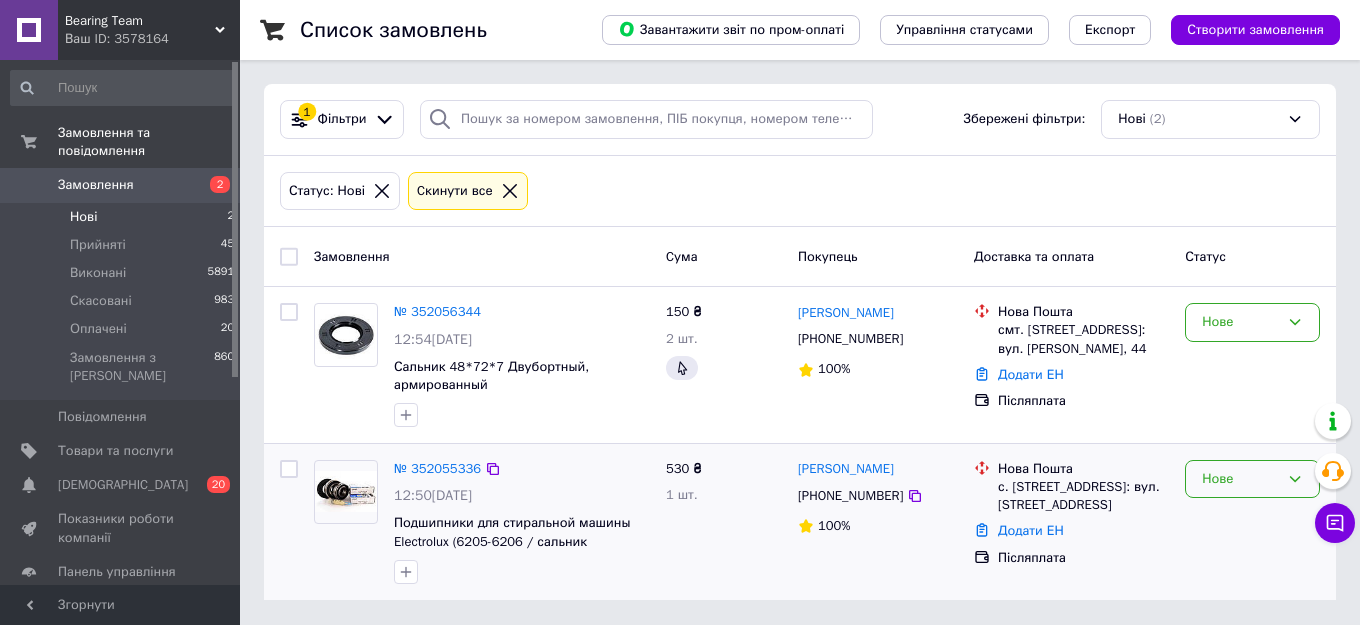 click on "Нове" at bounding box center [1240, 479] 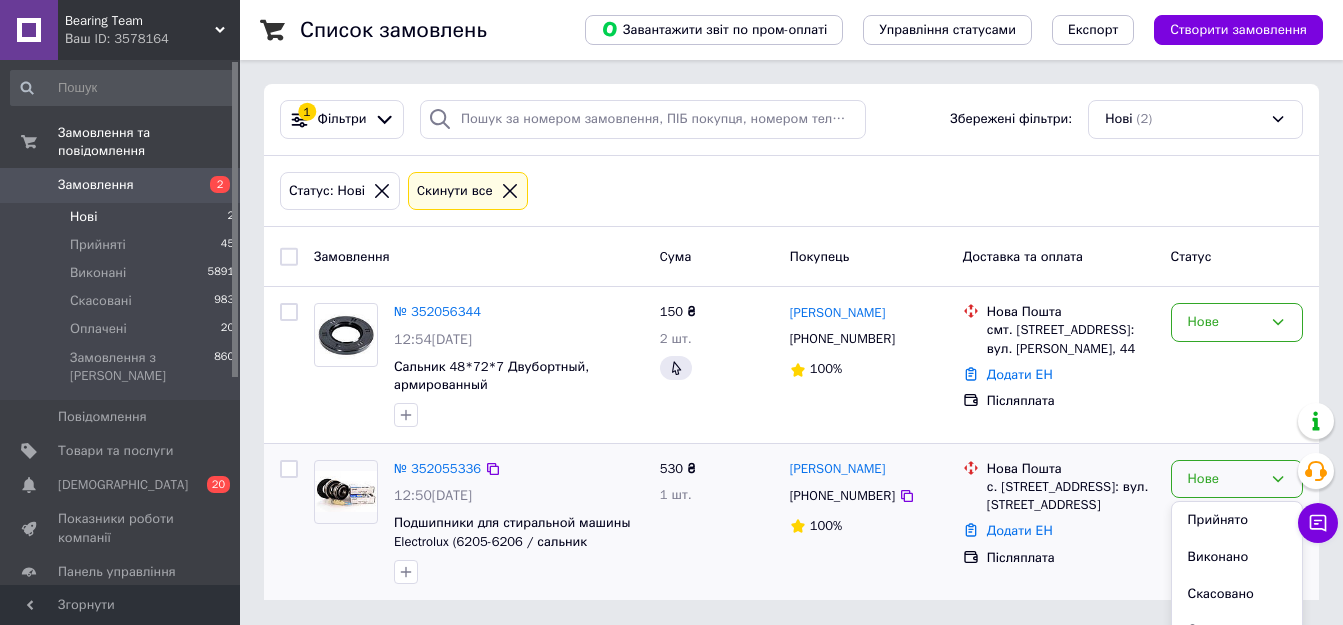 click on "Прийнято" at bounding box center [1237, 520] 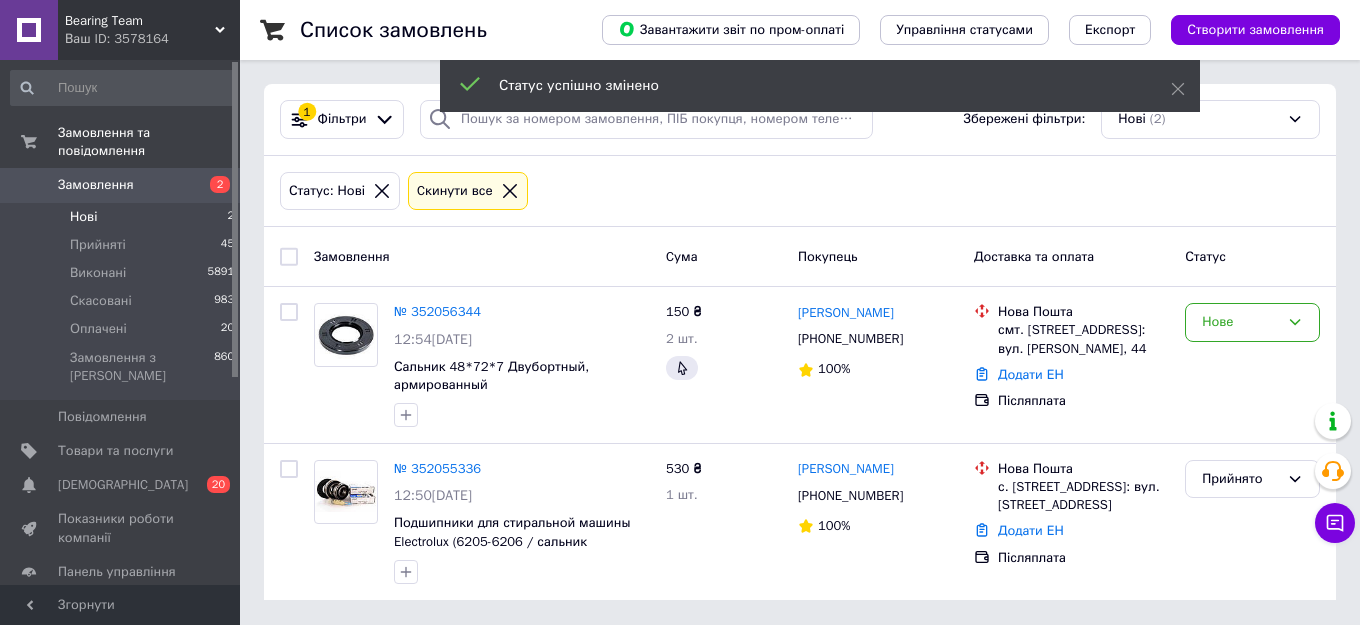 click on "Нове" at bounding box center [1240, 322] 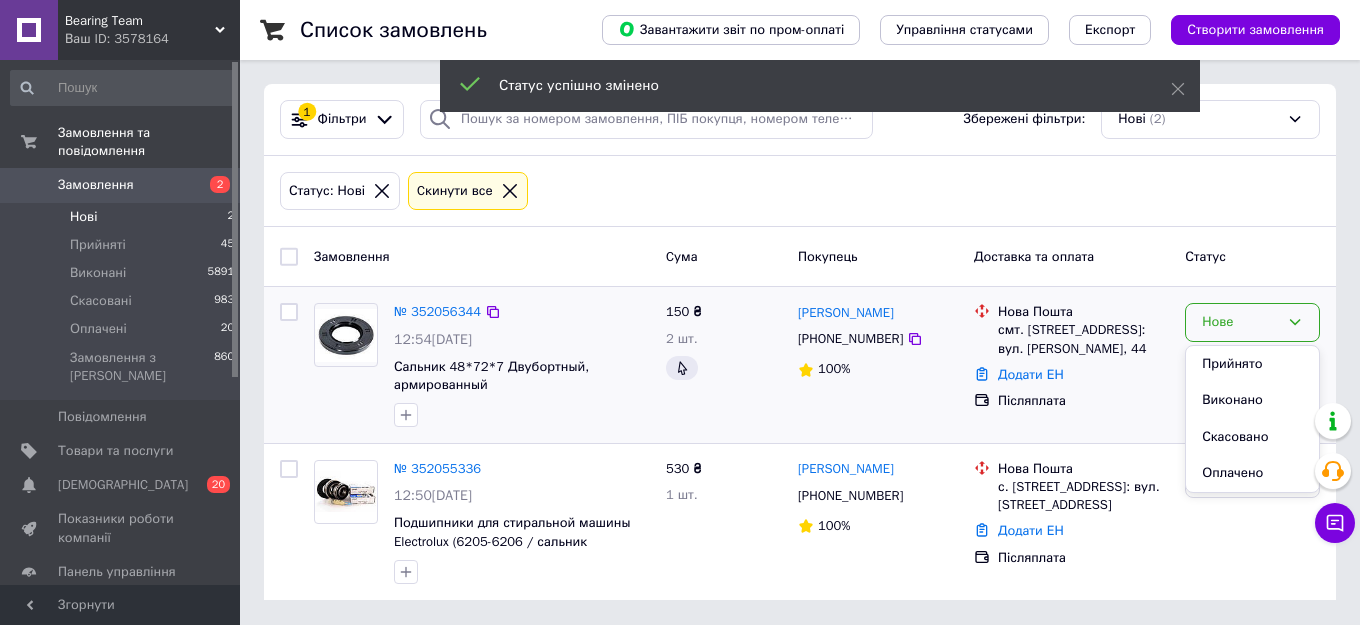 click on "Прийнято" at bounding box center [1252, 364] 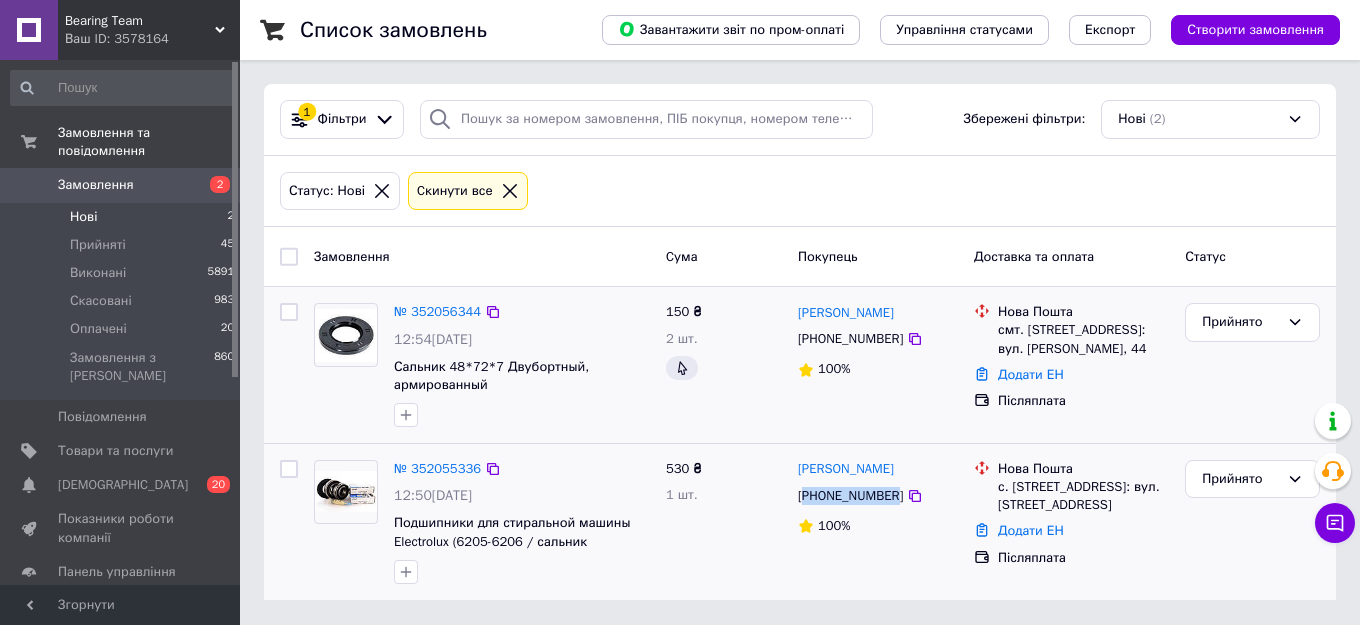 drag, startPoint x: 871, startPoint y: 499, endPoint x: 806, endPoint y: 492, distance: 65.37584 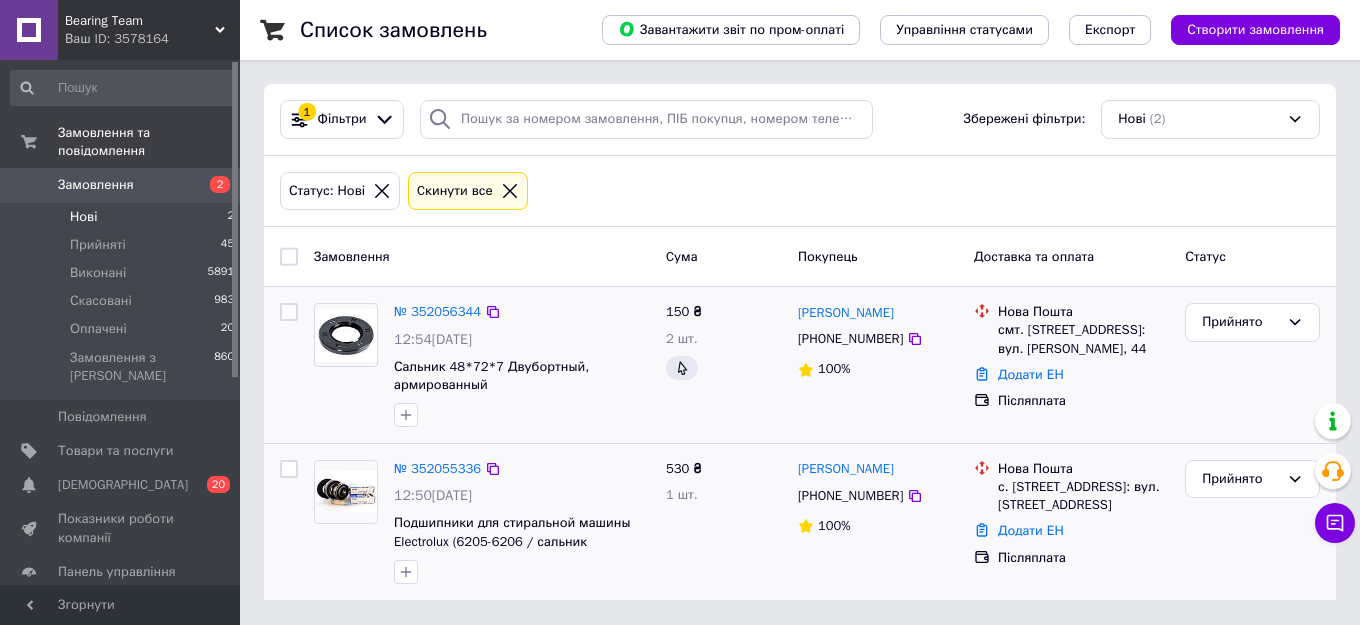 click on "Геннадій Чепчугов +380962409907 100%" at bounding box center (878, 522) 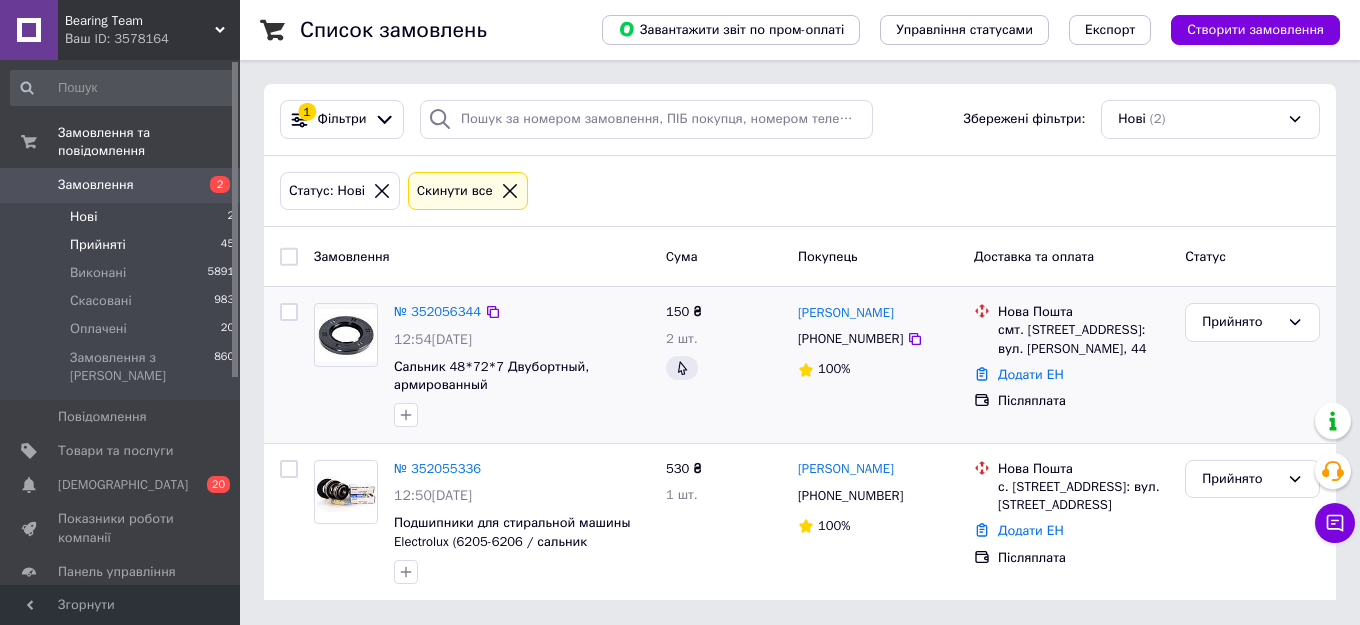 click on "45" at bounding box center (227, 245) 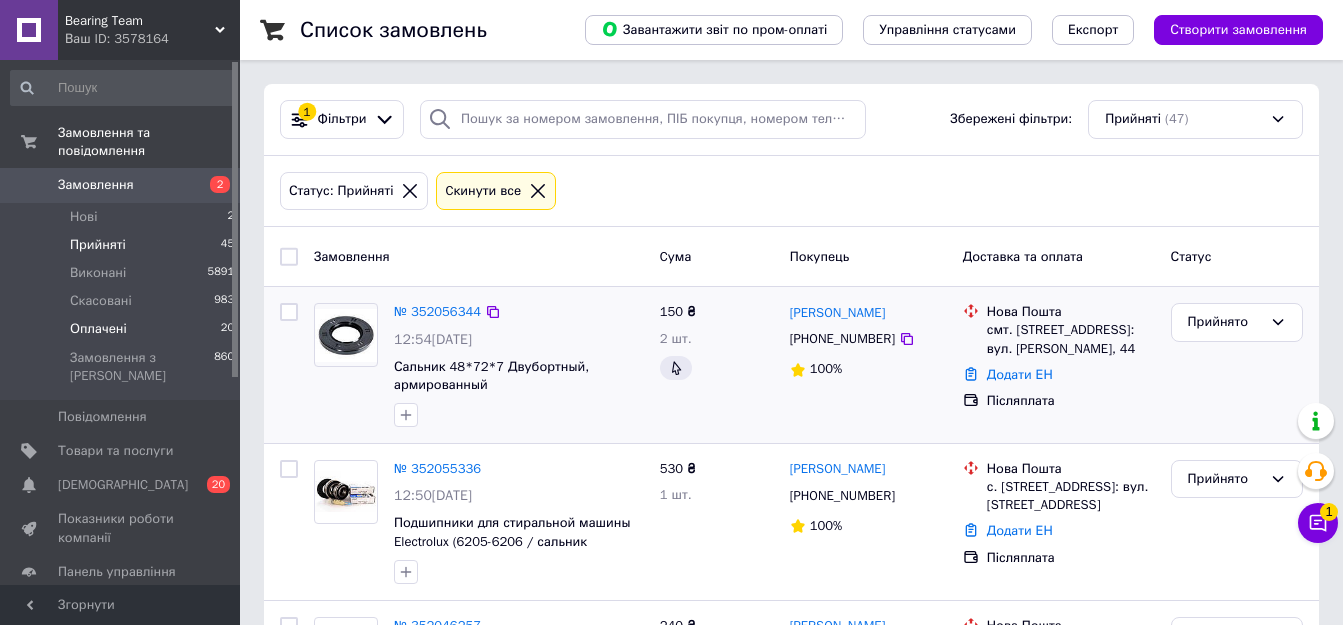 click on "Оплачені 20" at bounding box center [123, 329] 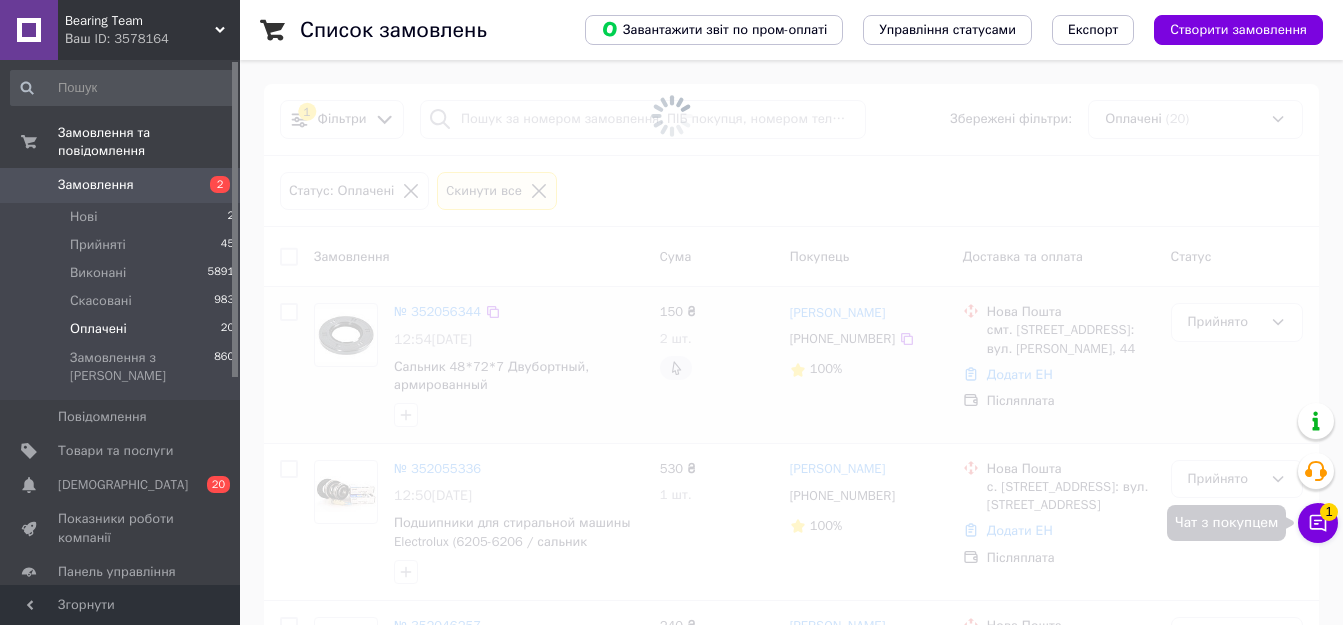 click on "1" at bounding box center [1329, 512] 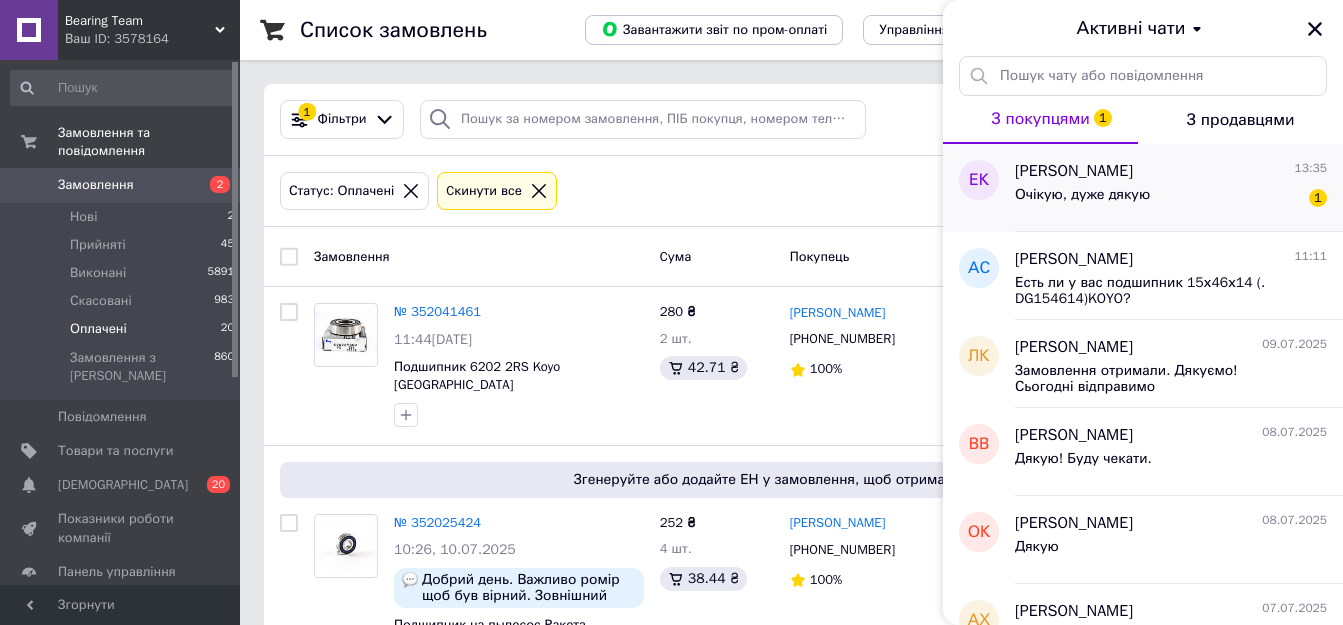 click on "Очікую, дуже дякую 1" at bounding box center (1171, 199) 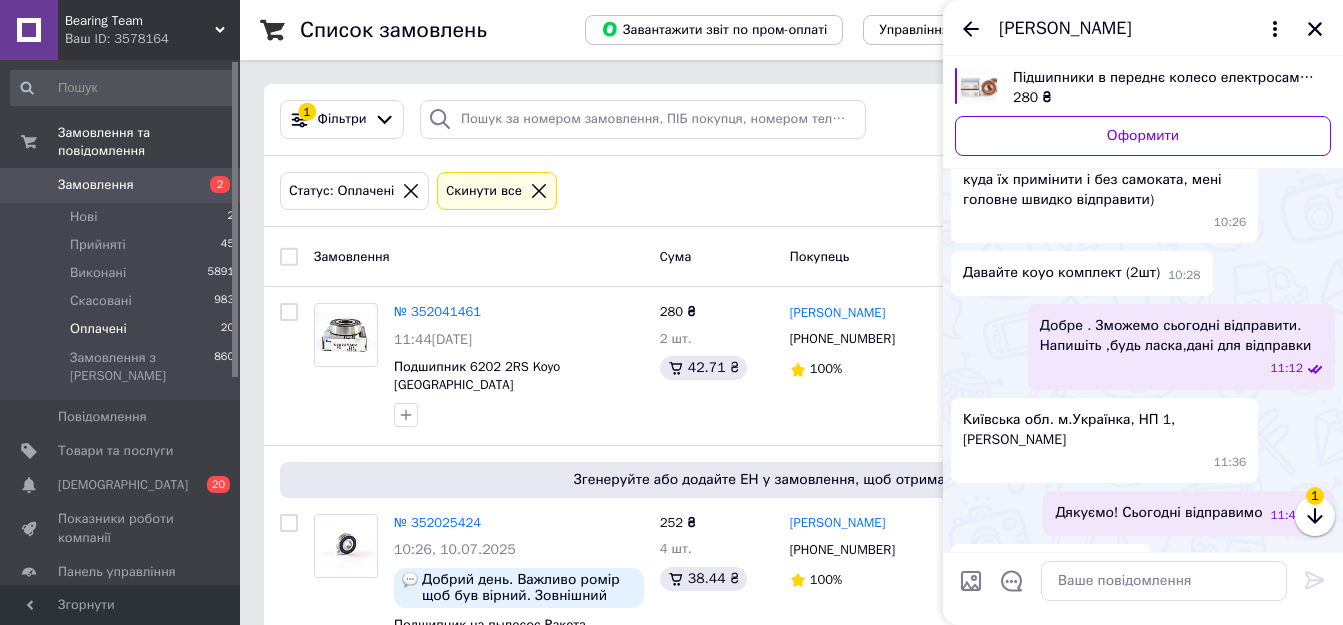 scroll, scrollTop: 1049, scrollLeft: 0, axis: vertical 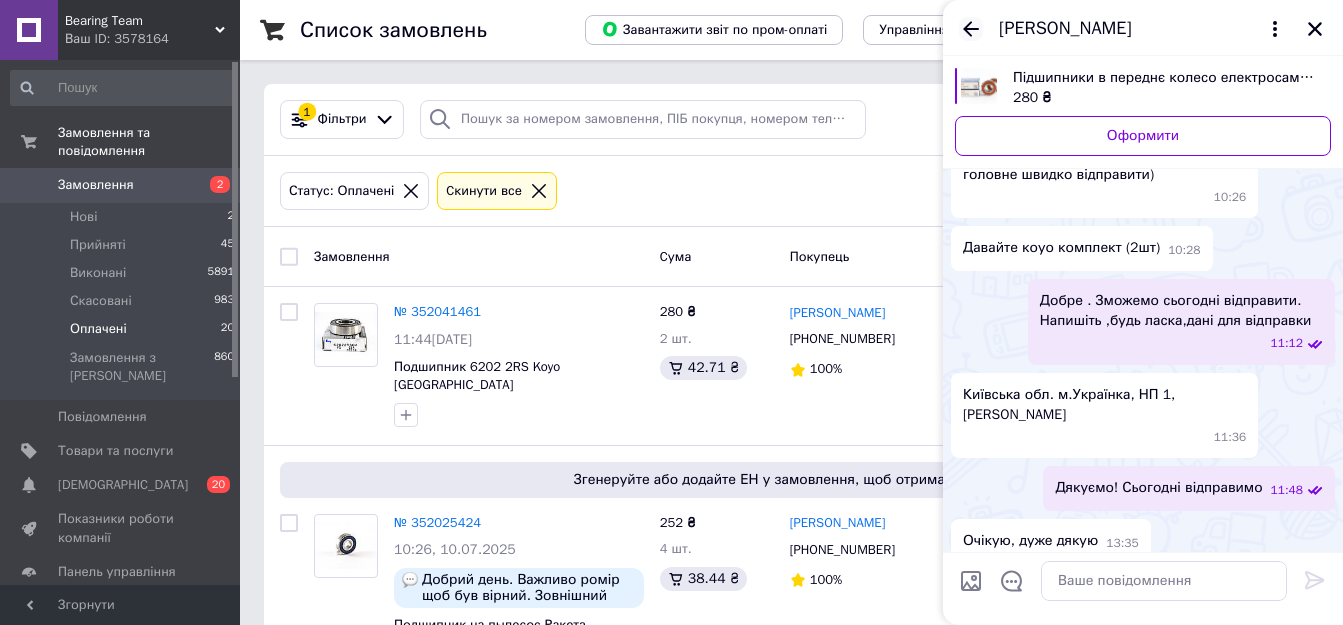 drag, startPoint x: 970, startPoint y: 27, endPoint x: 984, endPoint y: 27, distance: 14 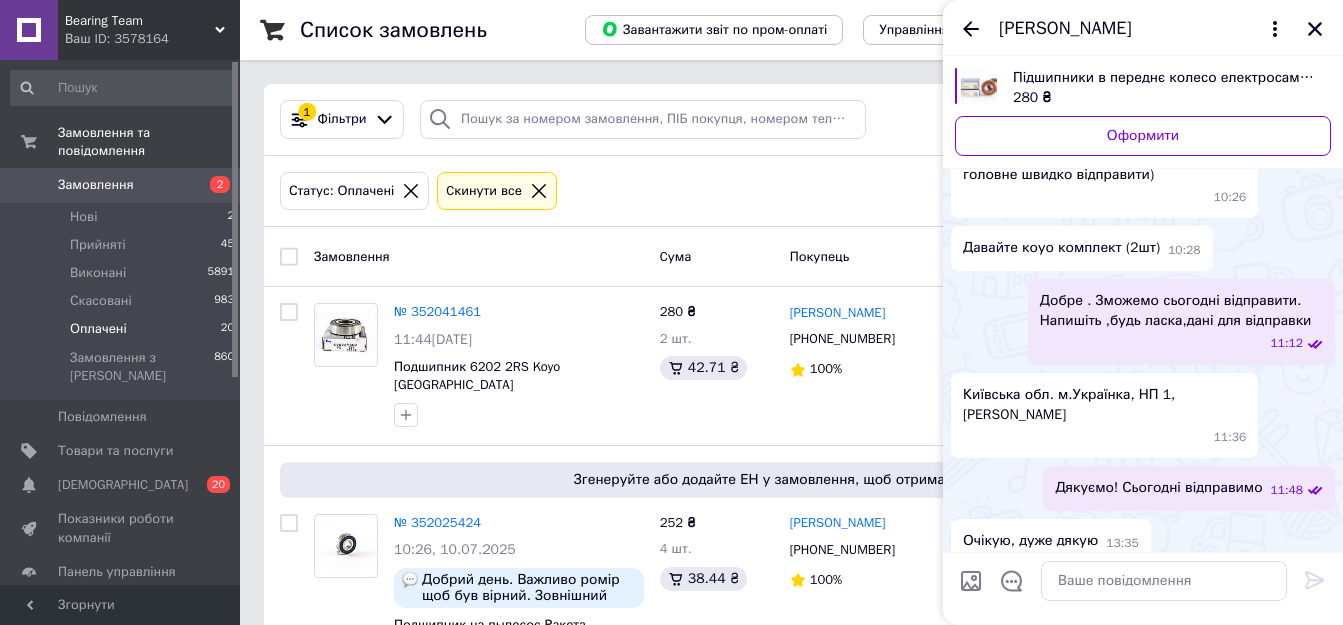click 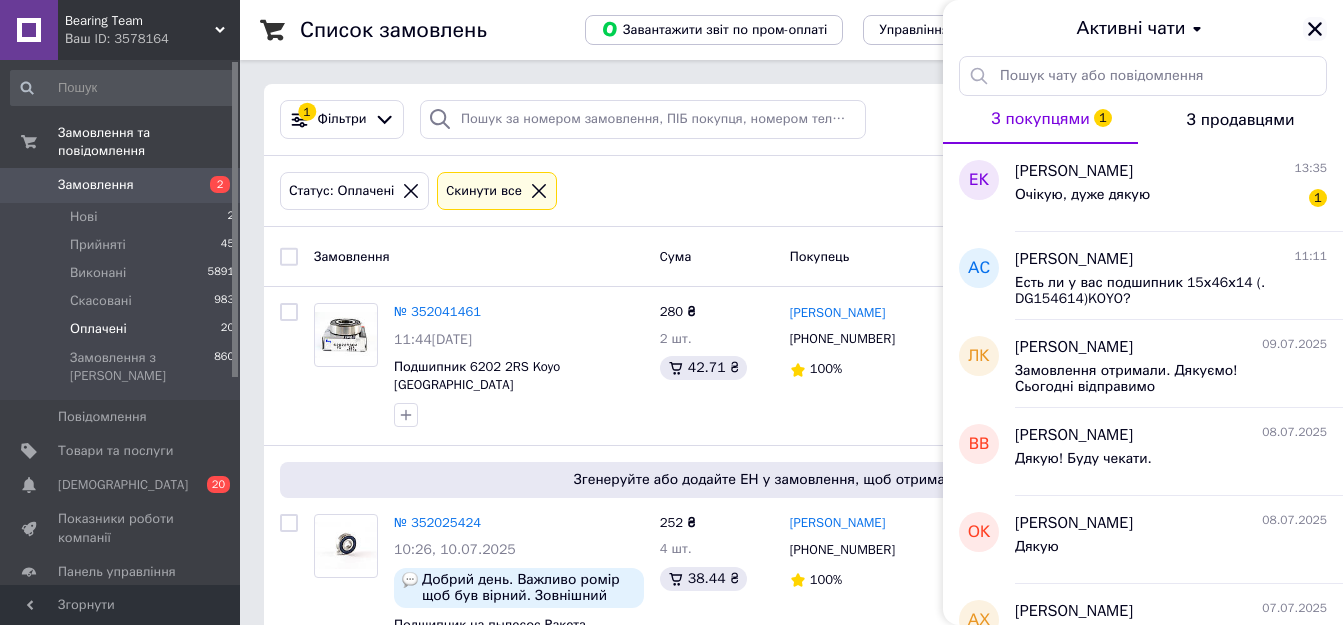 click 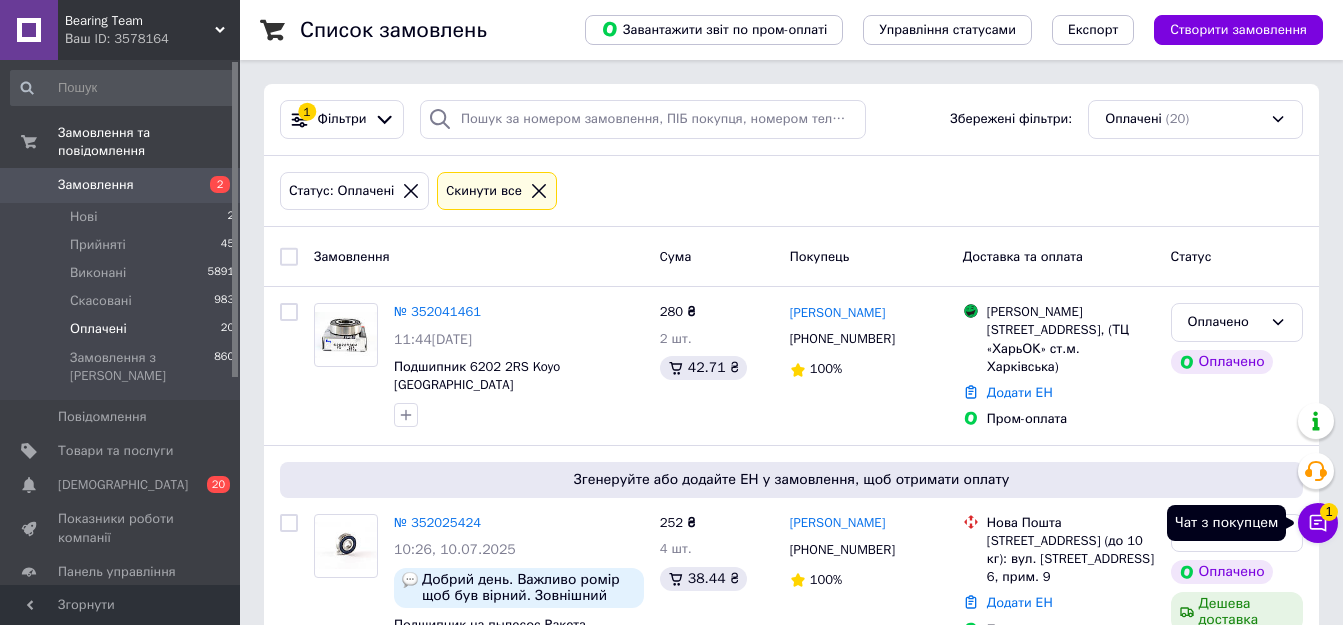drag, startPoint x: 1318, startPoint y: 515, endPoint x: 1316, endPoint y: 503, distance: 12.165525 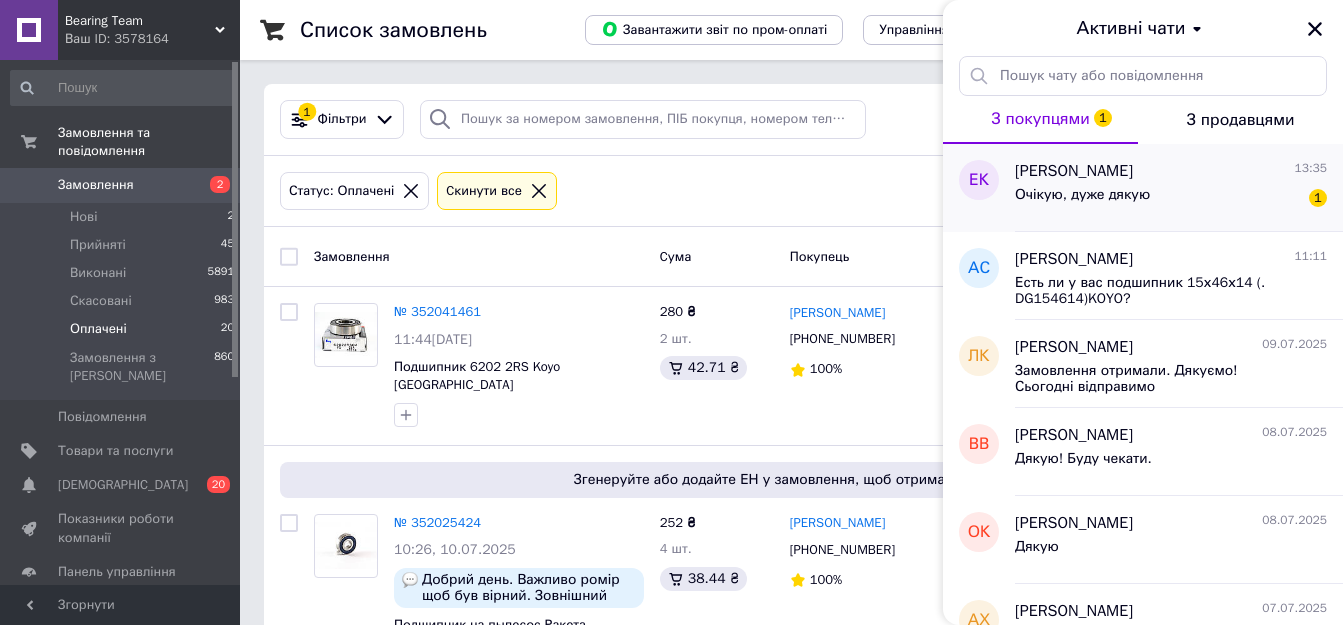 click on "Евген Кохановский 13:35" at bounding box center [1171, 171] 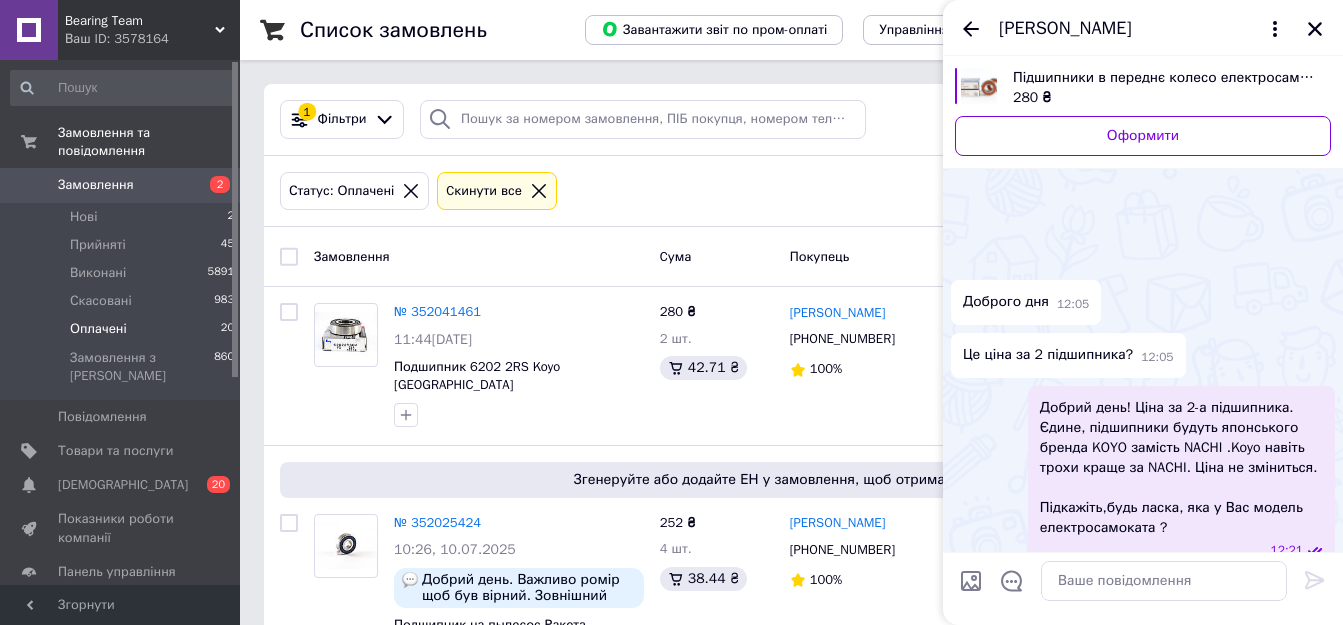 scroll, scrollTop: 1064, scrollLeft: 0, axis: vertical 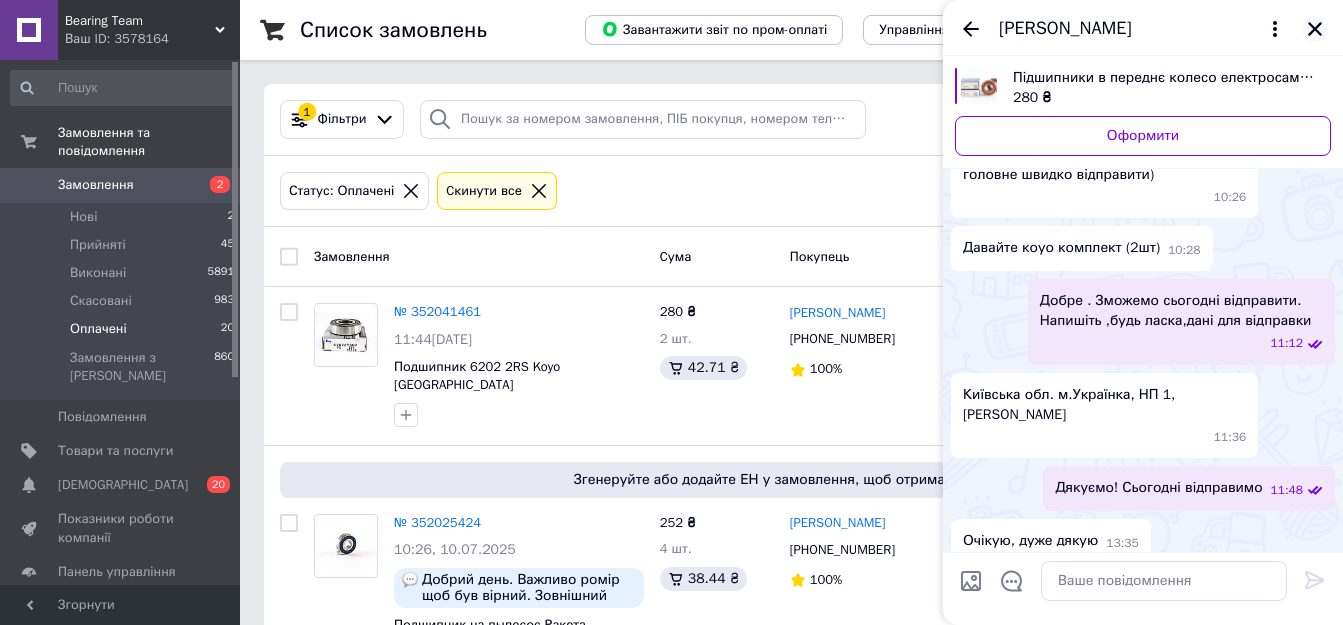 click at bounding box center (1315, 29) 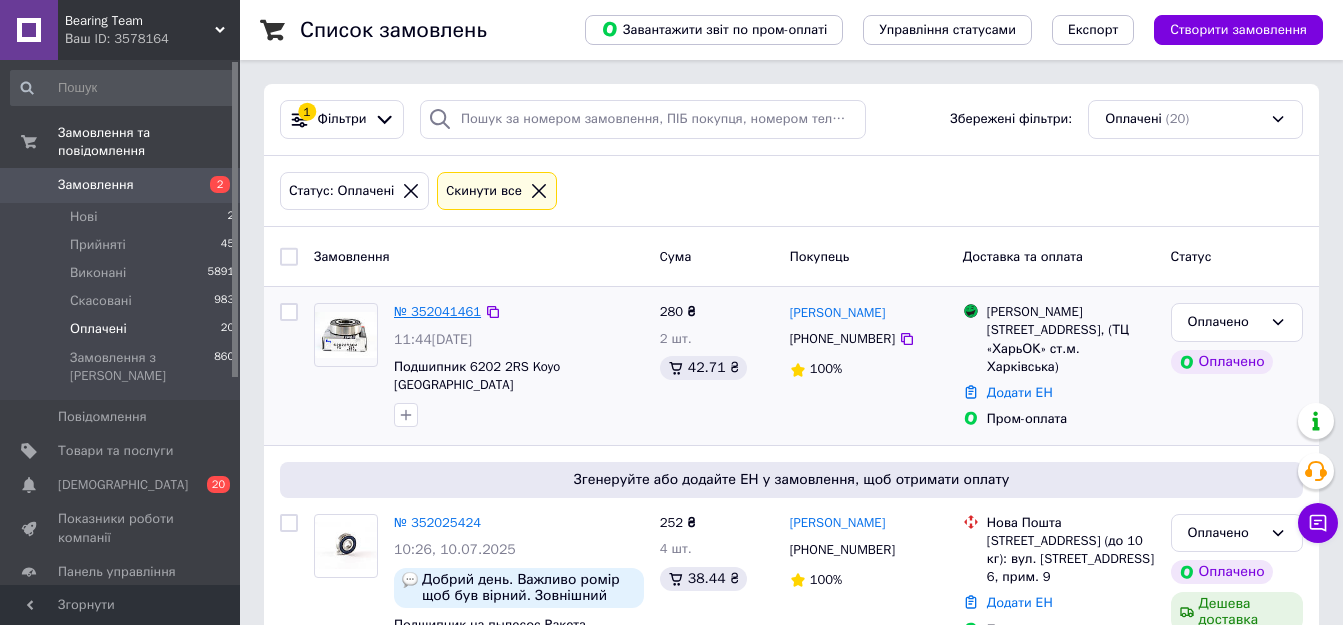 click on "№ 352041461" at bounding box center (437, 311) 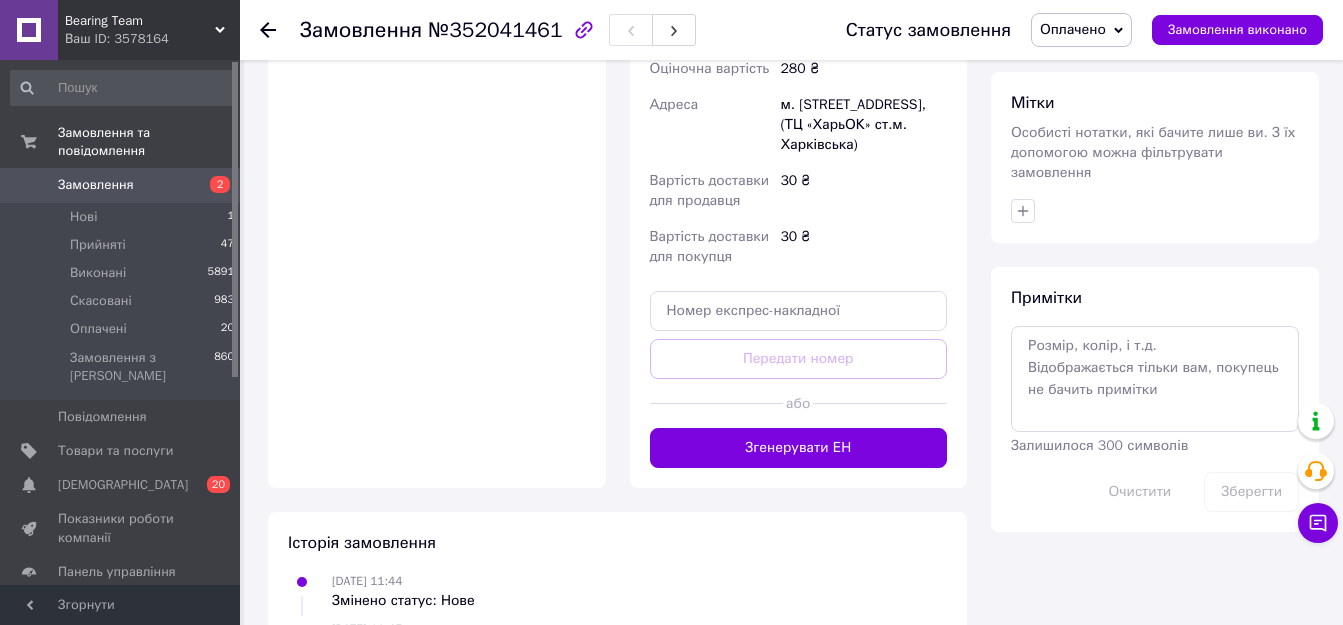 scroll, scrollTop: 1000, scrollLeft: 0, axis: vertical 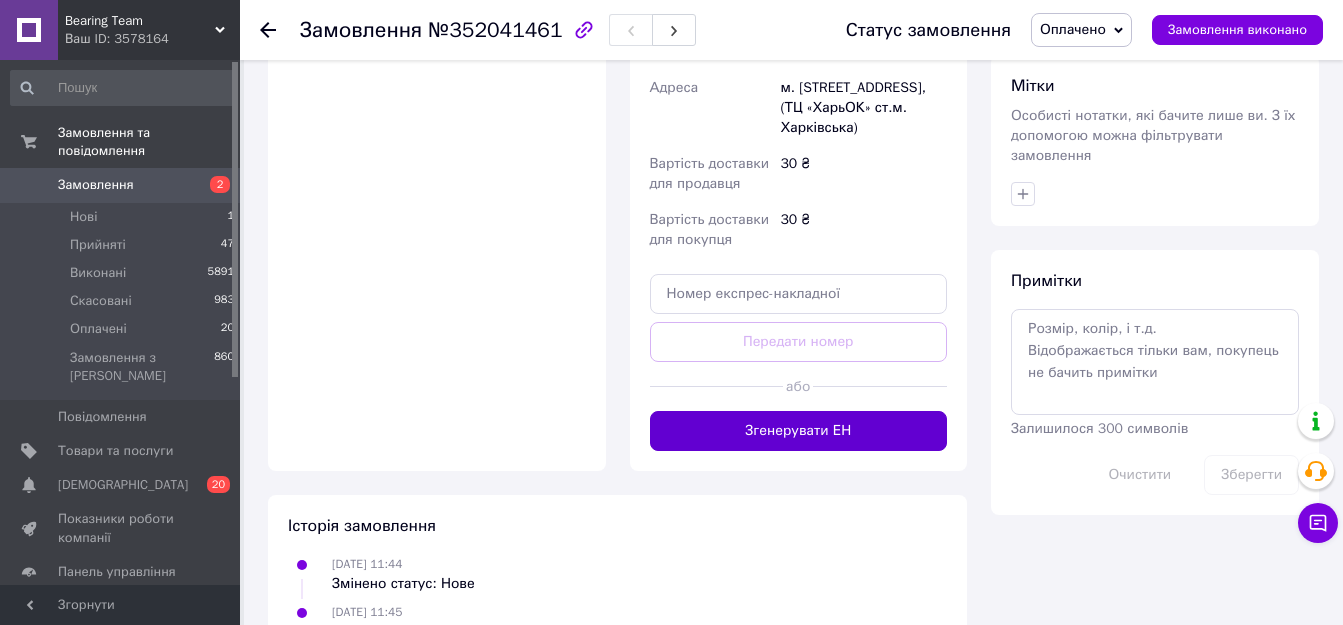 click on "Згенерувати ЕН" at bounding box center [799, 431] 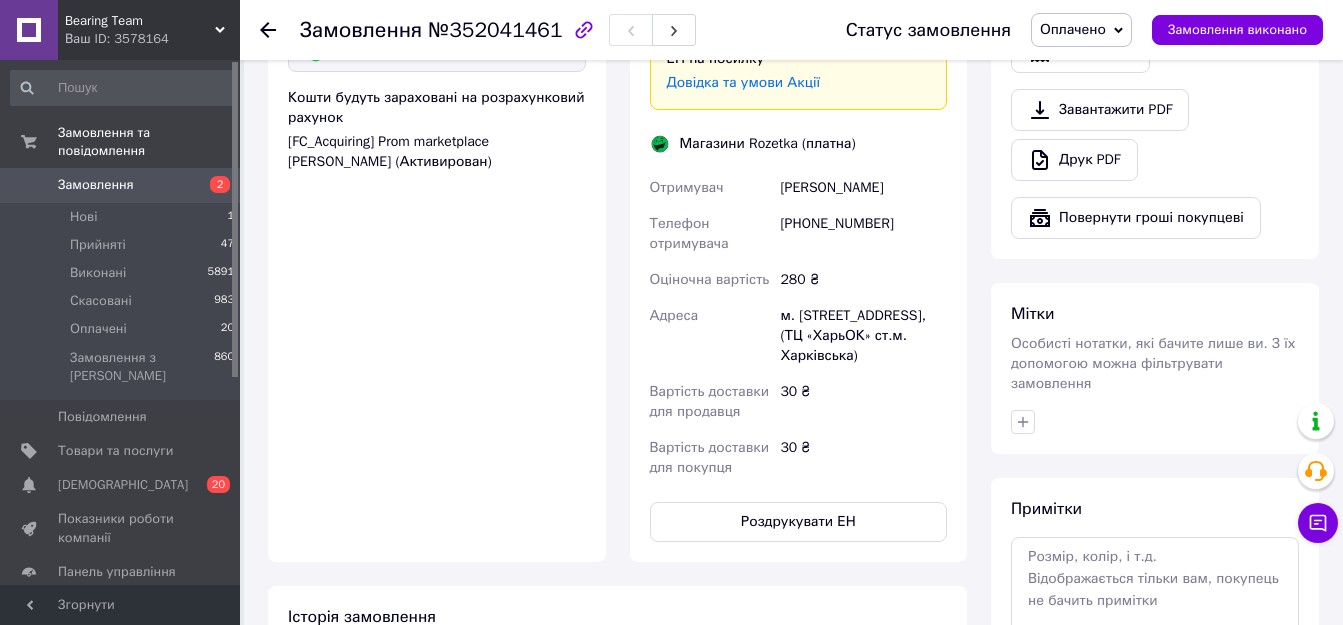scroll, scrollTop: 700, scrollLeft: 0, axis: vertical 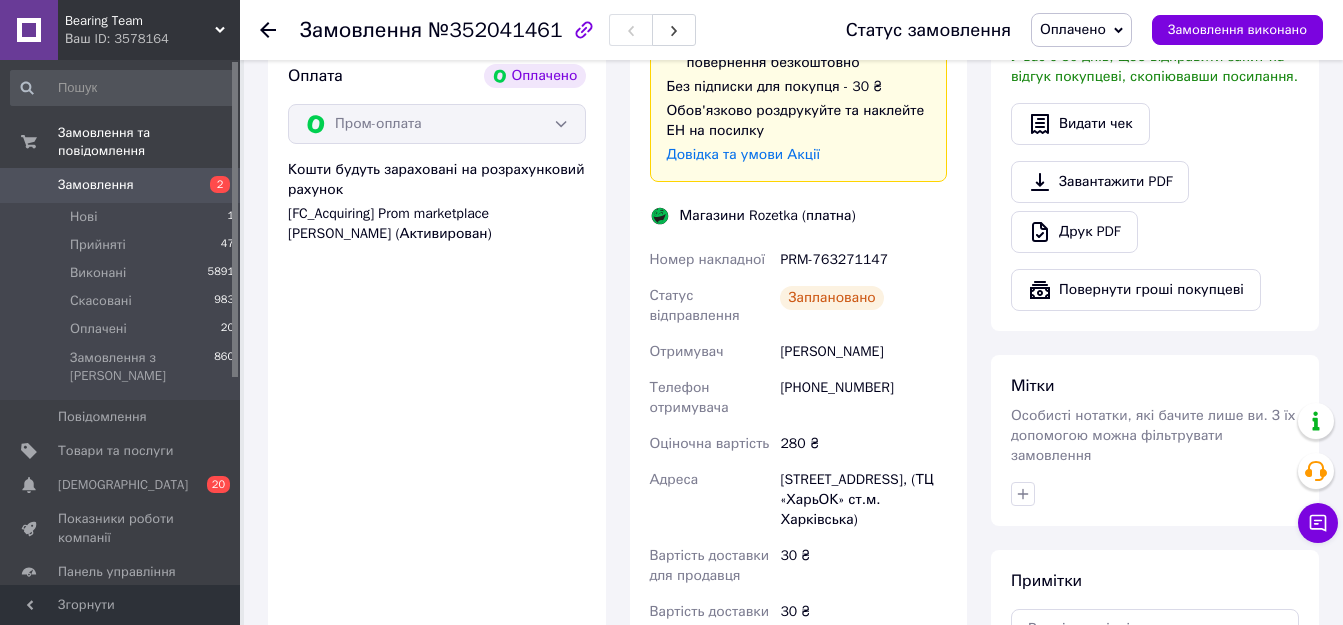 click on "PRM-763271147" at bounding box center (863, 260) 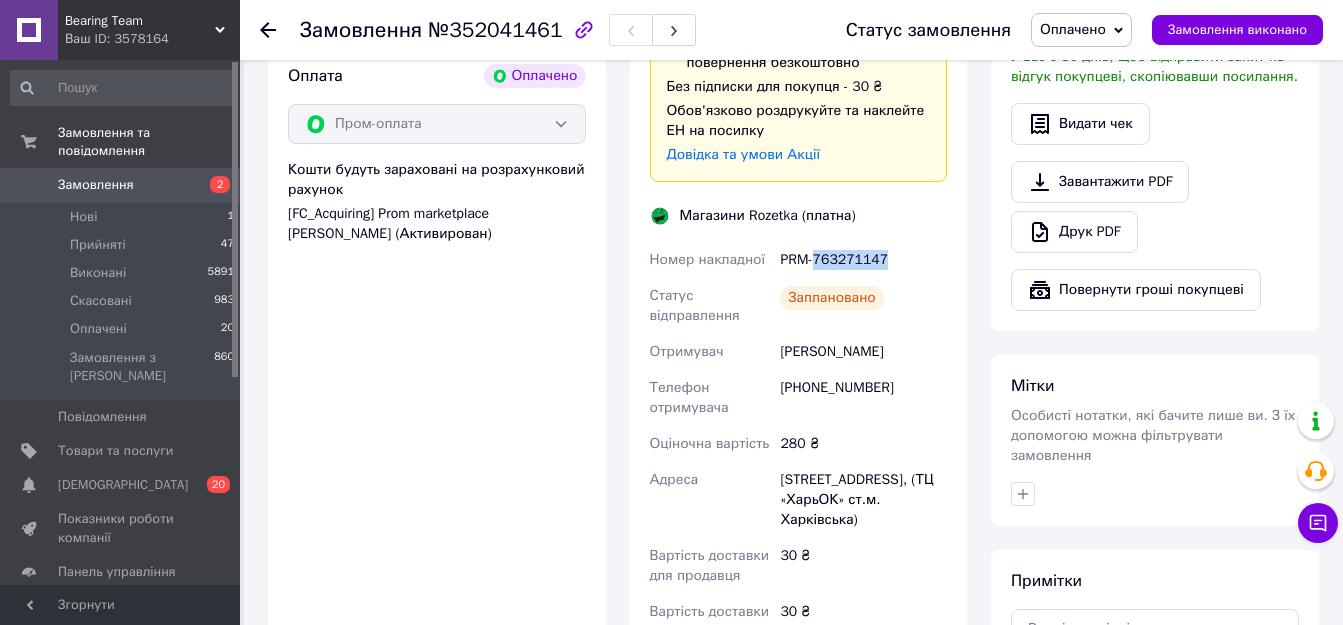 click on "PRM-763271147" at bounding box center (863, 260) 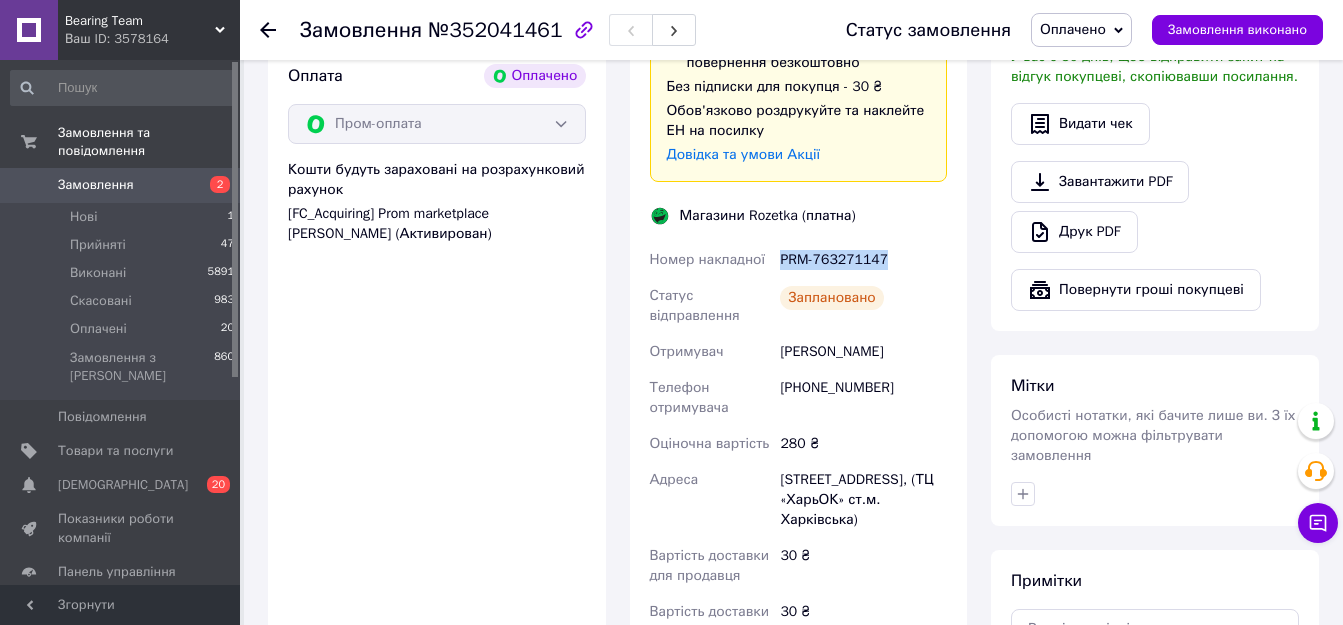 click on "PRM-763271147" at bounding box center [863, 260] 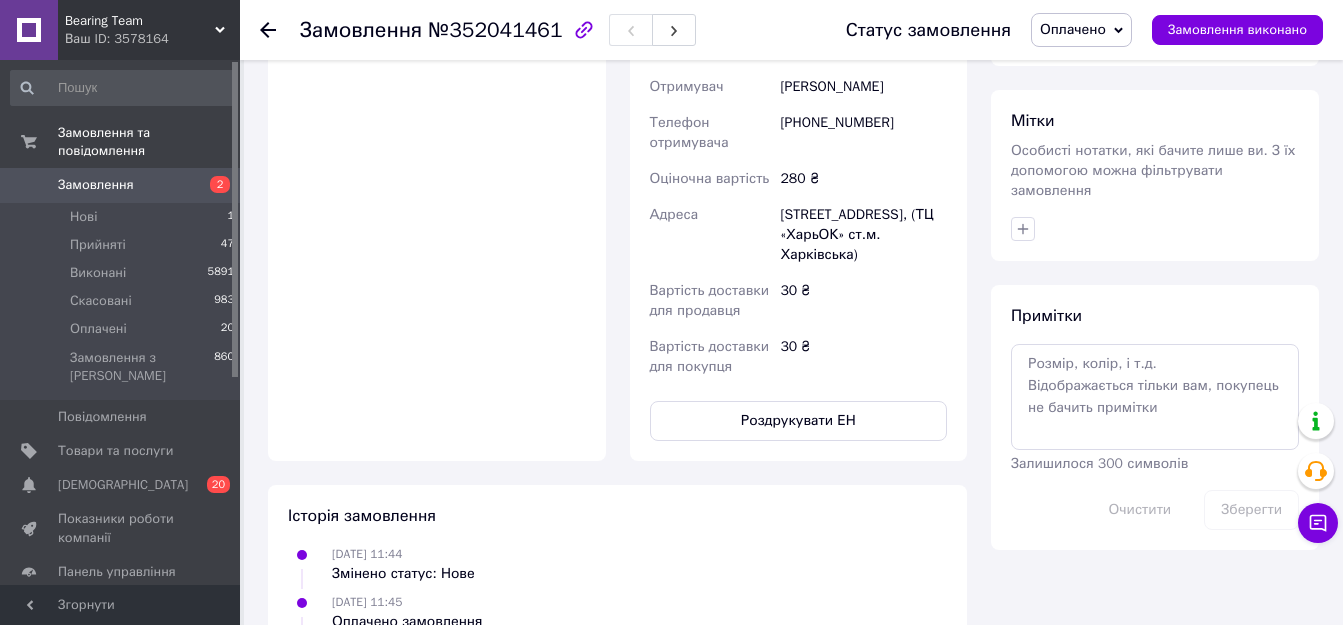 scroll, scrollTop: 1132, scrollLeft: 0, axis: vertical 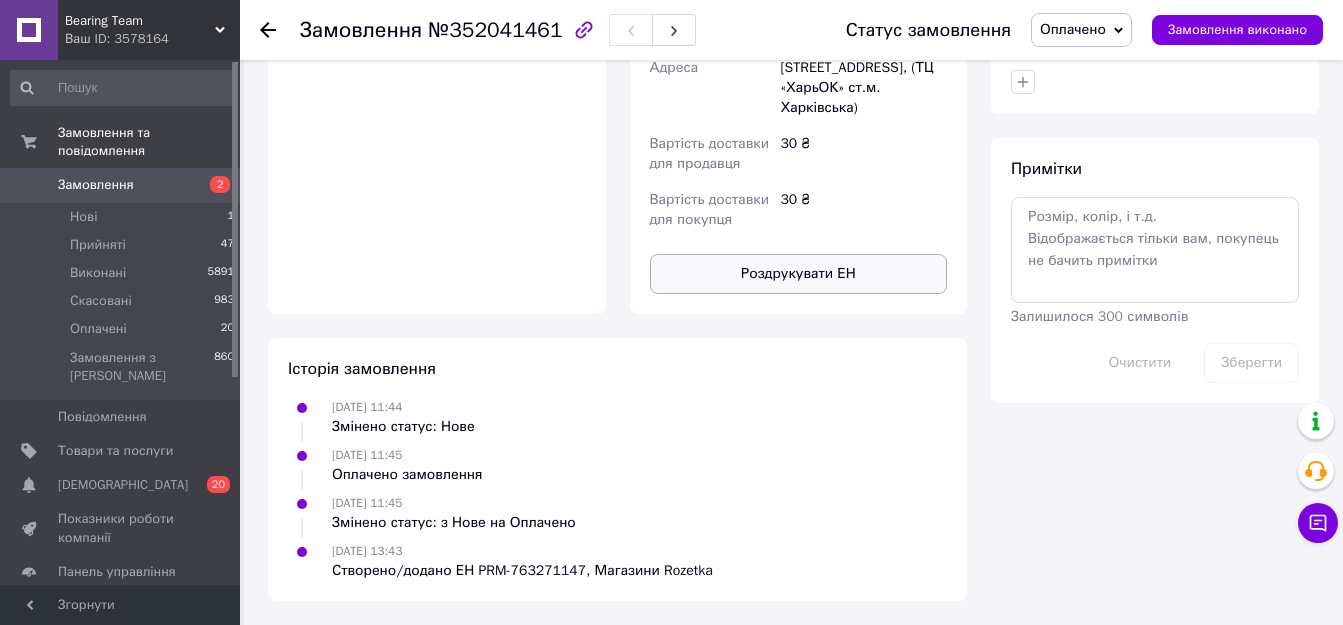 click on "Роздрукувати ЕН" at bounding box center (799, 274) 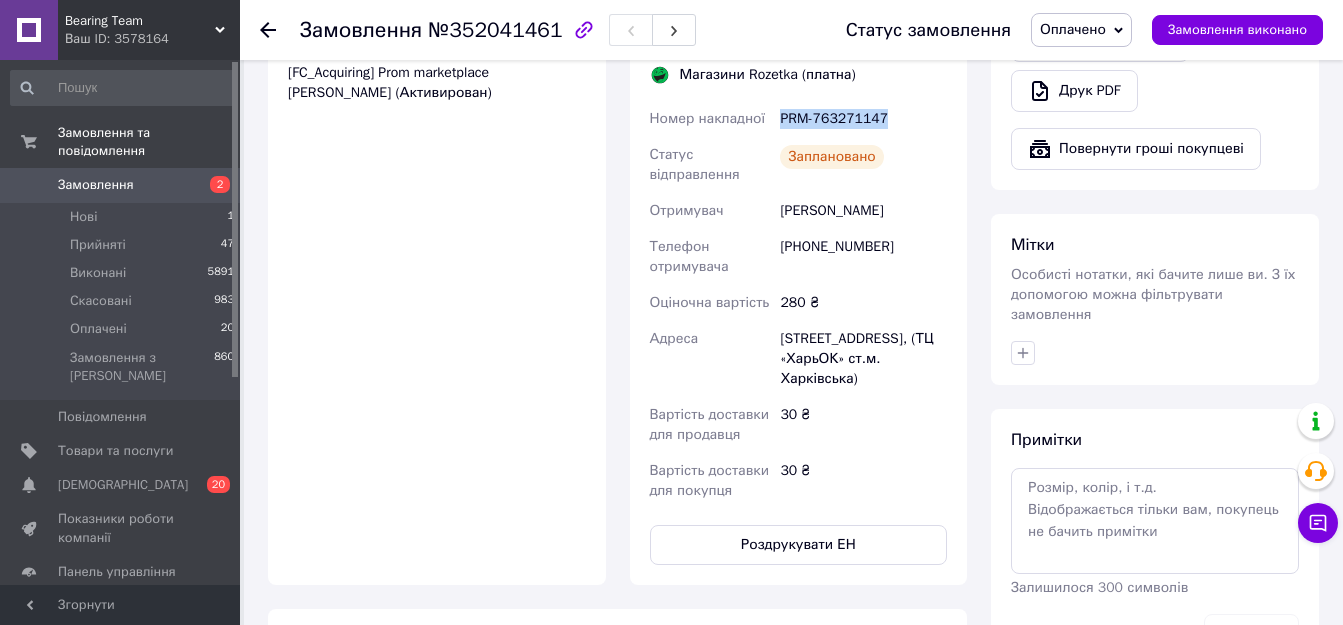 scroll, scrollTop: 632, scrollLeft: 0, axis: vertical 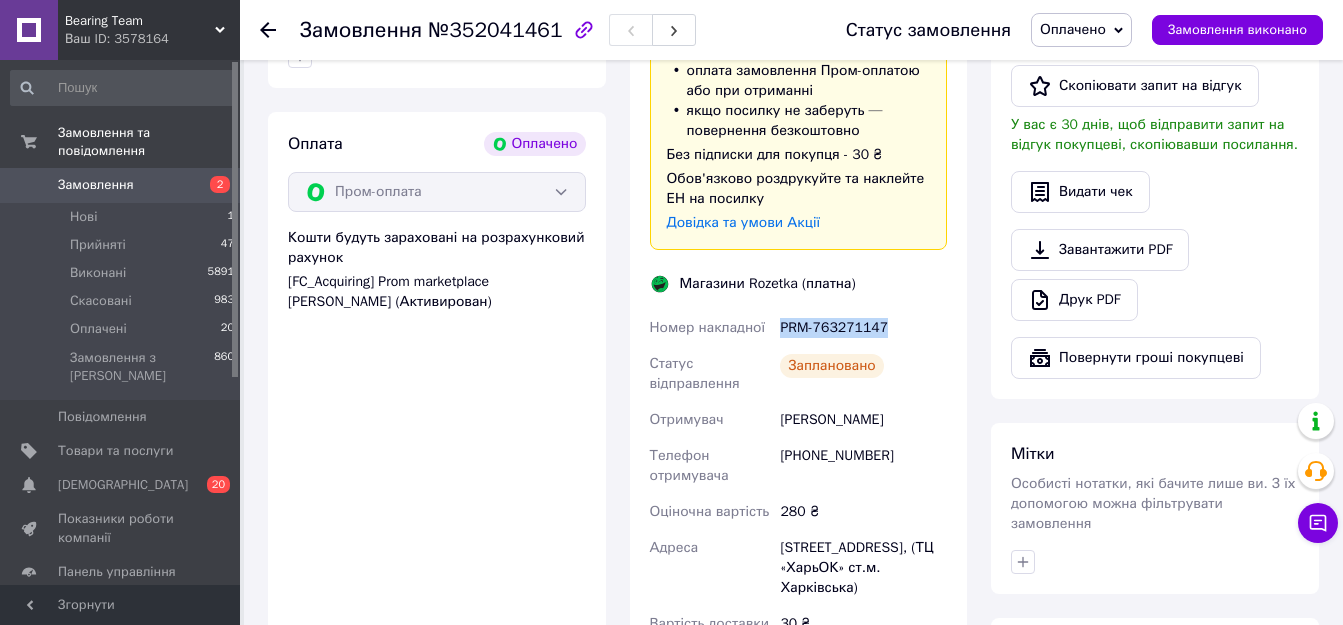 click at bounding box center (268, 30) 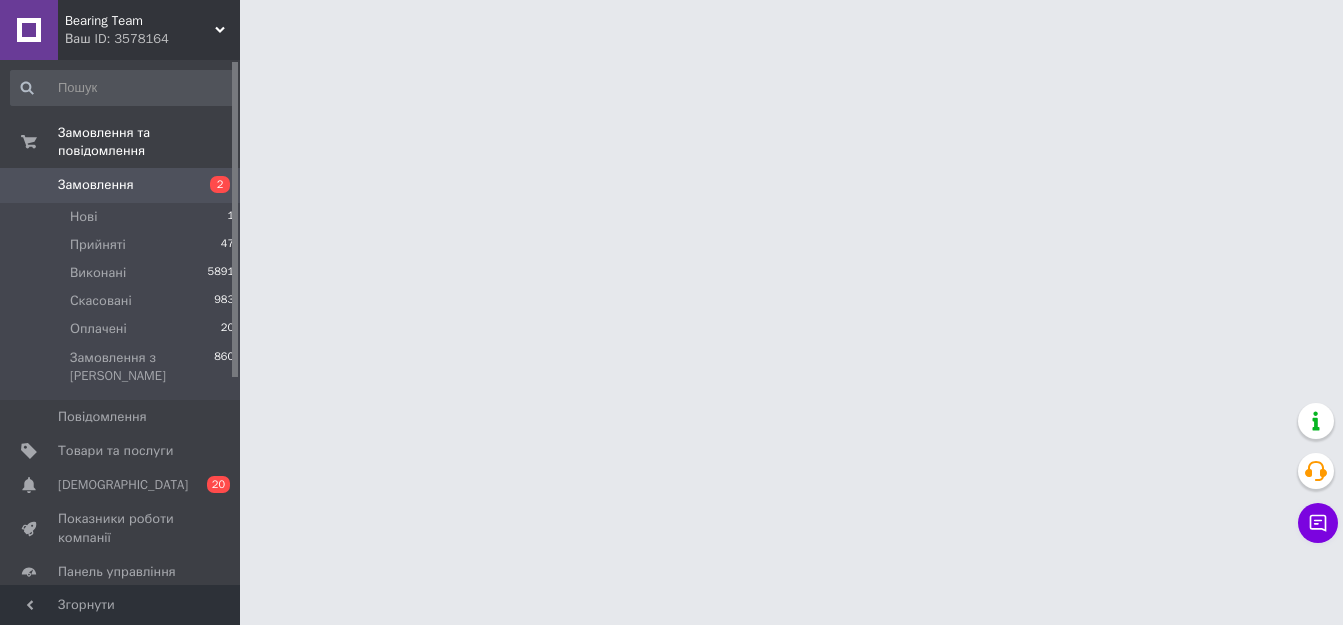 scroll, scrollTop: 0, scrollLeft: 0, axis: both 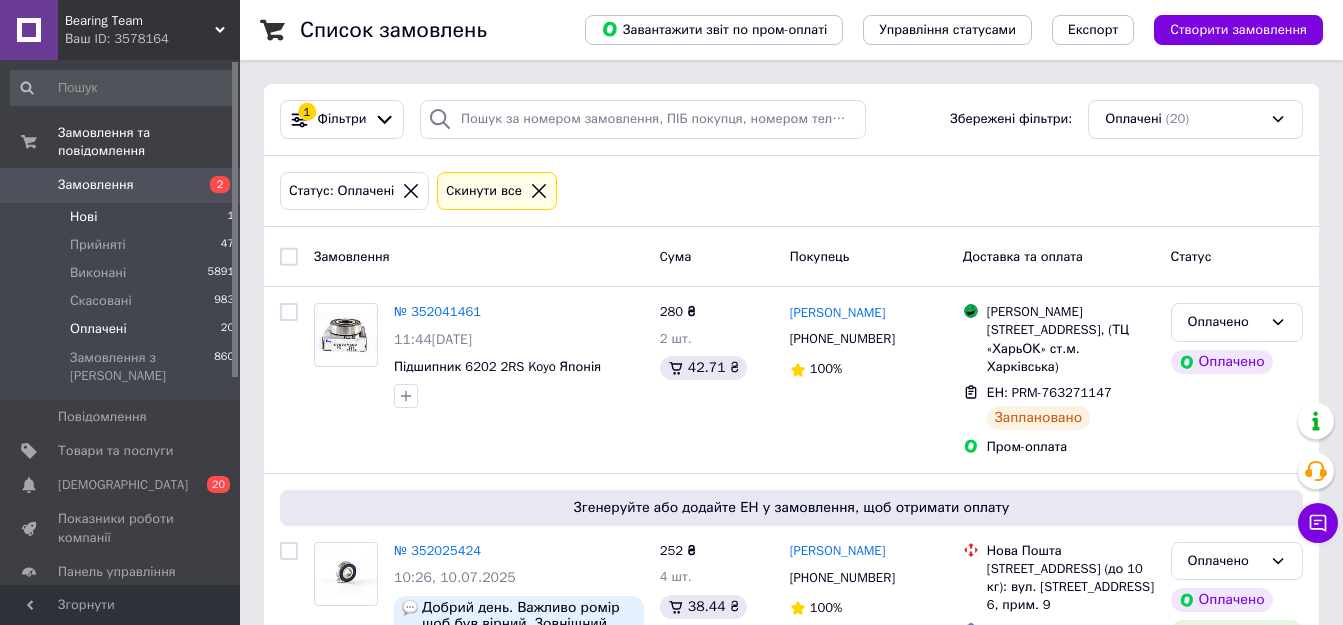 click on "Нові 1" at bounding box center (123, 217) 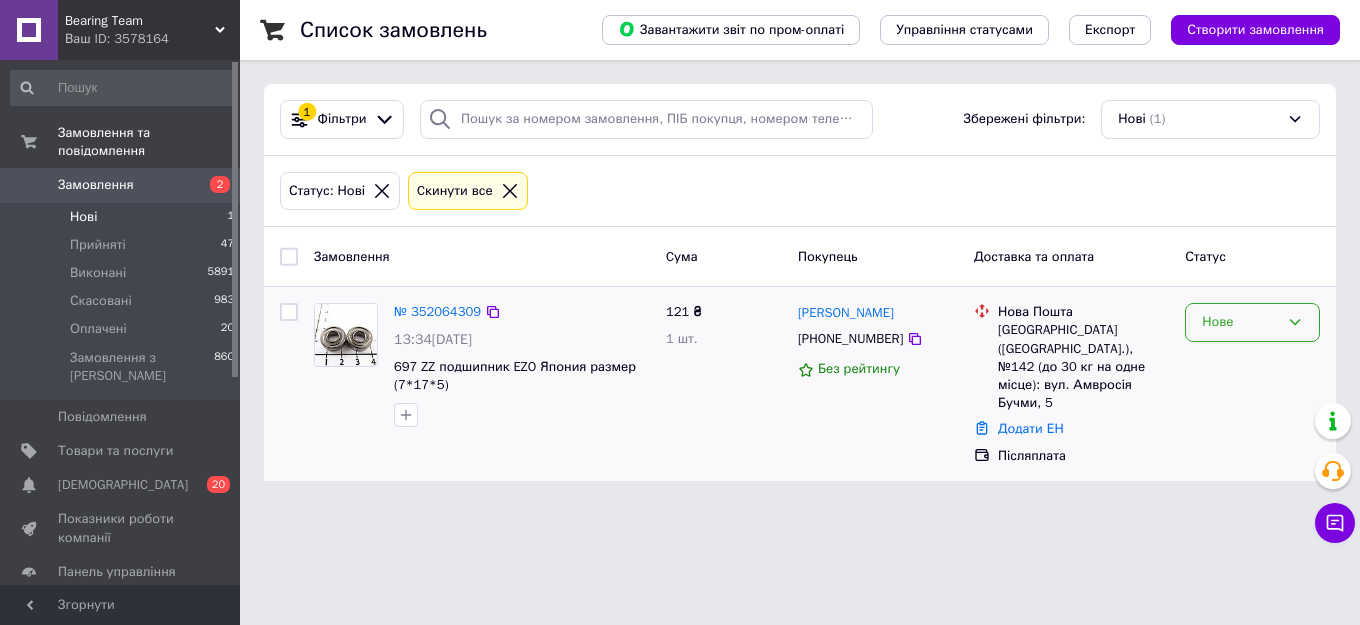 click on "Нове" at bounding box center (1240, 322) 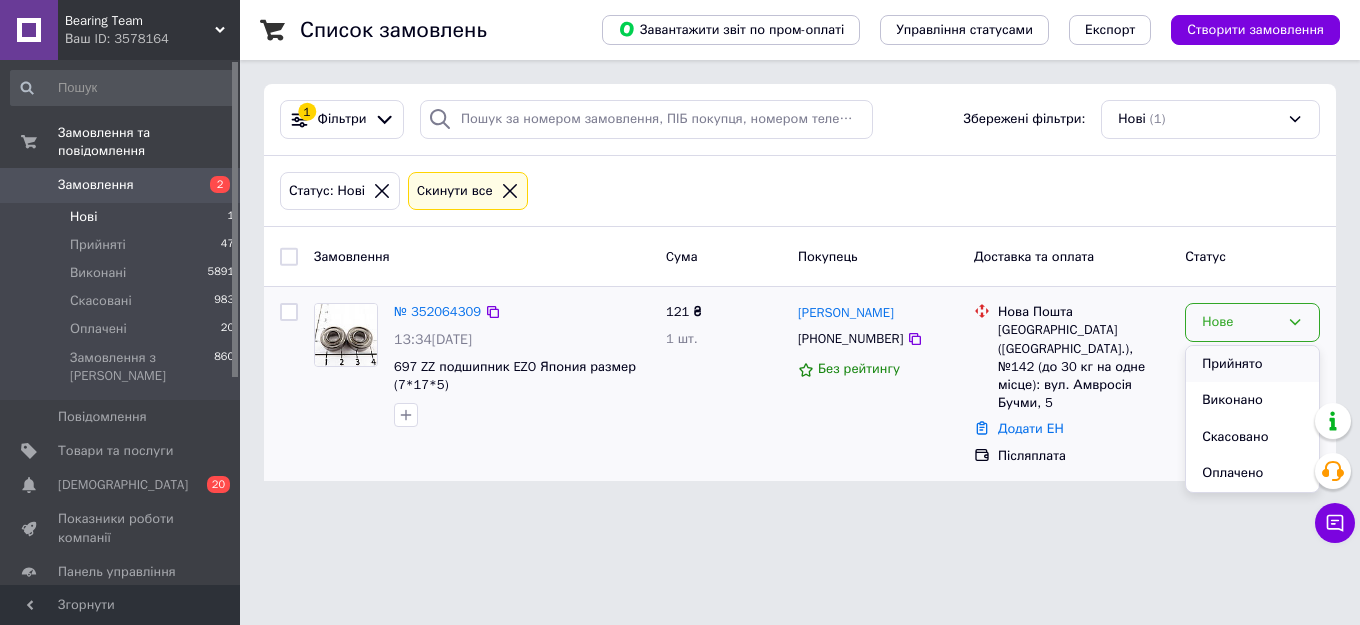 click on "Прийнято" at bounding box center [1252, 364] 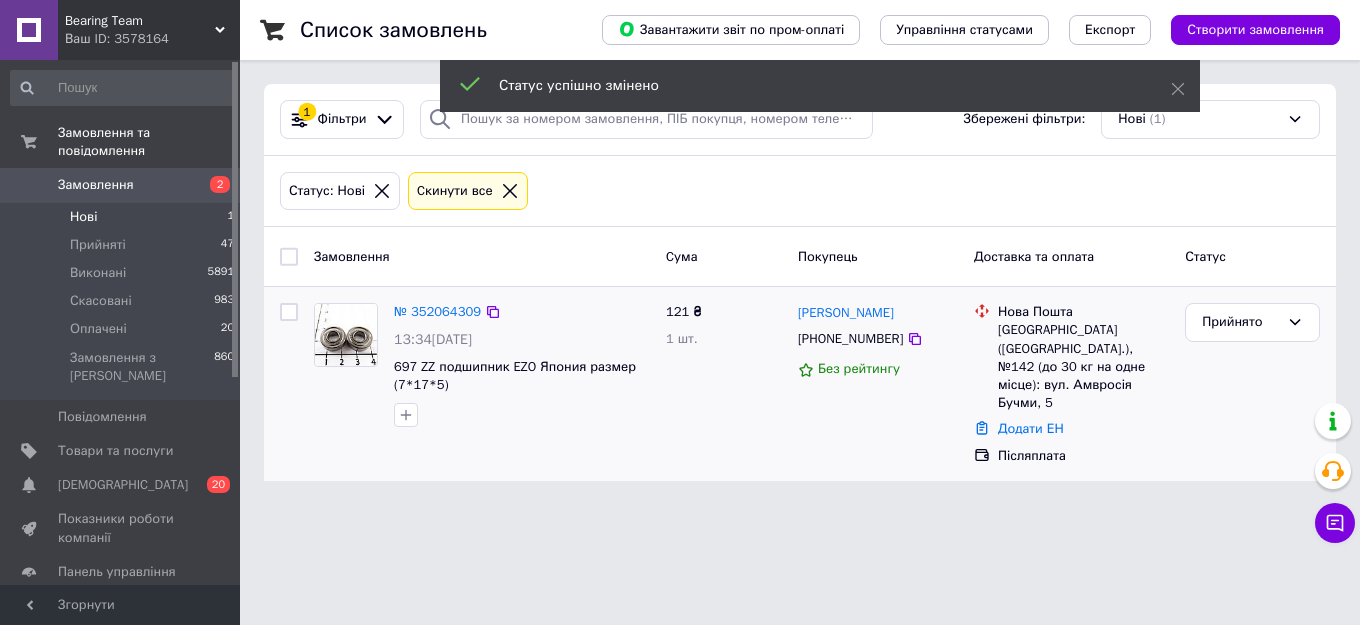 click on "№ 352064309" at bounding box center [437, 311] 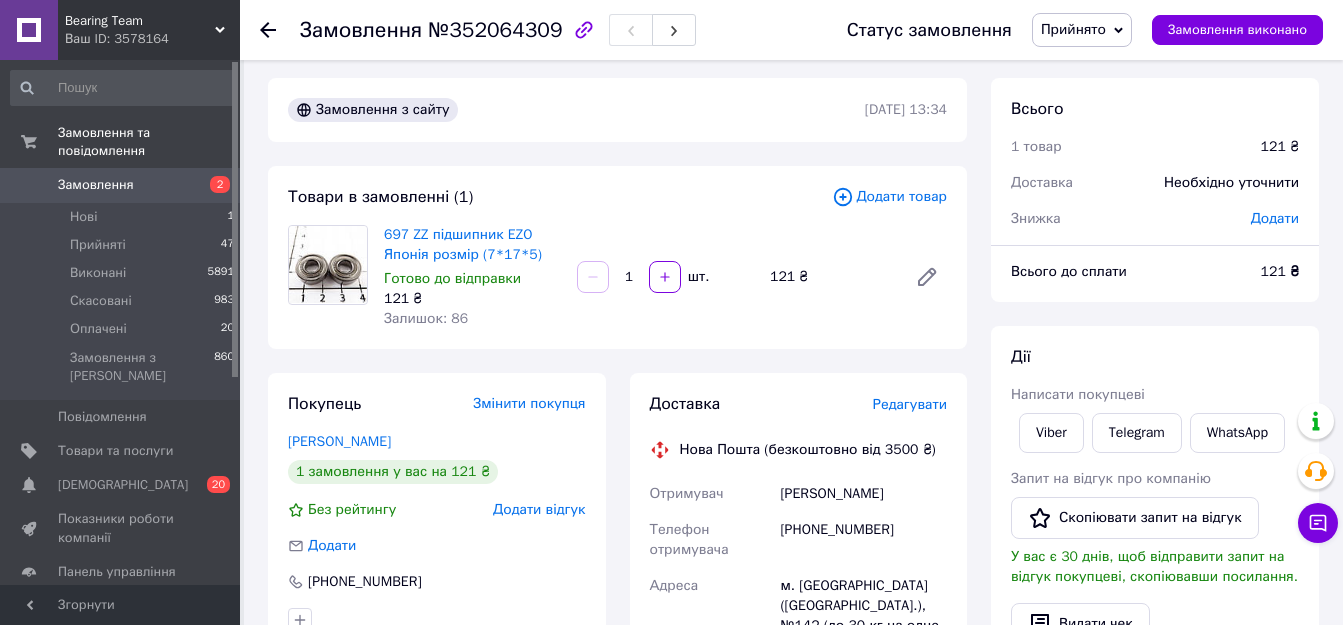 scroll, scrollTop: 0, scrollLeft: 0, axis: both 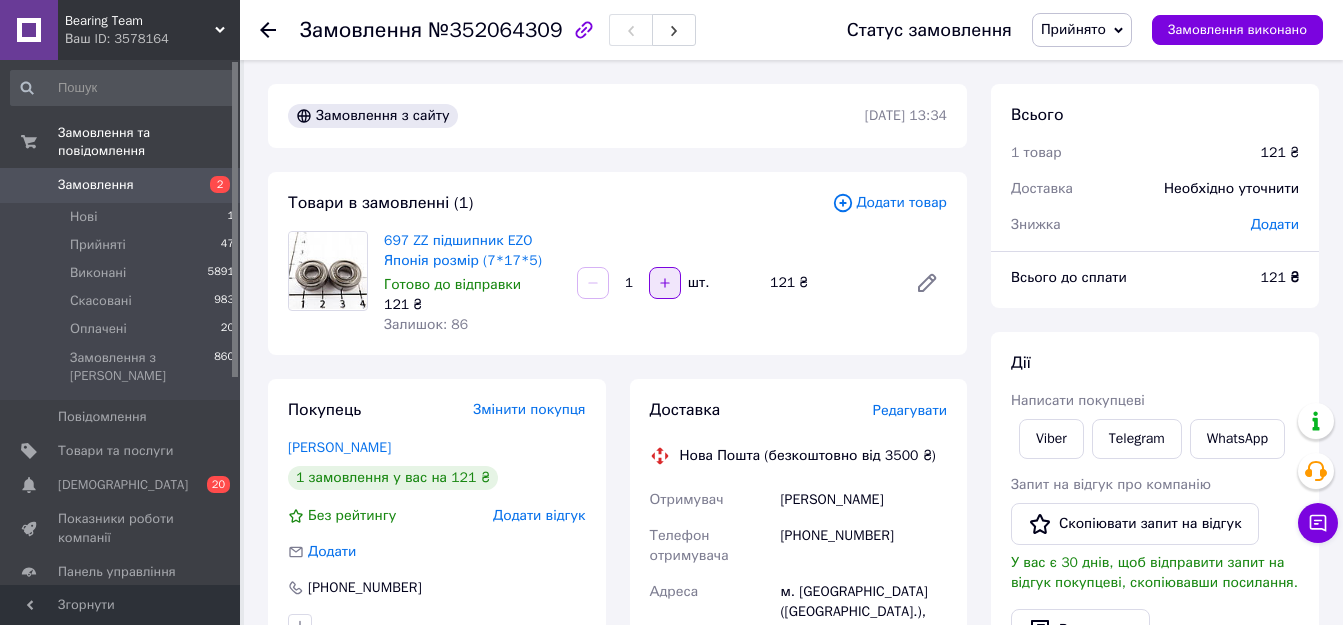 click 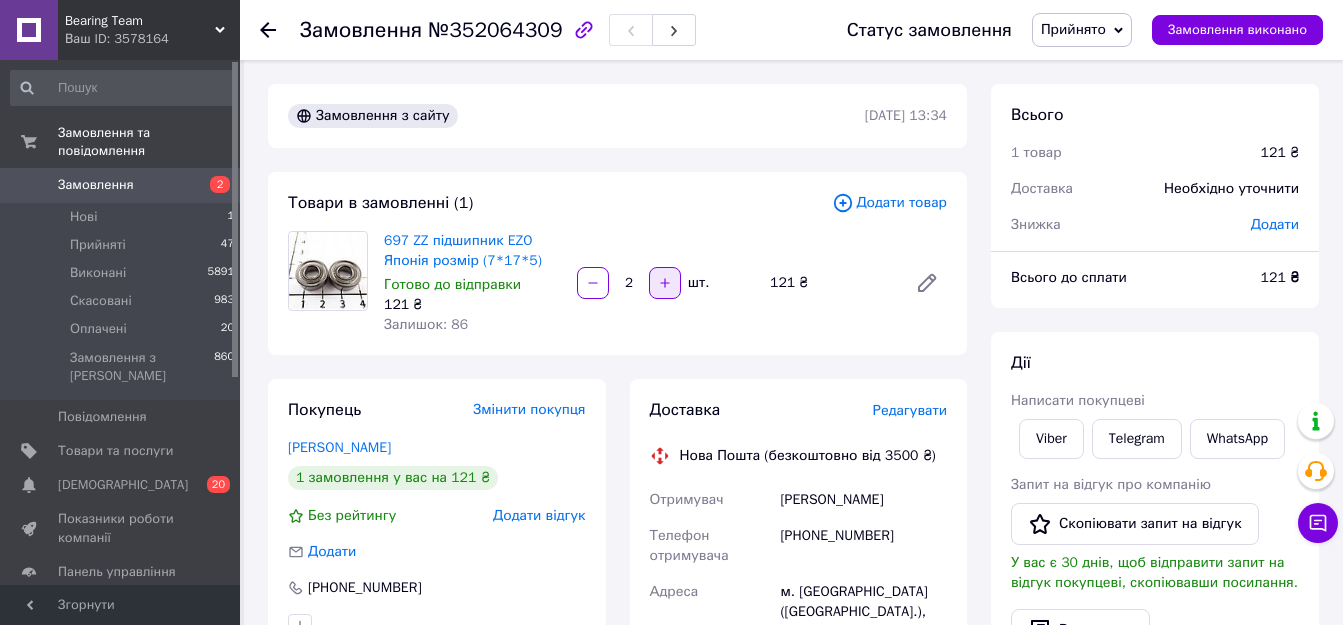 click 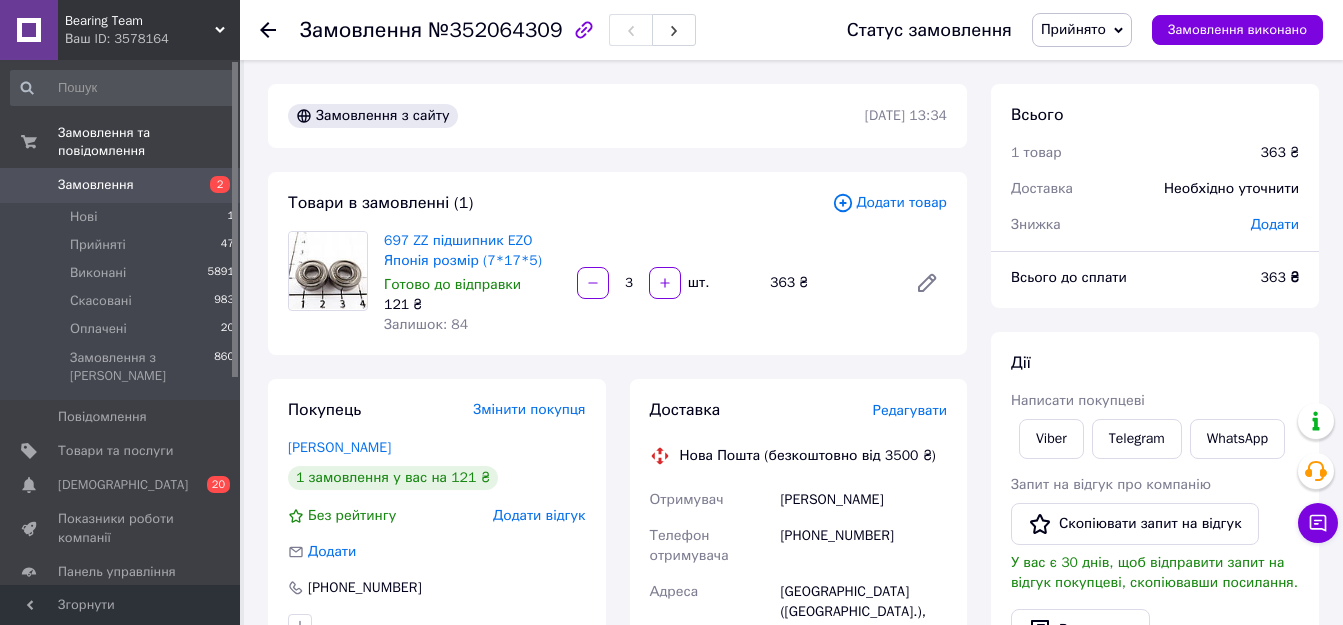 click 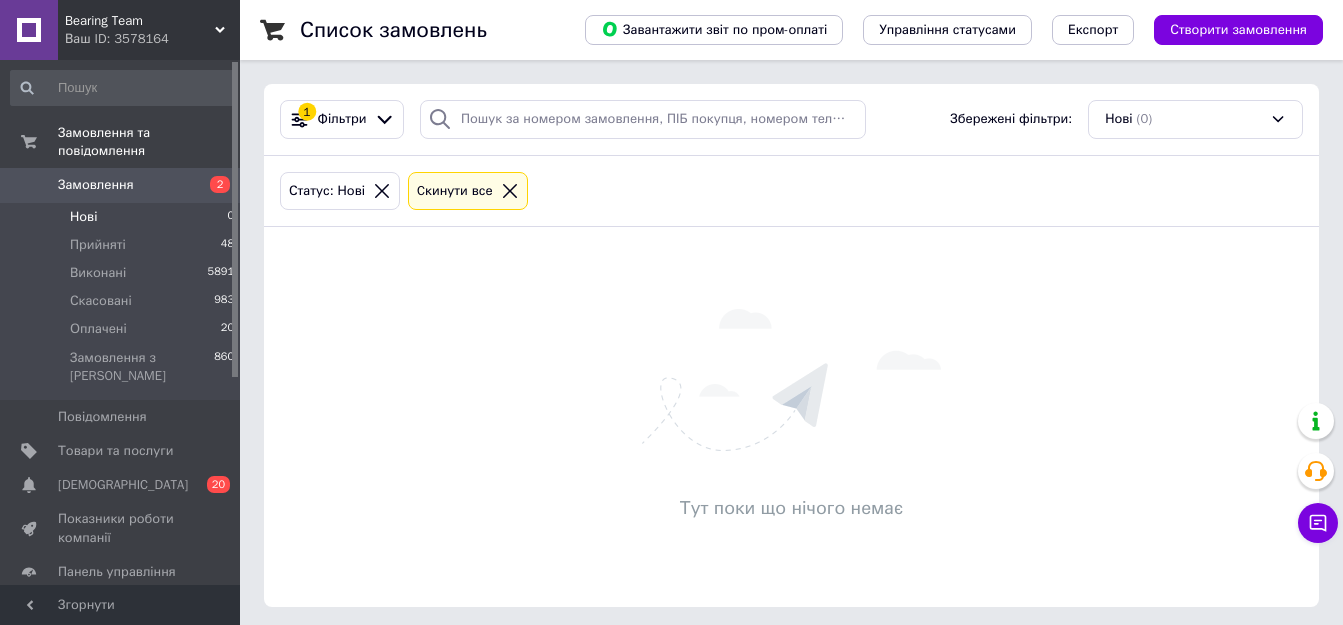 click on "Відгуки" at bounding box center (121, 606) 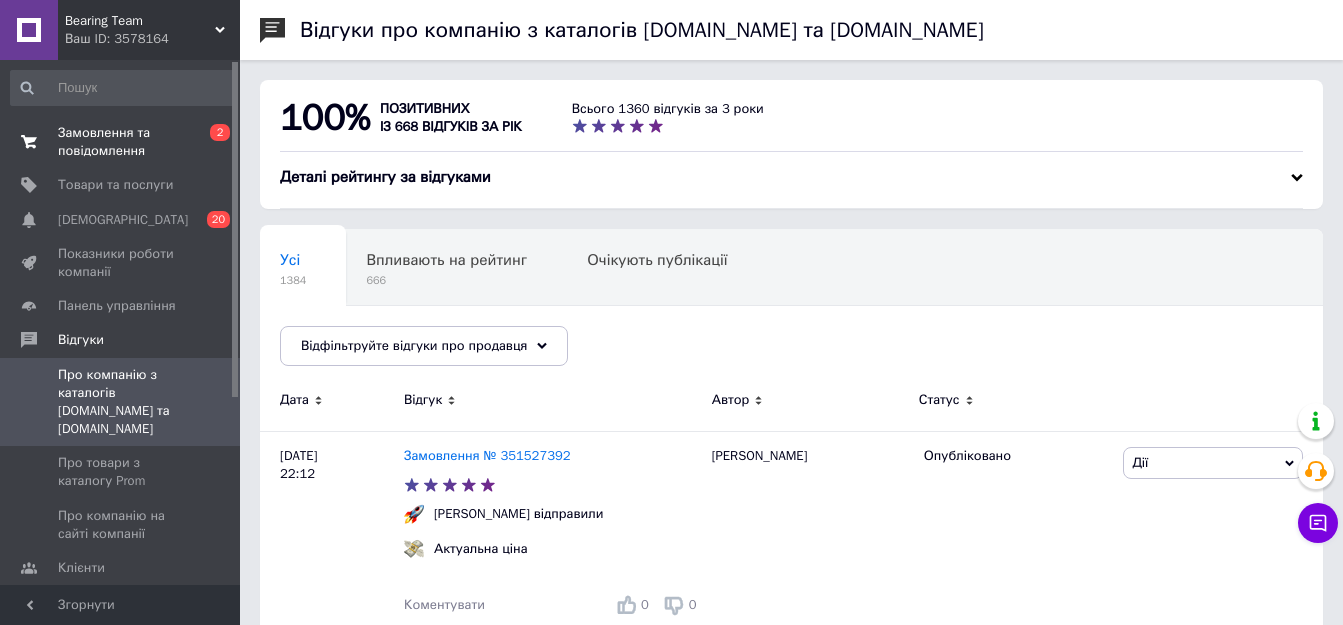 click on "0 2" at bounding box center [212, 142] 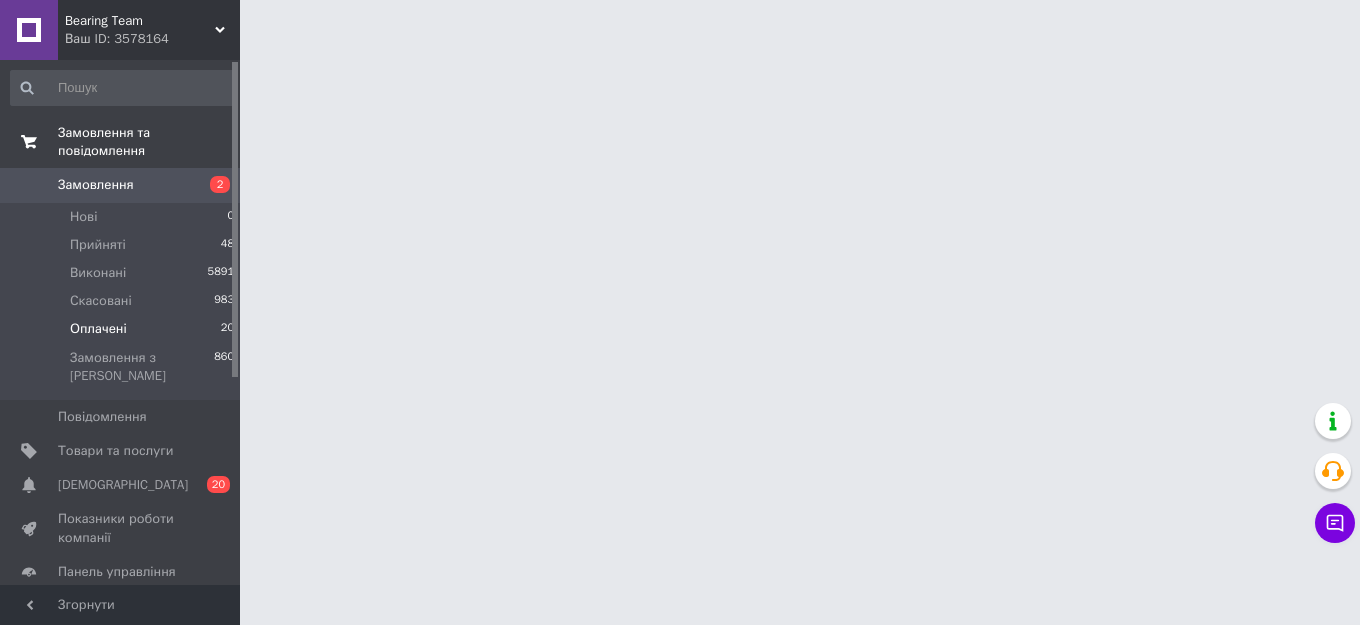 click on "Оплачені 20" at bounding box center [123, 329] 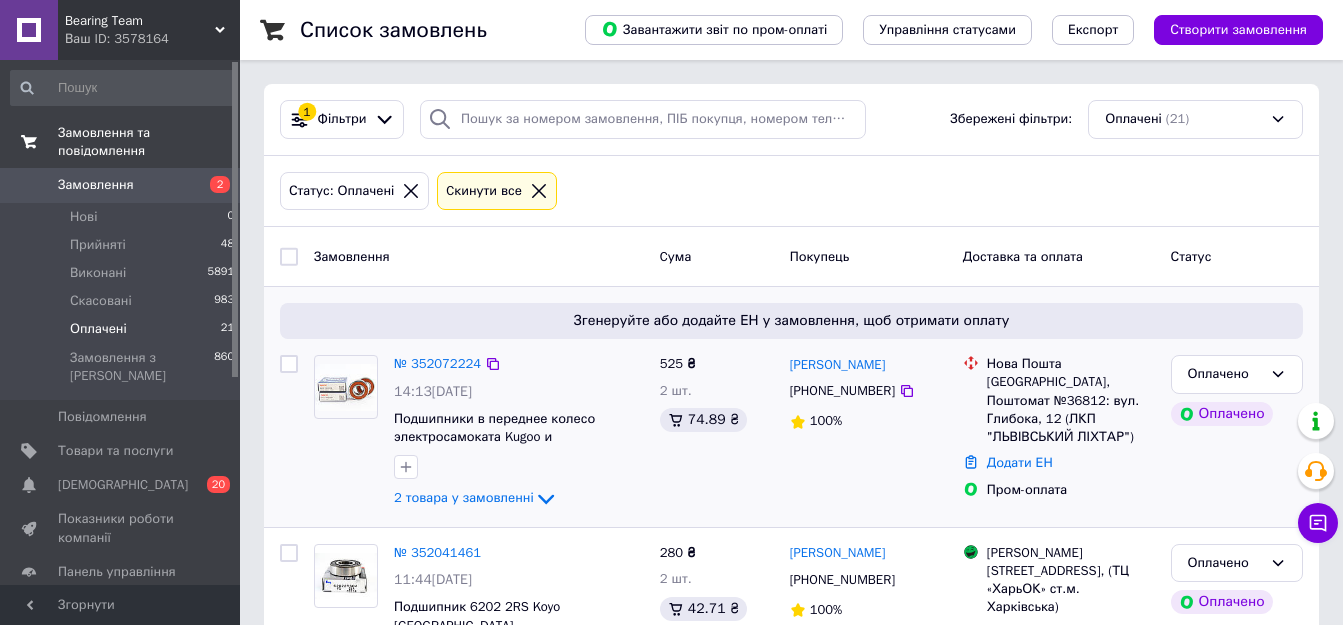 click on "№ 352072224 14:13, 10.07.2025 Подшипники в переднее колесо электросамоката Kugoo и Xiaomi (NACHI Япония) 2 товара у замовленні" at bounding box center [519, 433] 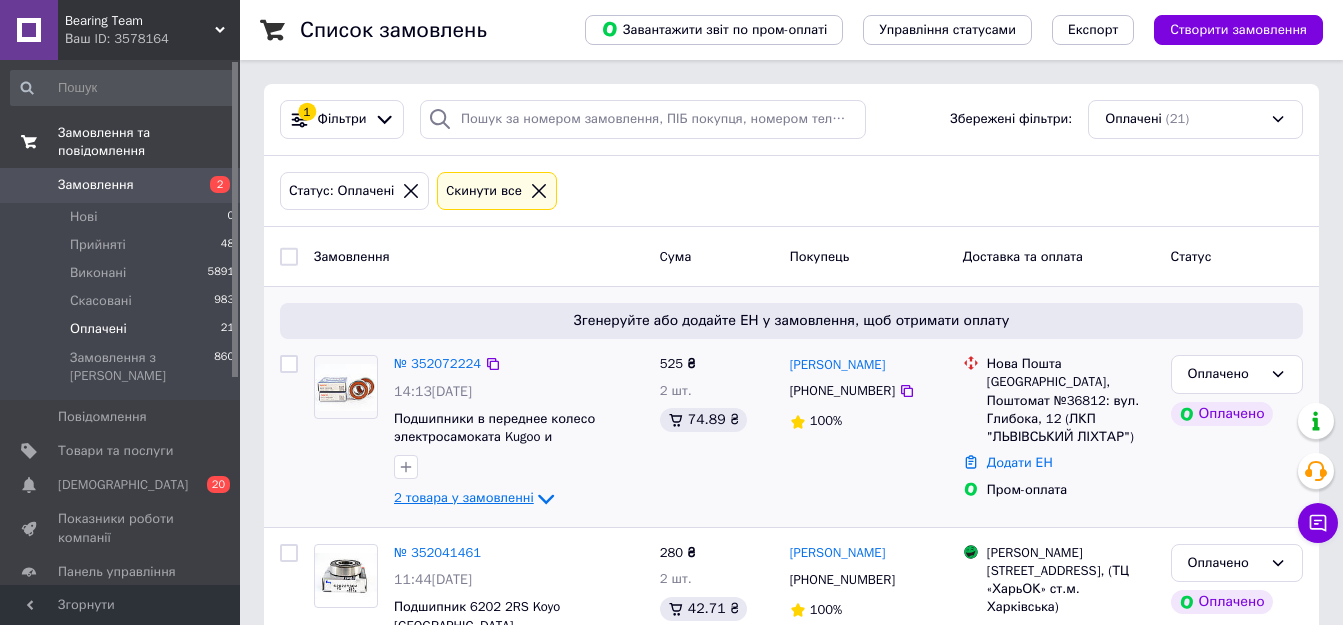 click on "2 товара у замовленні" at bounding box center (464, 498) 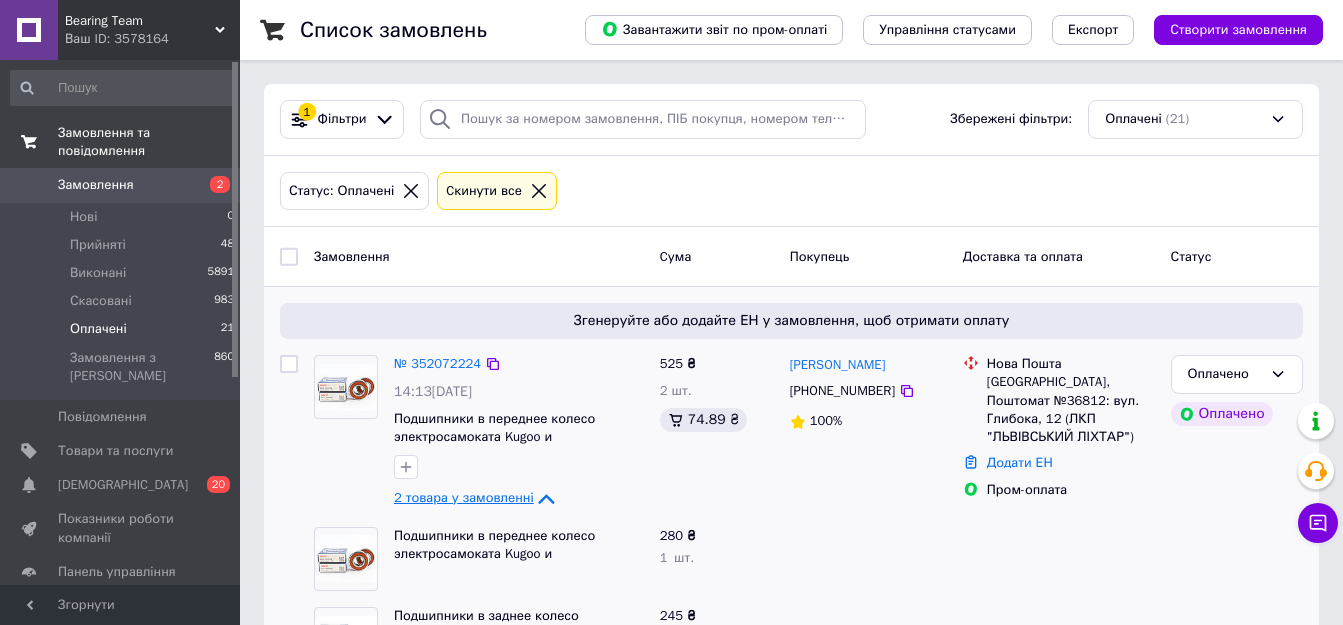click on "2 товара у замовленні" at bounding box center (464, 498) 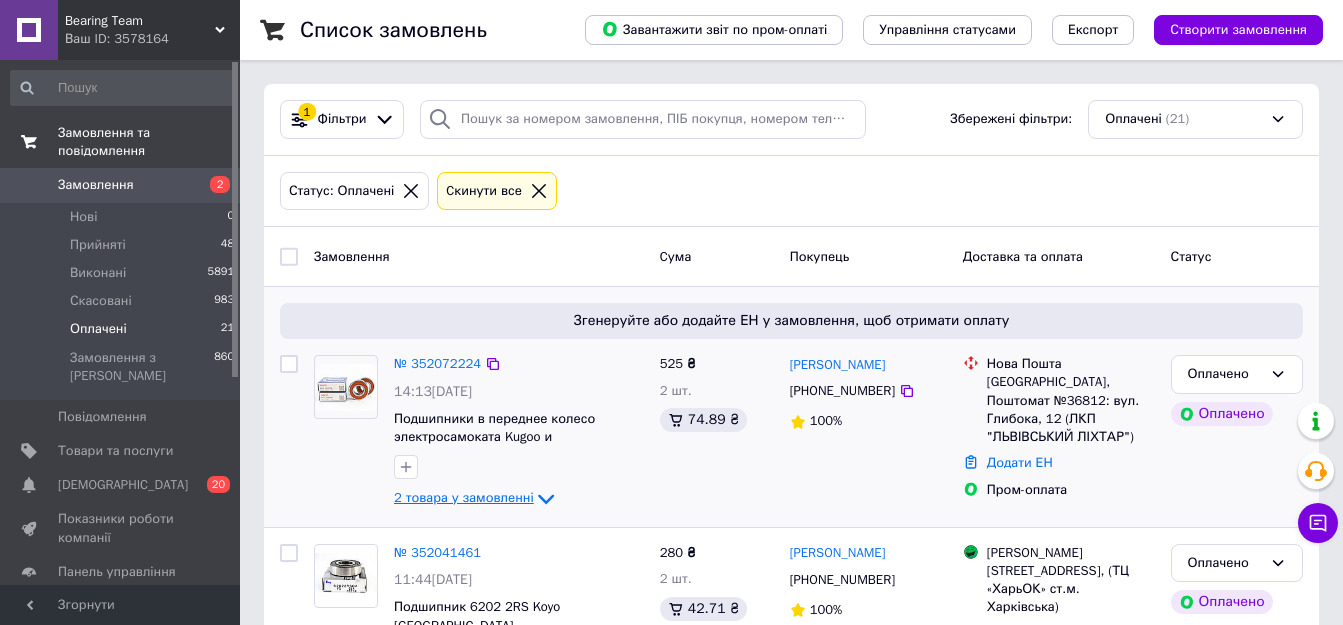 click on "2 товара у замовленні" at bounding box center [464, 498] 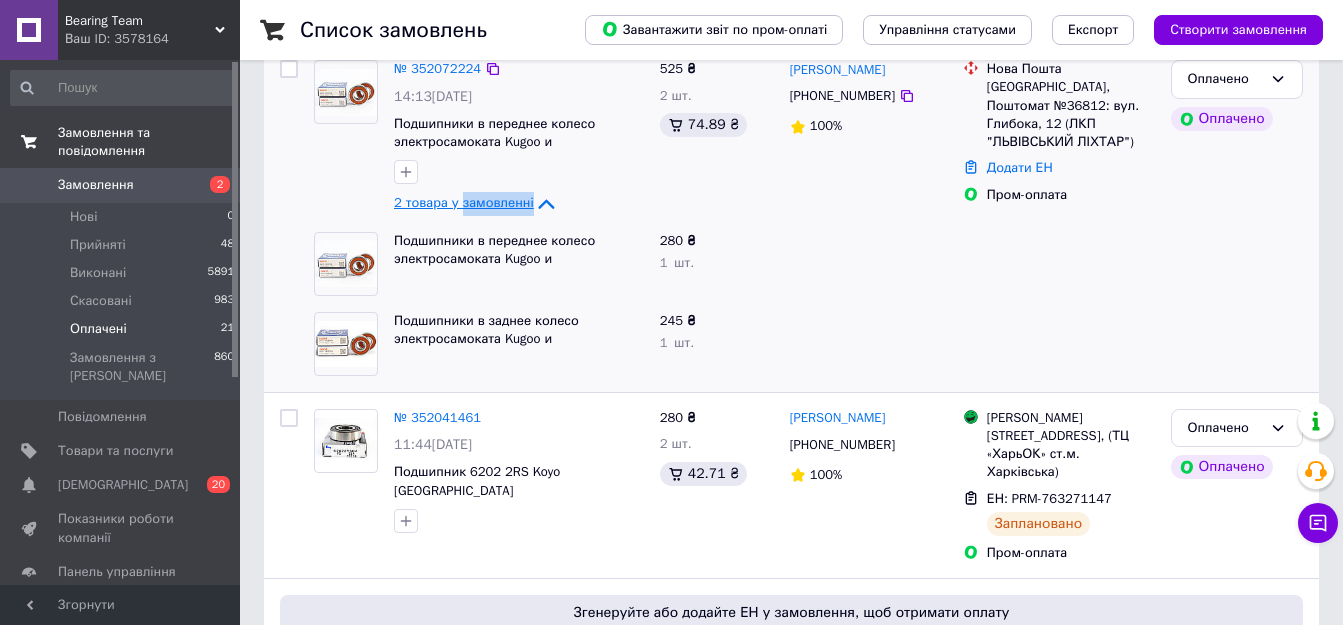 scroll, scrollTop: 300, scrollLeft: 0, axis: vertical 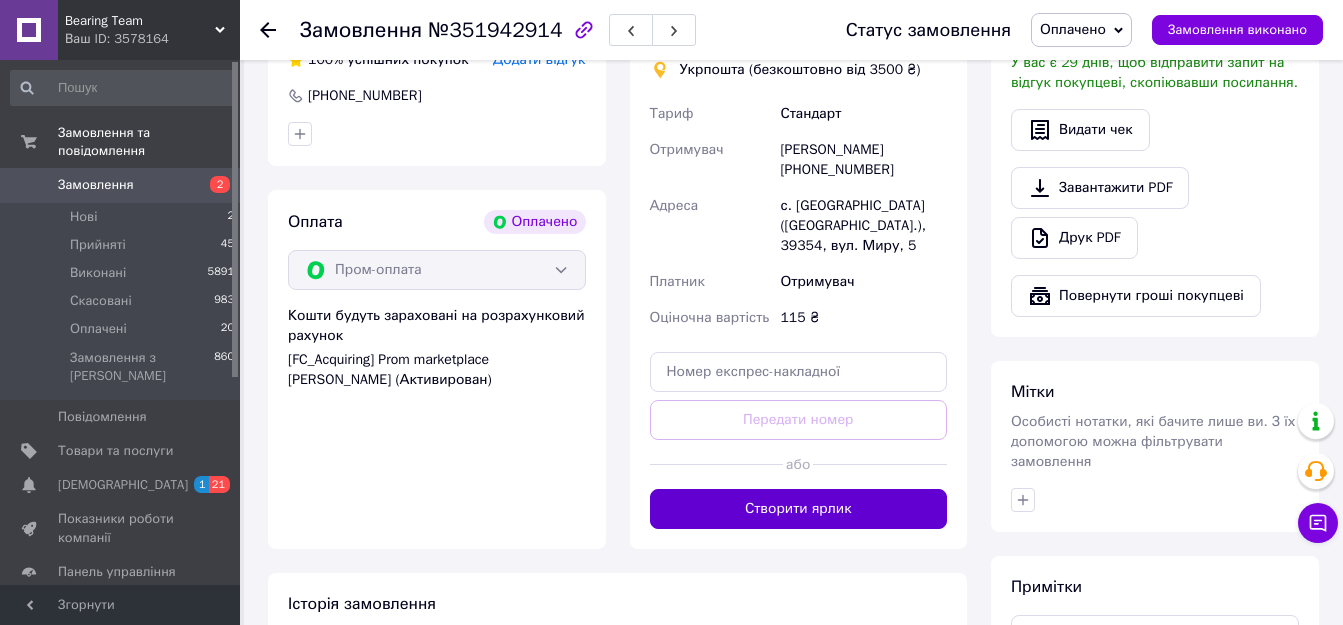 click on "Створити ярлик" at bounding box center (799, 509) 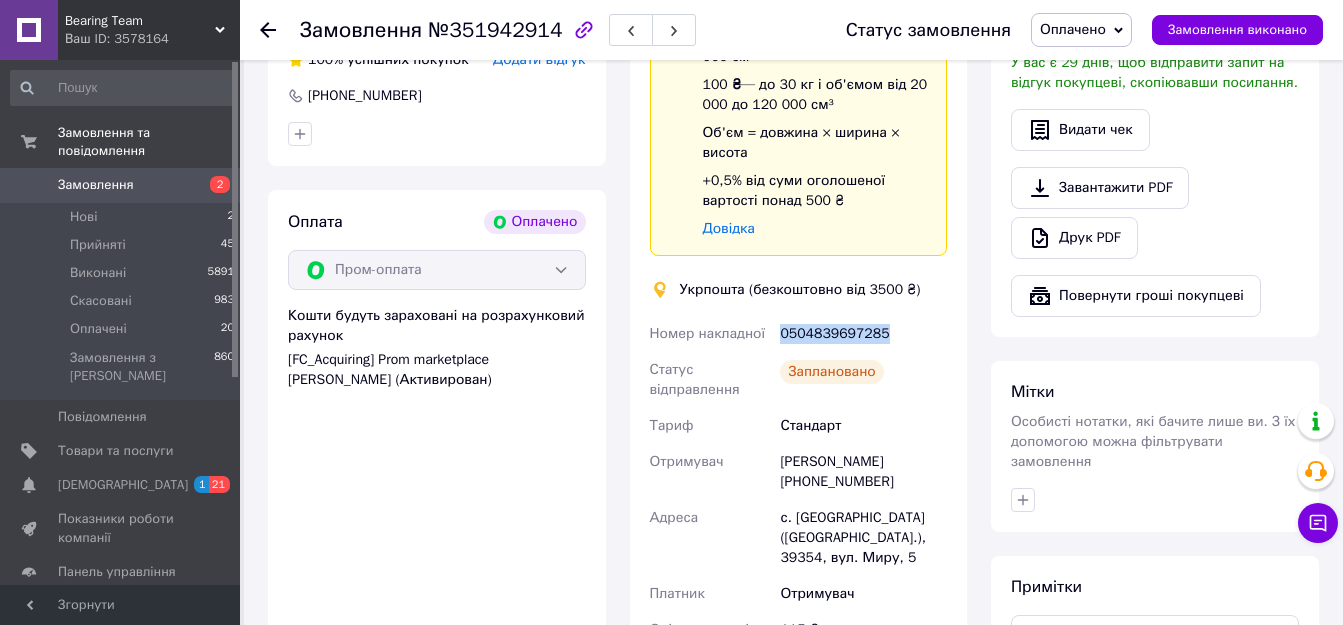 drag, startPoint x: 882, startPoint y: 334, endPoint x: 807, endPoint y: 334, distance: 75 